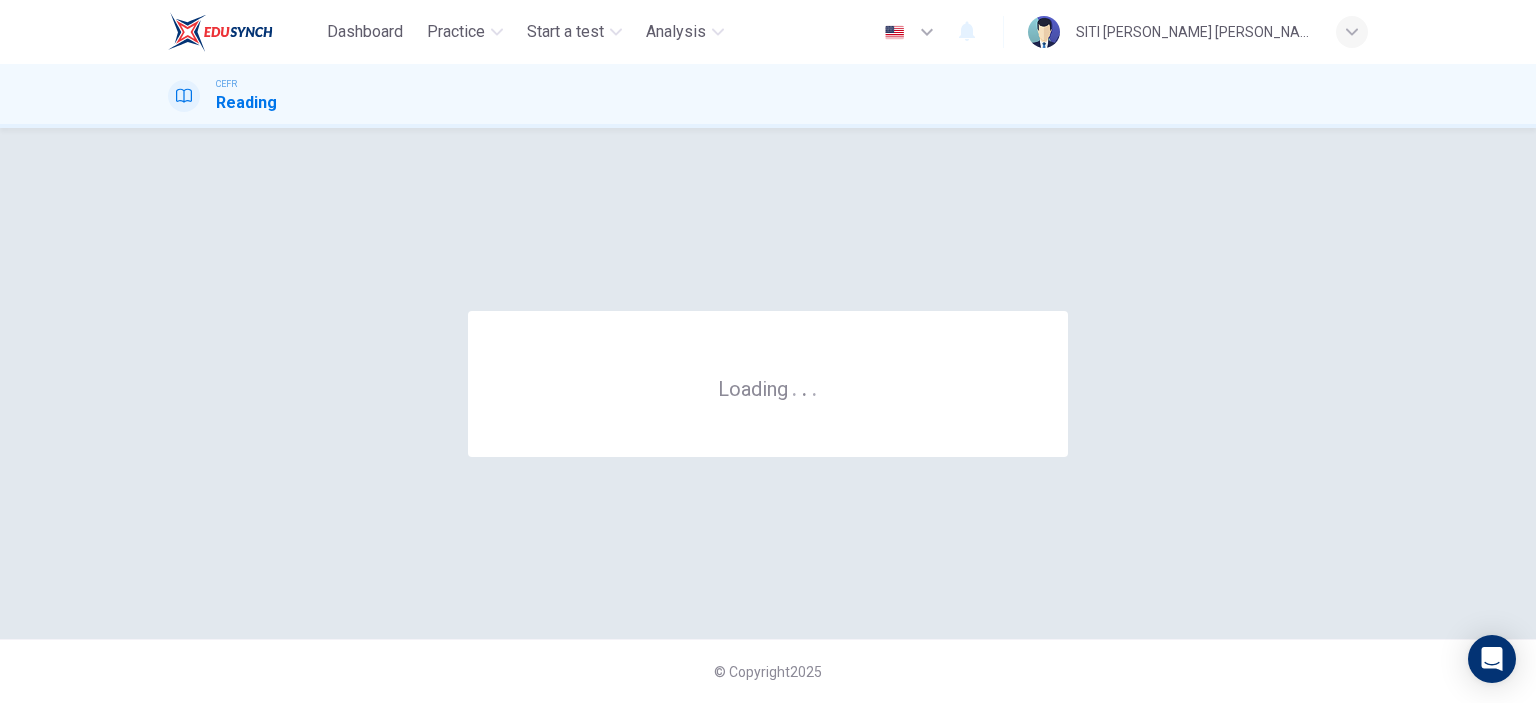 scroll, scrollTop: 0, scrollLeft: 0, axis: both 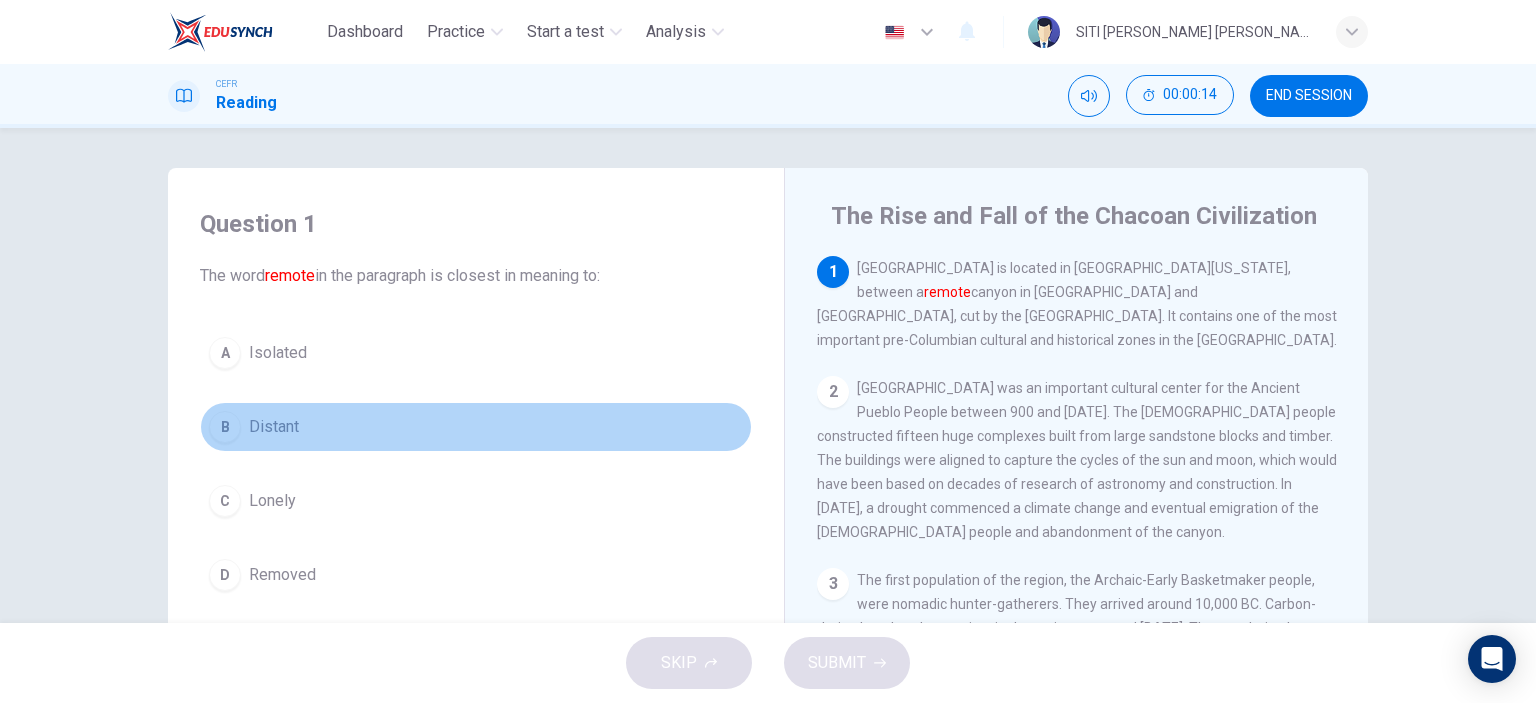 click on "B Distant" at bounding box center [476, 427] 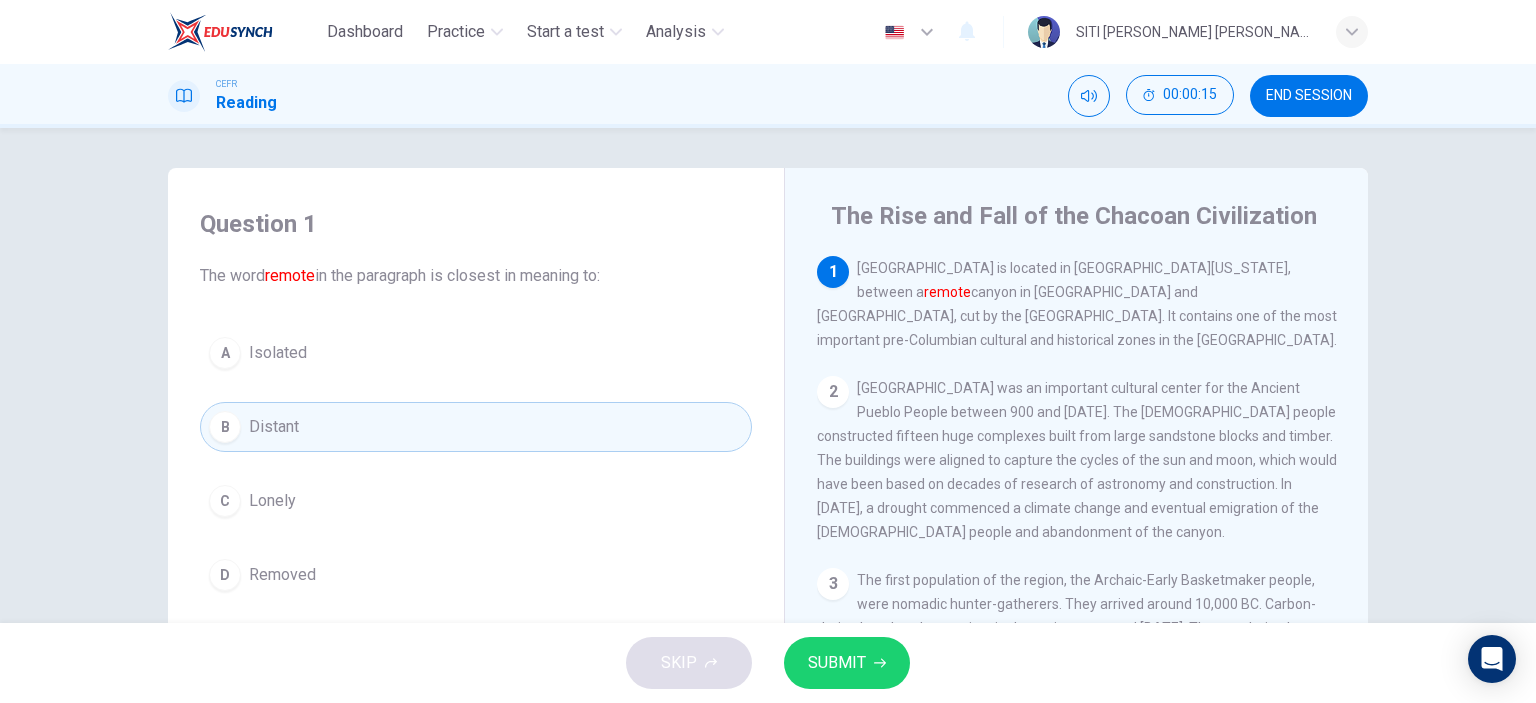 type 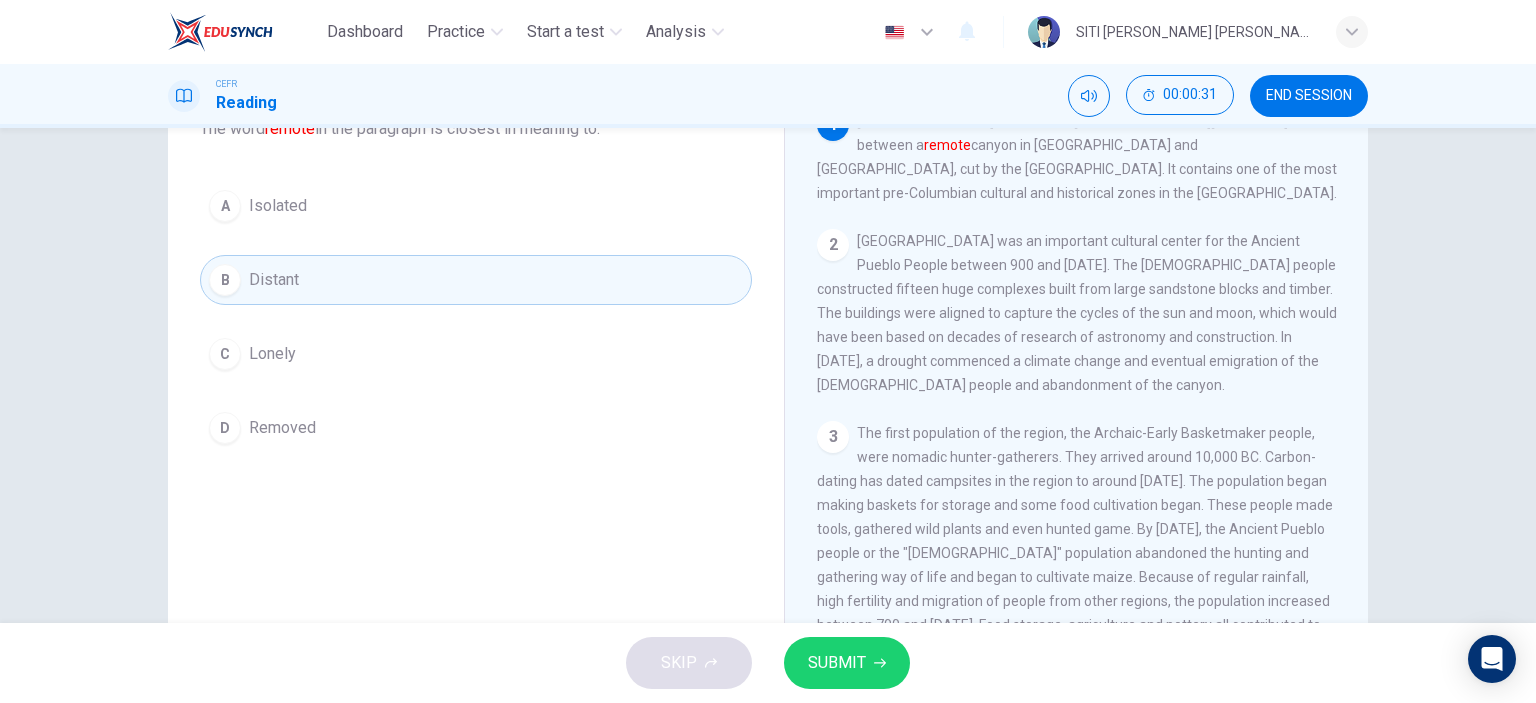 scroll, scrollTop: 151, scrollLeft: 0, axis: vertical 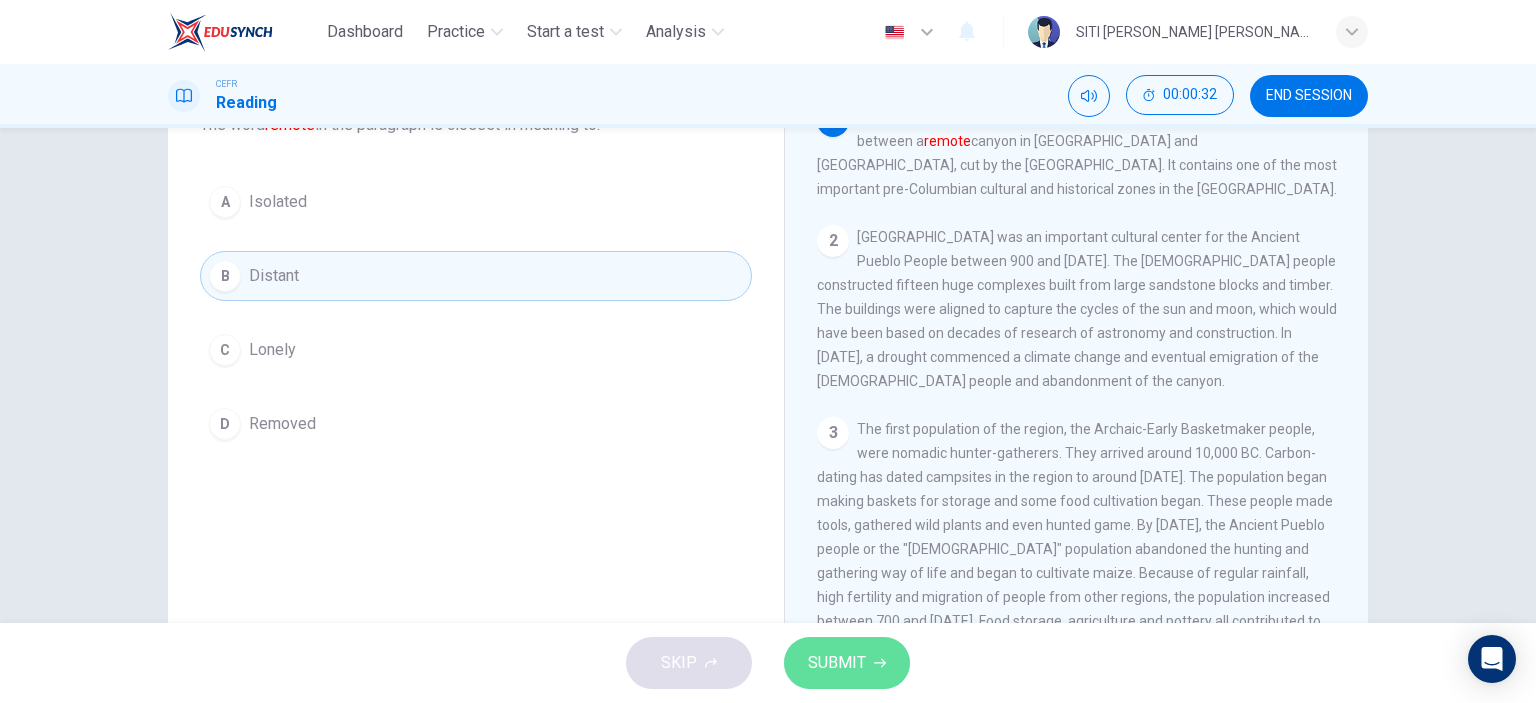 click on "SUBMIT" at bounding box center [837, 663] 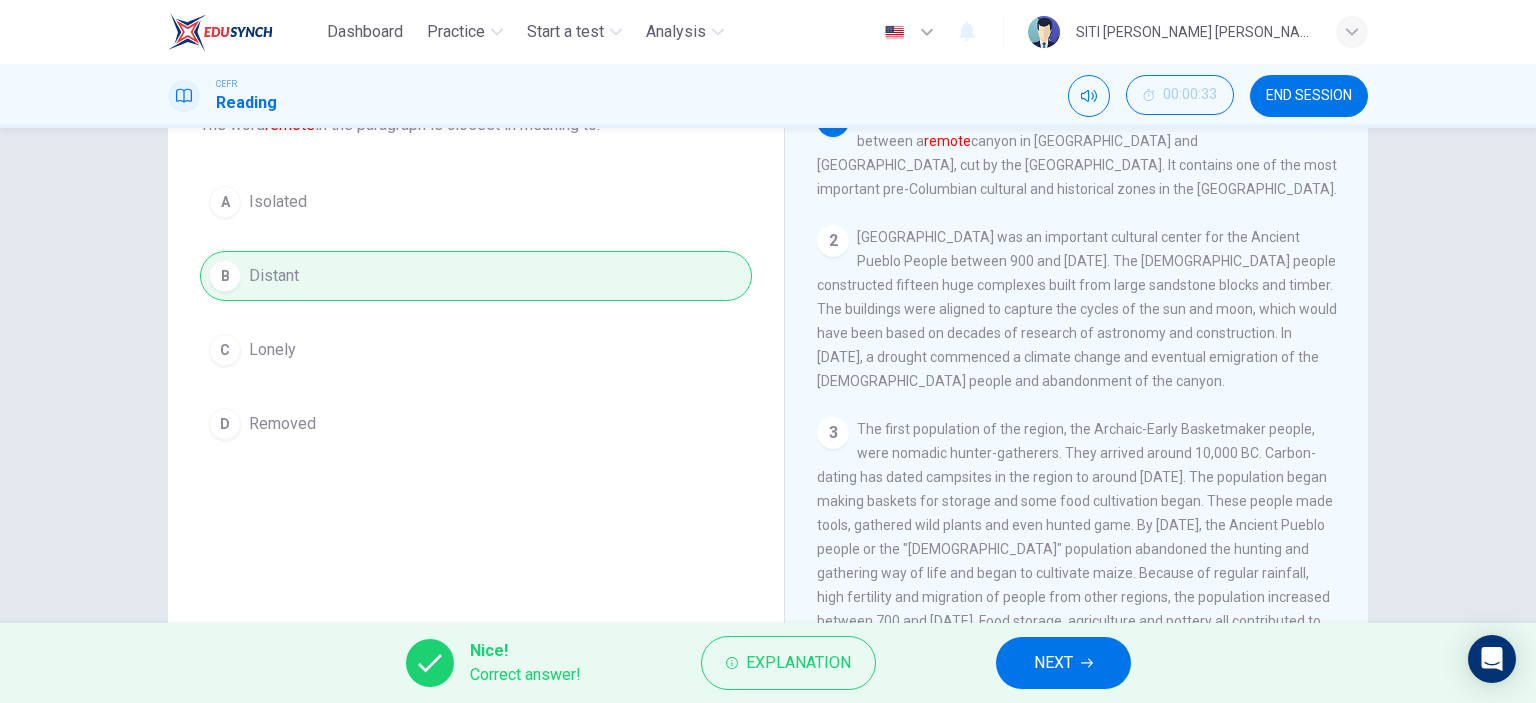 click on "NEXT" at bounding box center (1063, 663) 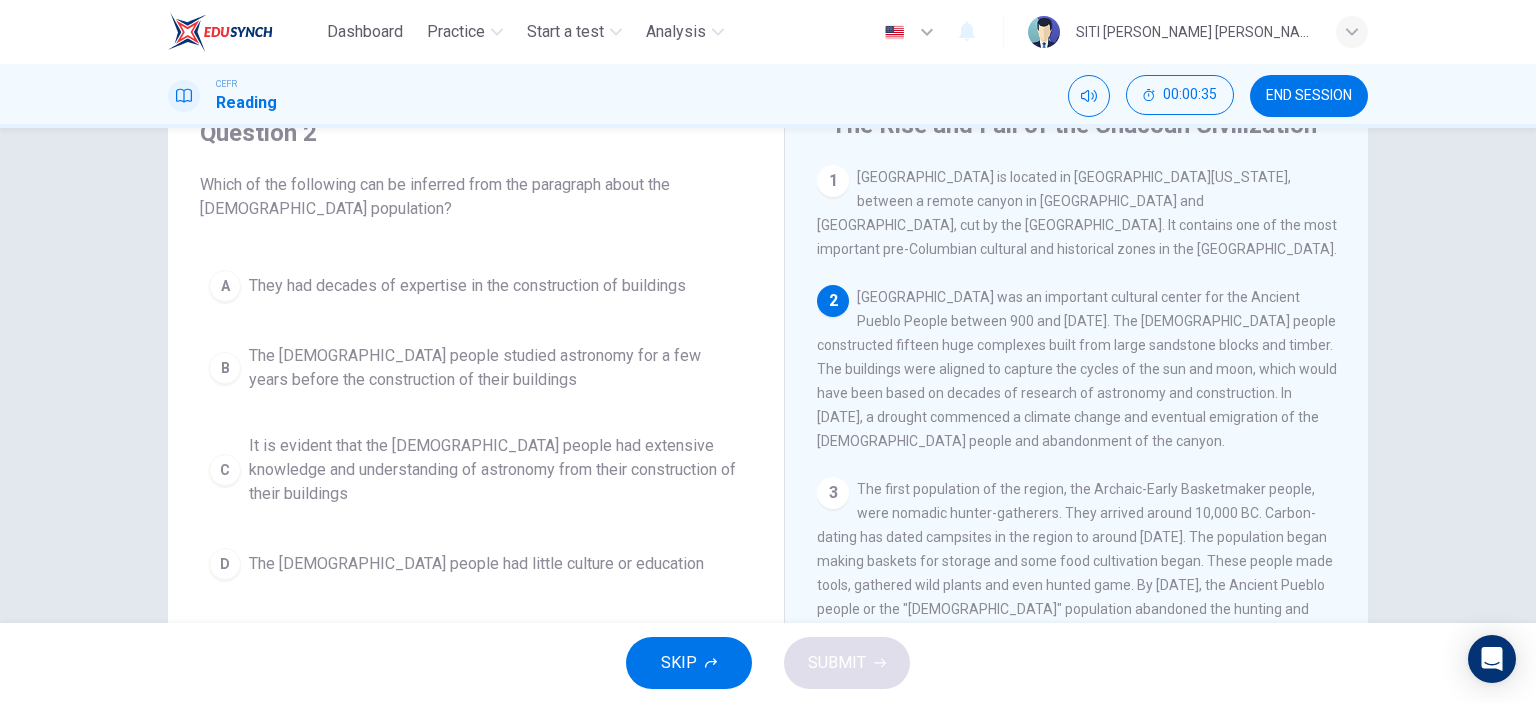 scroll, scrollTop: 83, scrollLeft: 0, axis: vertical 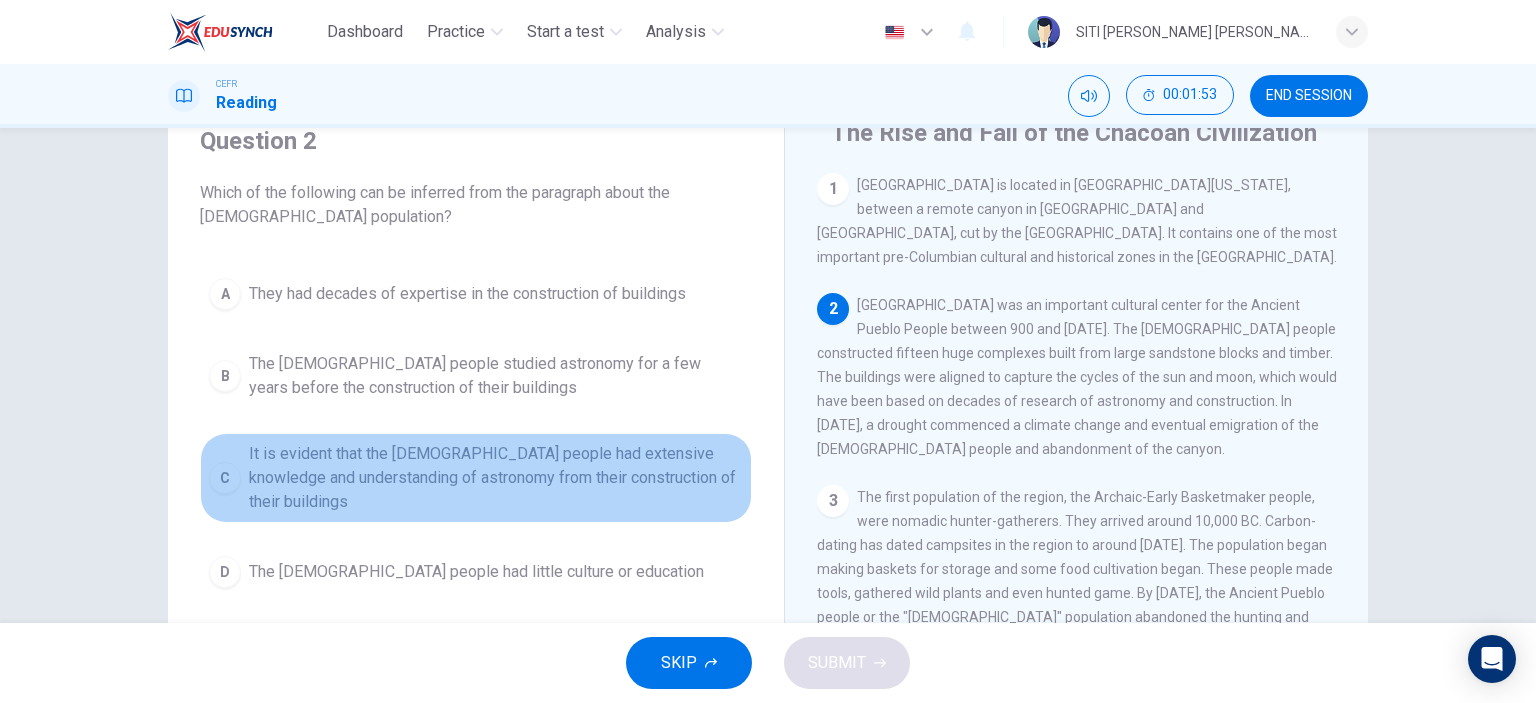 click on "It is evident that the [DEMOGRAPHIC_DATA] people had extensive knowledge and understanding of astronomy from their construction of their buildings" at bounding box center [496, 478] 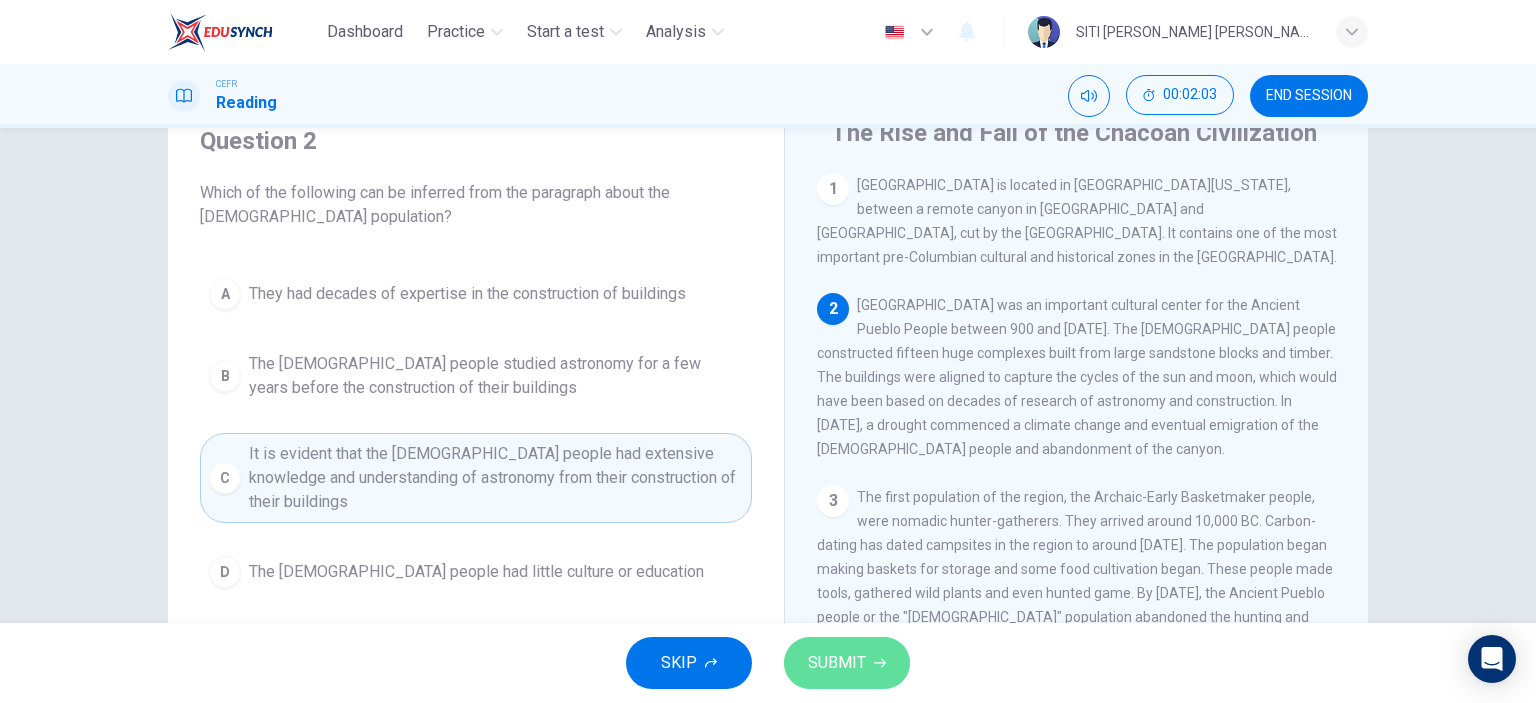 click on "SUBMIT" at bounding box center (847, 663) 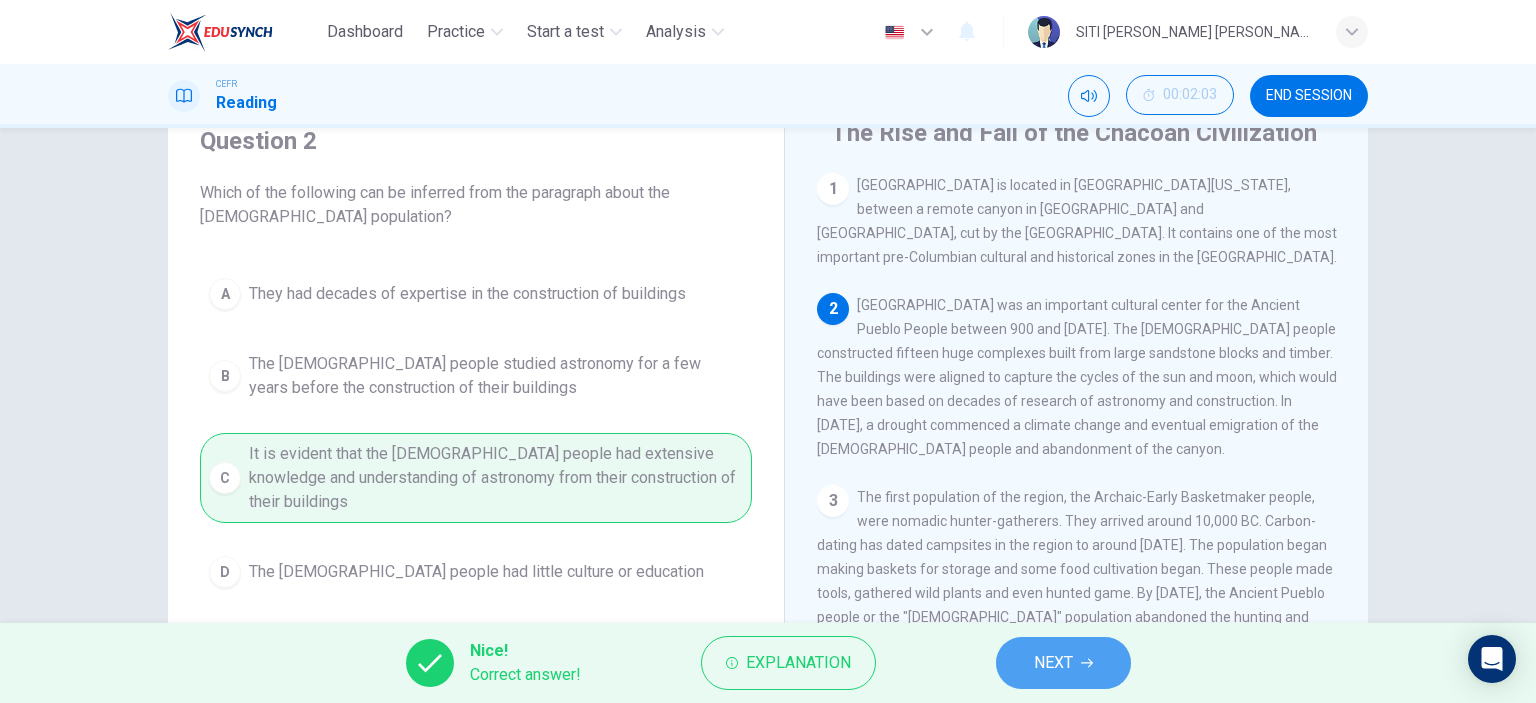 click on "NEXT" at bounding box center [1063, 663] 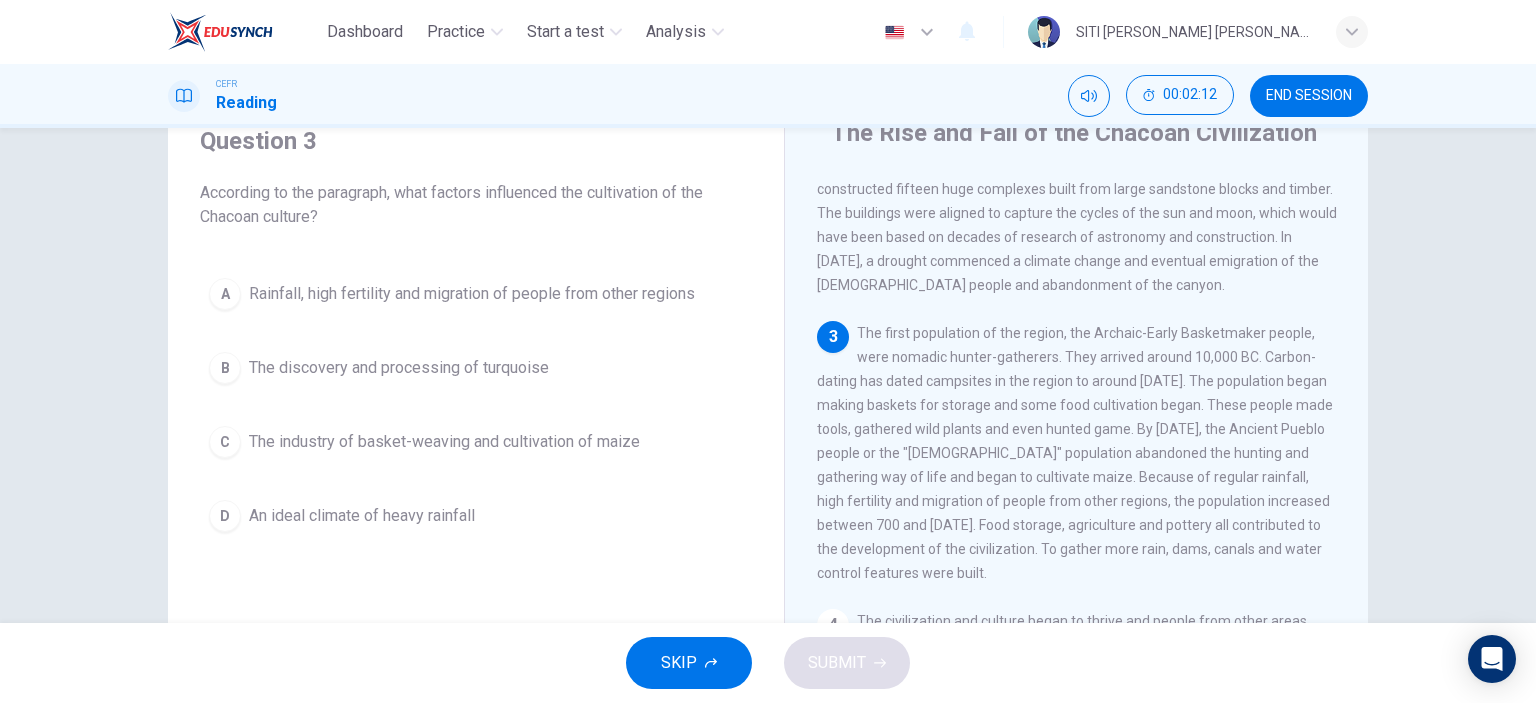 scroll, scrollTop: 169, scrollLeft: 0, axis: vertical 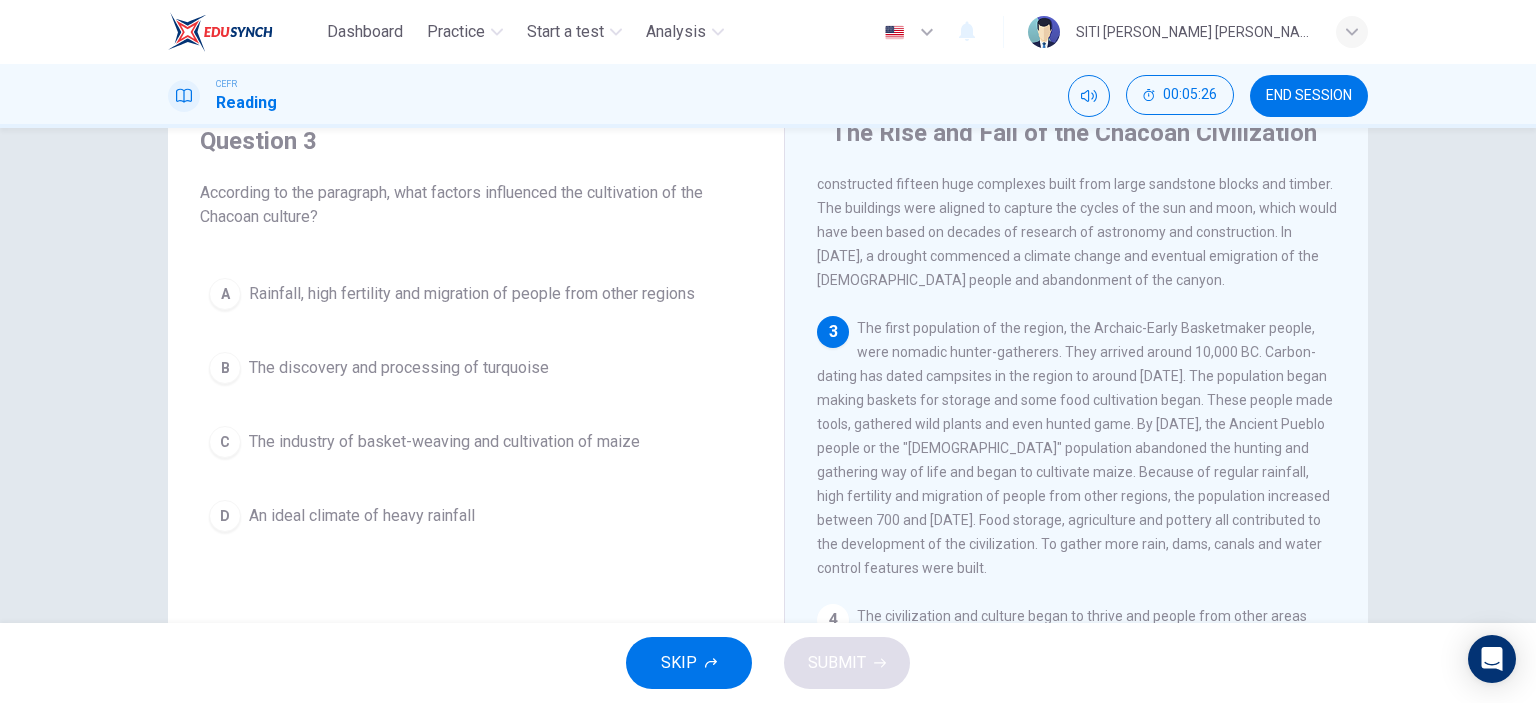 click on "3 The first population of the region, the Archaic-Early Basketmaker people, were nomadic hunter-gatherers. They arrived around 10,000 BC. Carbon-dating has dated campsites in the region to around [DATE]. The population began making baskets for storage and some food cultivation began. These people made tools, gathered wild plants and even hunted game. By [DATE], the Ancient Pueblo people or the "[DEMOGRAPHIC_DATA]" population abandoned the hunting and gathering way of life and began to cultivate maize. Because of regular rainfall, high fertility and migration of people from other regions, the population increased between 700 and [DATE]. Food storage, agriculture and pottery all contributed to the development of the civilization. To gather more rain, dams, canals and water control features were built." at bounding box center (1077, 448) 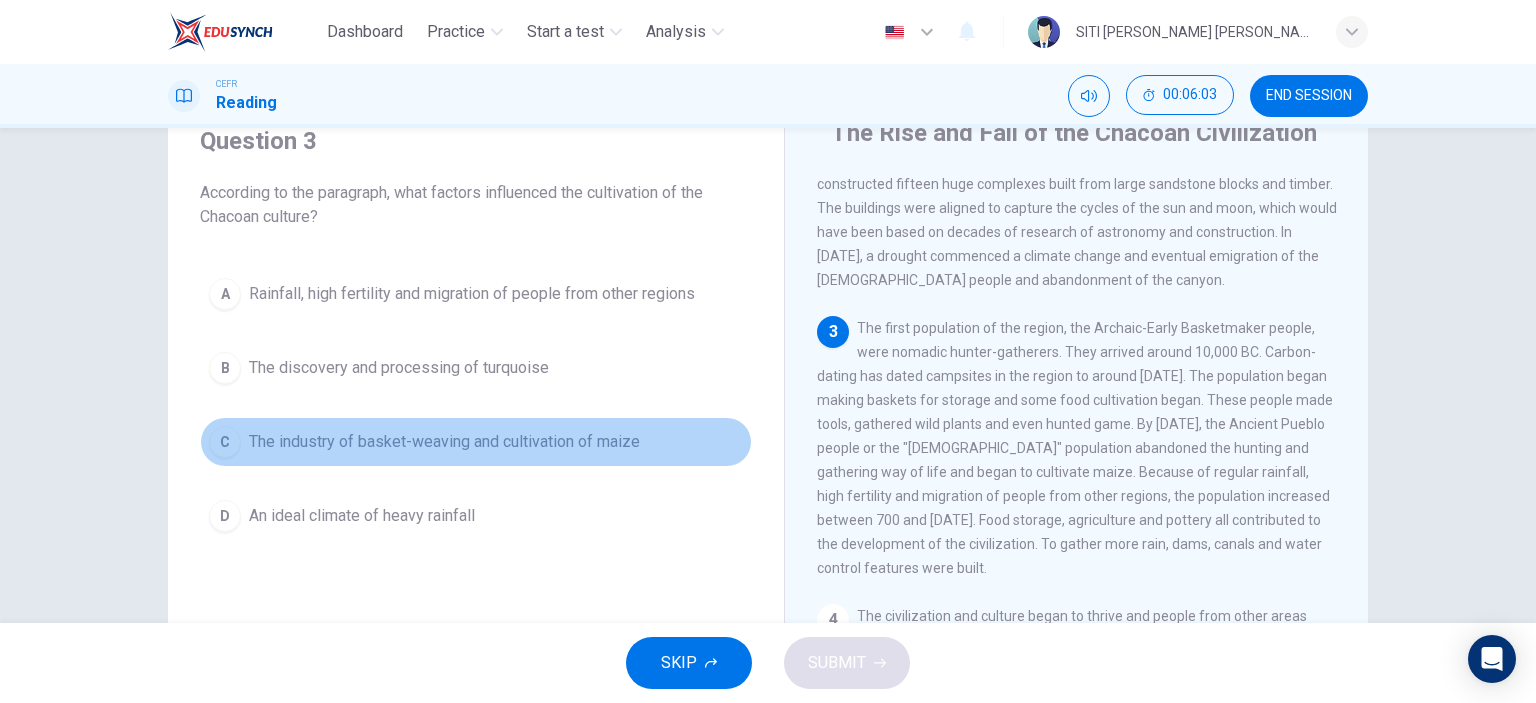 click on "C The industry of basket-weaving and cultivation of maize" at bounding box center [476, 442] 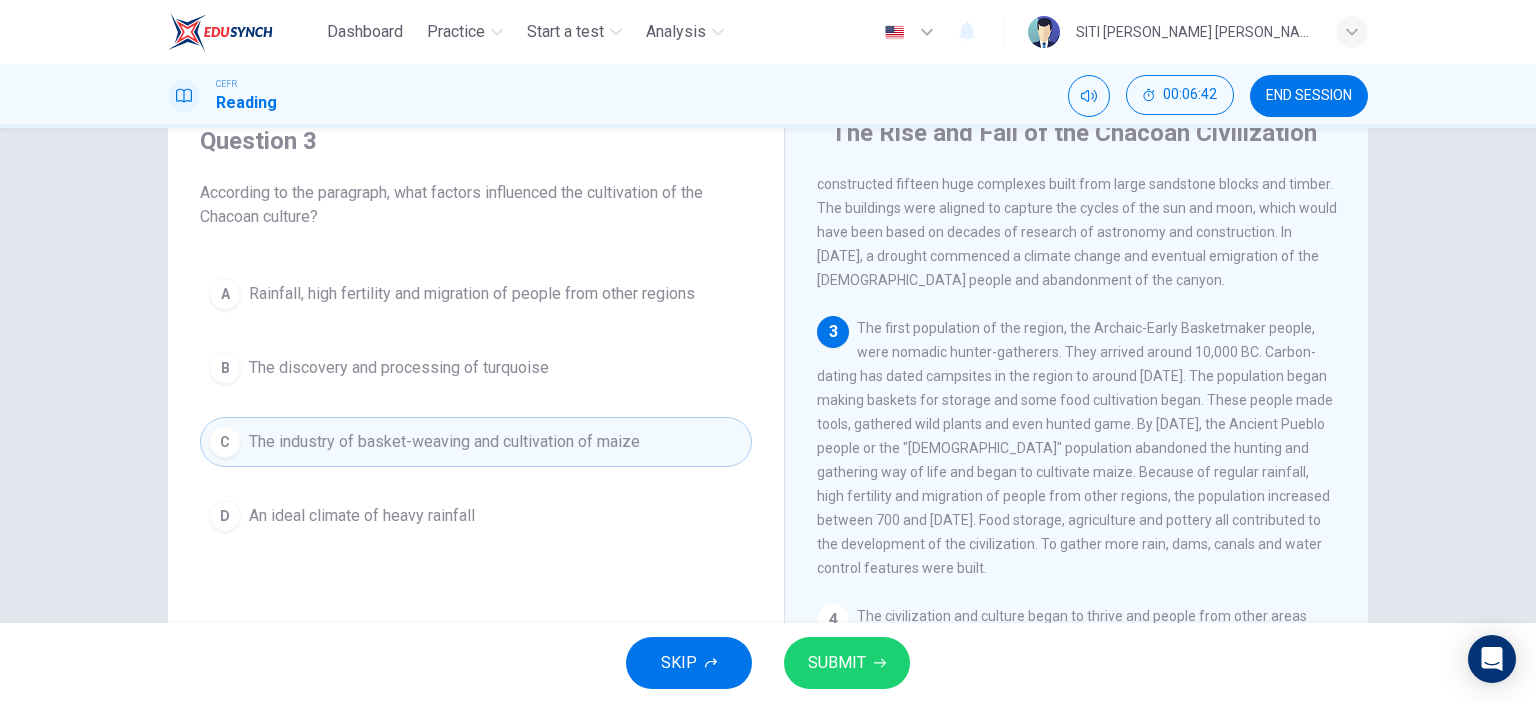 scroll, scrollTop: 153, scrollLeft: 0, axis: vertical 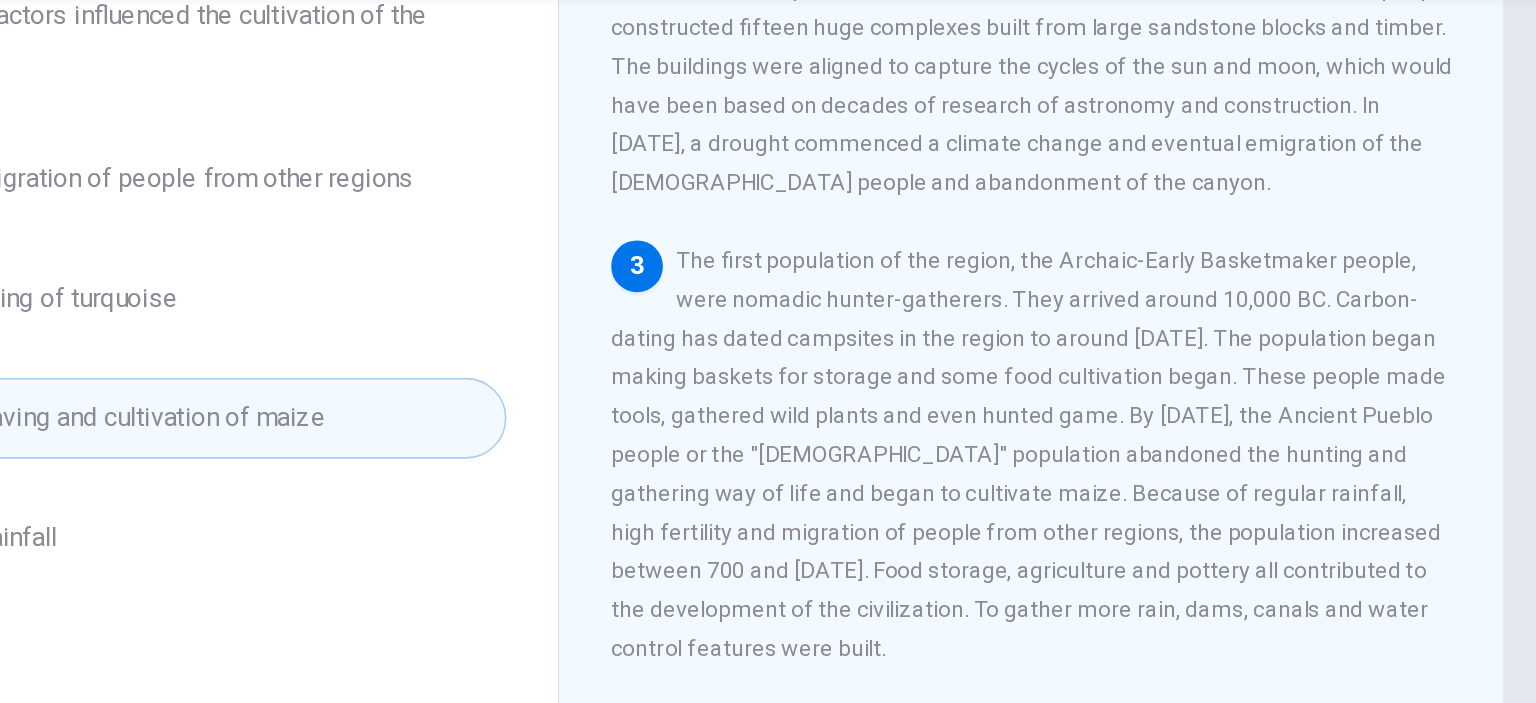 click on "The first population of the region, the Archaic-Early Basketmaker people, were nomadic hunter-gatherers. They arrived around 10,000 BC. Carbon-dating has dated campsites in the region to around [DATE]. The population began making baskets for storage and some food cultivation began. These people made tools, gathered wild plants and even hunted game. By [DATE], the Ancient Pueblo people or the "[DEMOGRAPHIC_DATA]" population abandoned the hunting and gathering way of life and began to cultivate maize. Because of regular rainfall, high fertility and migration of people from other regions, the population increased between 700 and [DATE]. Food storage, agriculture and pottery all contributed to the development of the civilization. To gather more rain, dams, canals and water control features were built." at bounding box center [1075, 411] 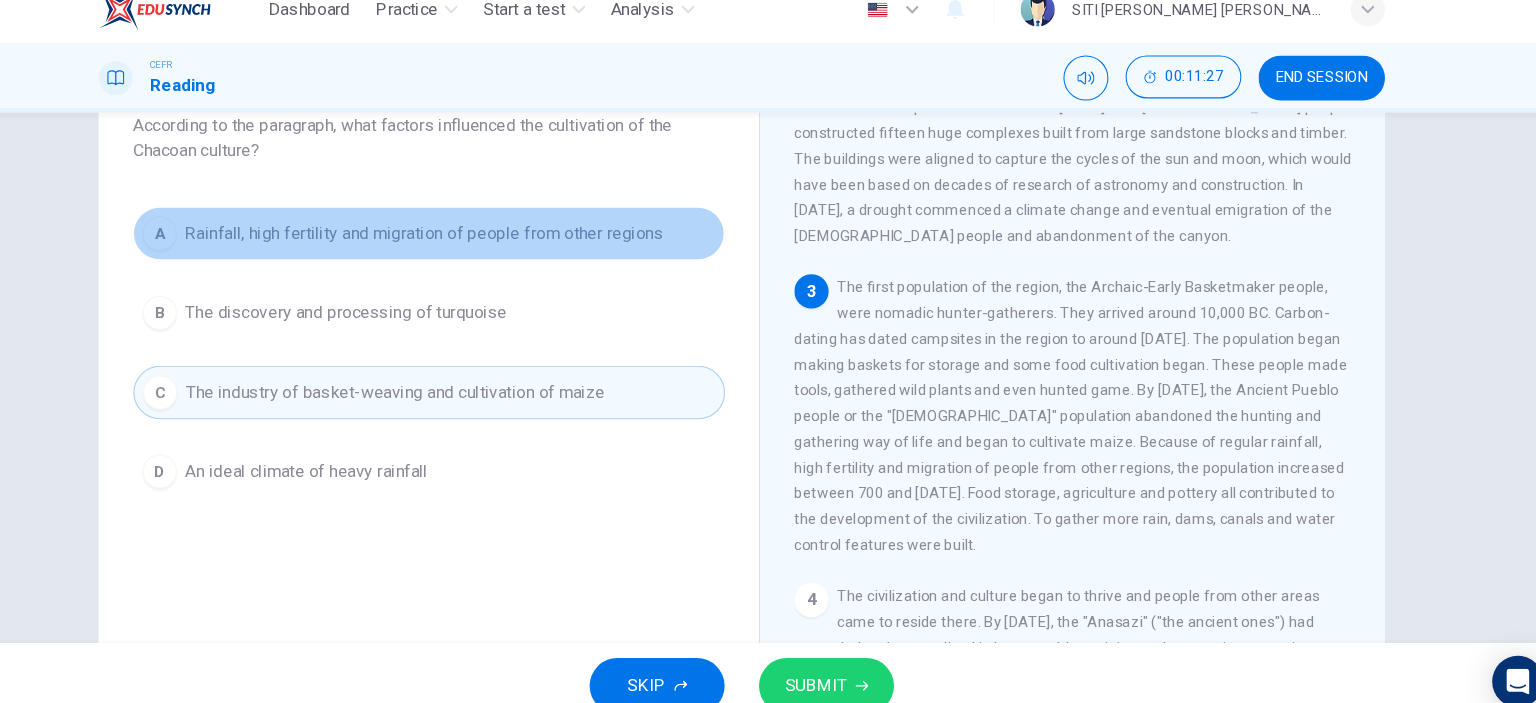 click on "A Rainfall, high fertility and migration of people from other regions" at bounding box center (476, 241) 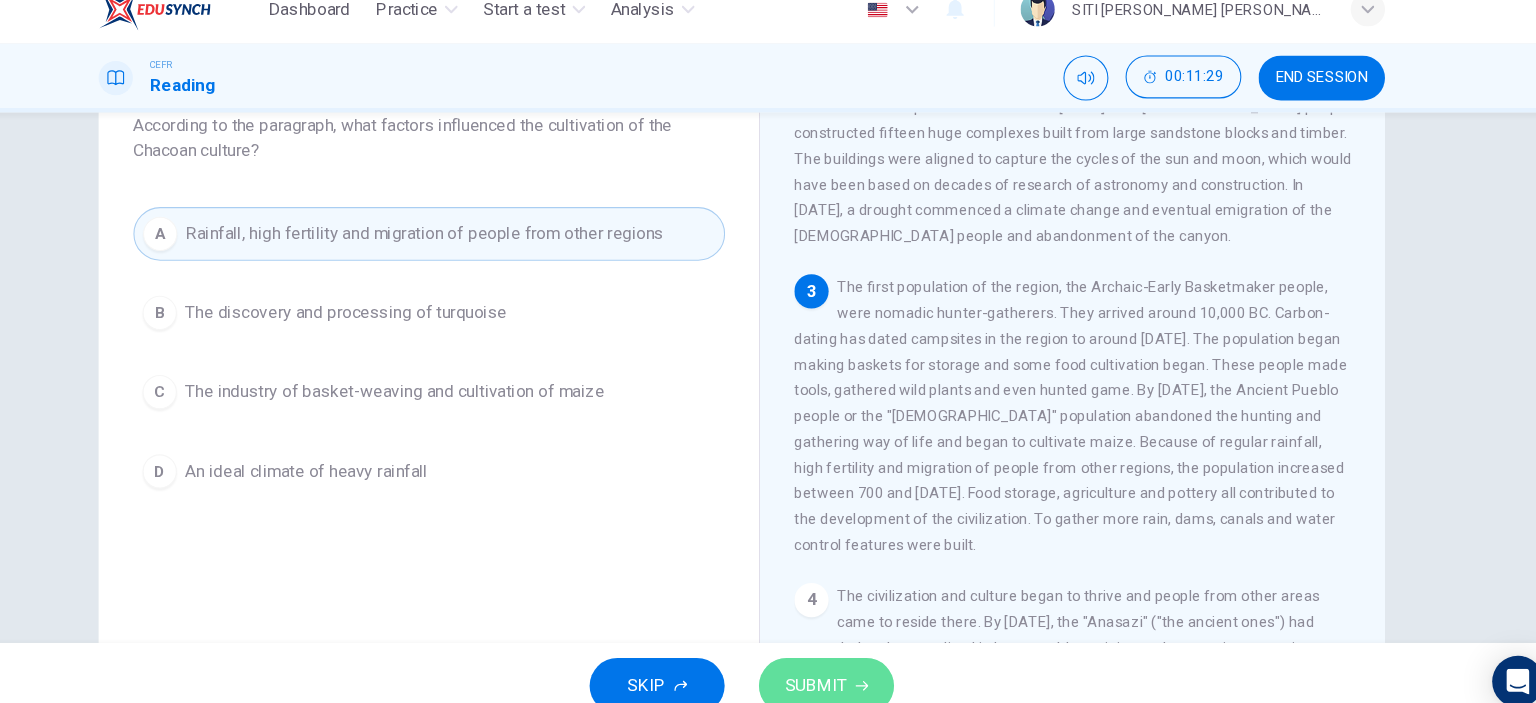 click on "SUBMIT" at bounding box center [837, 663] 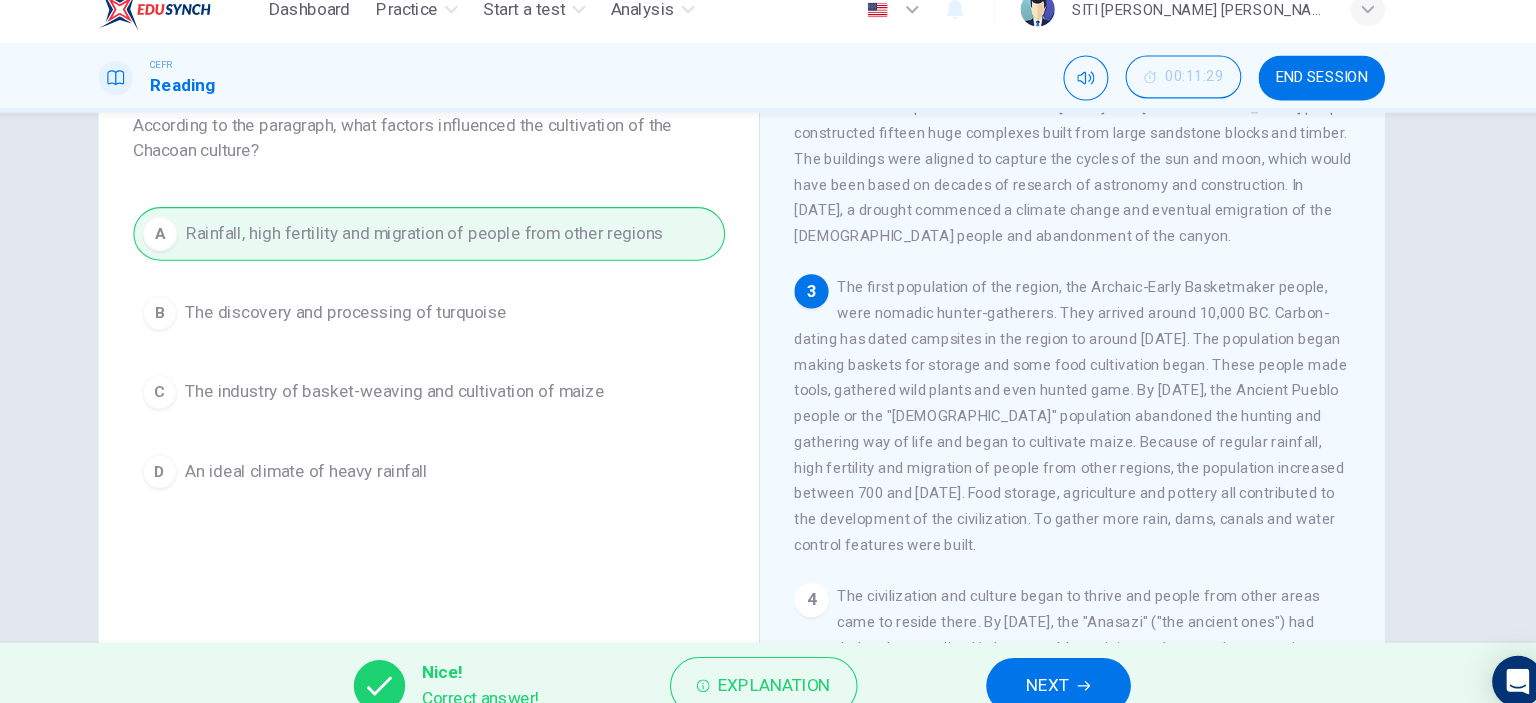 click on "NEXT" at bounding box center (1053, 663) 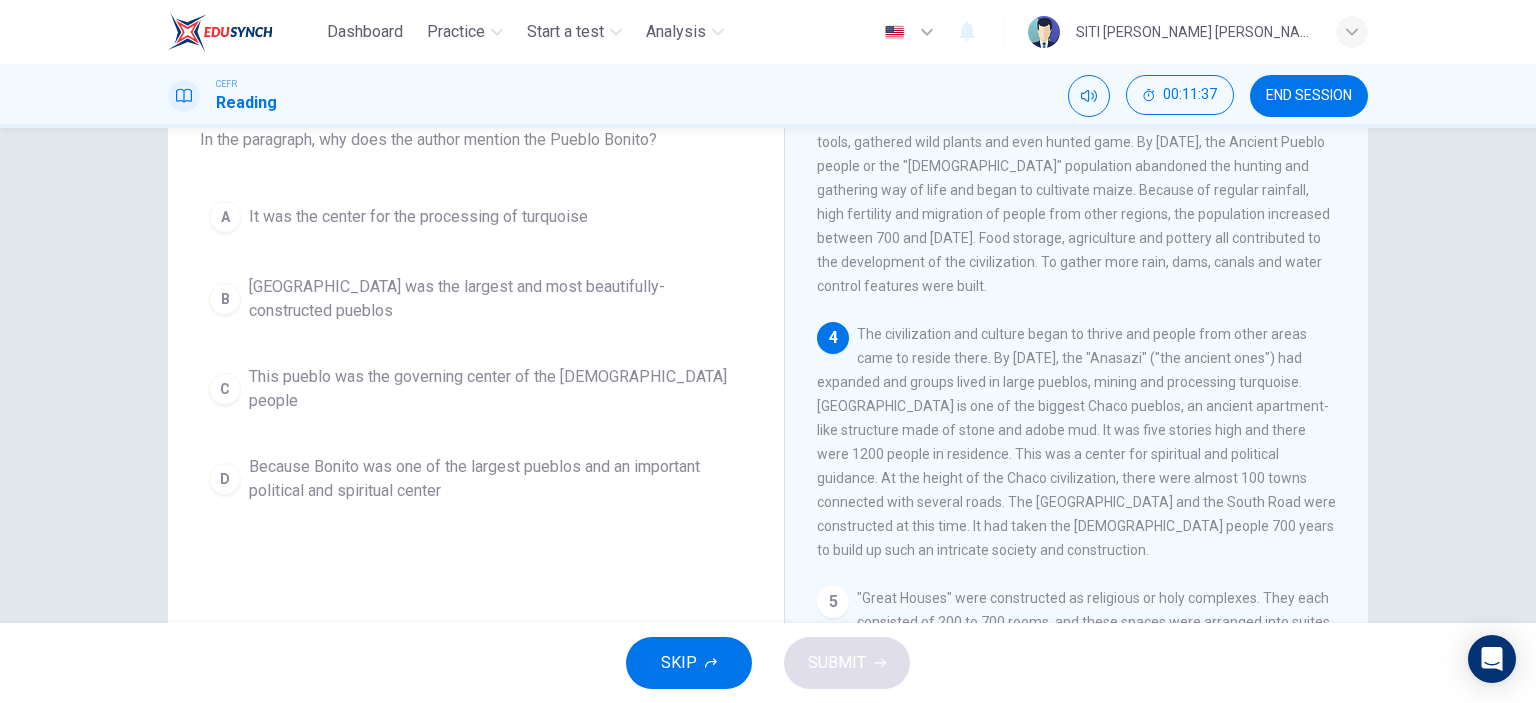 scroll, scrollTop: 400, scrollLeft: 0, axis: vertical 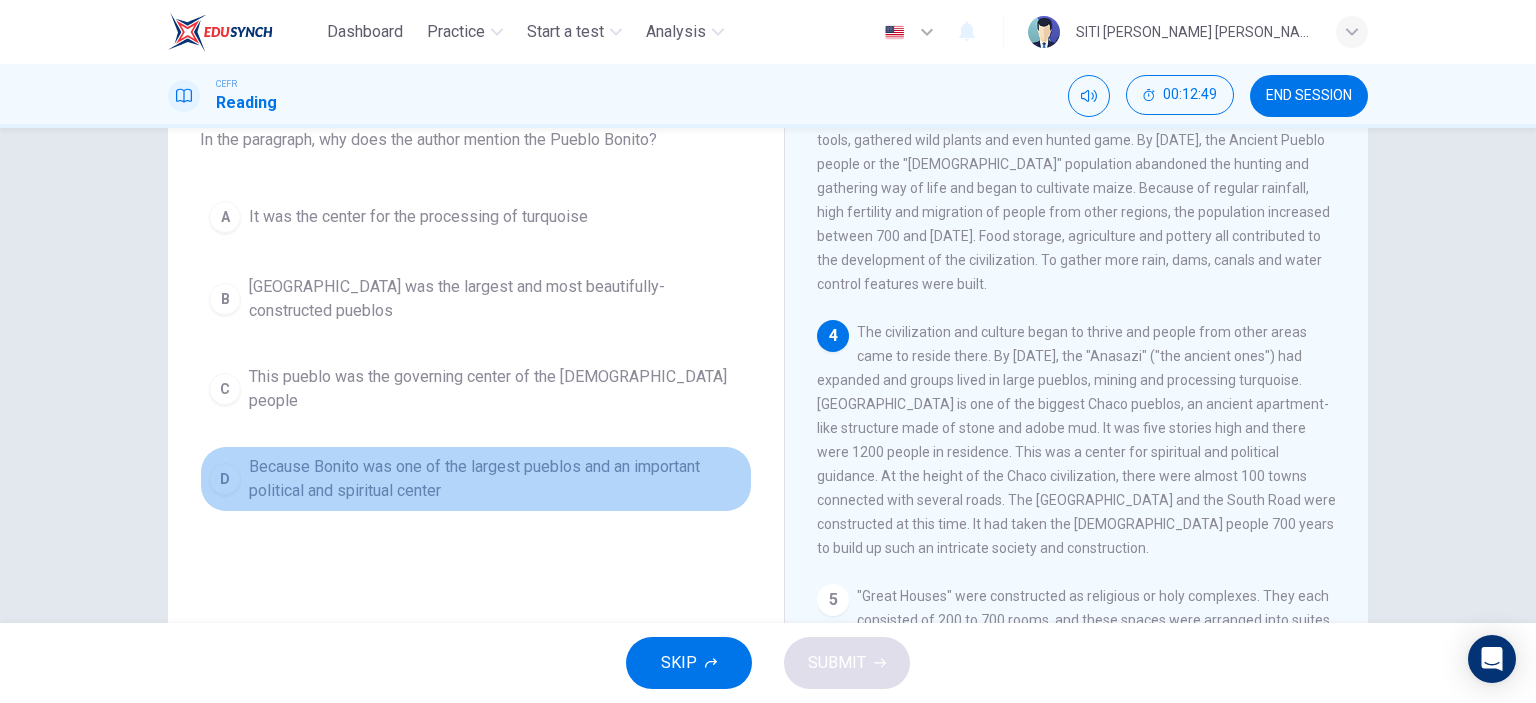 click on "Because Bonito was one of the largest pueblos and an important political and spiritual center" at bounding box center (496, 479) 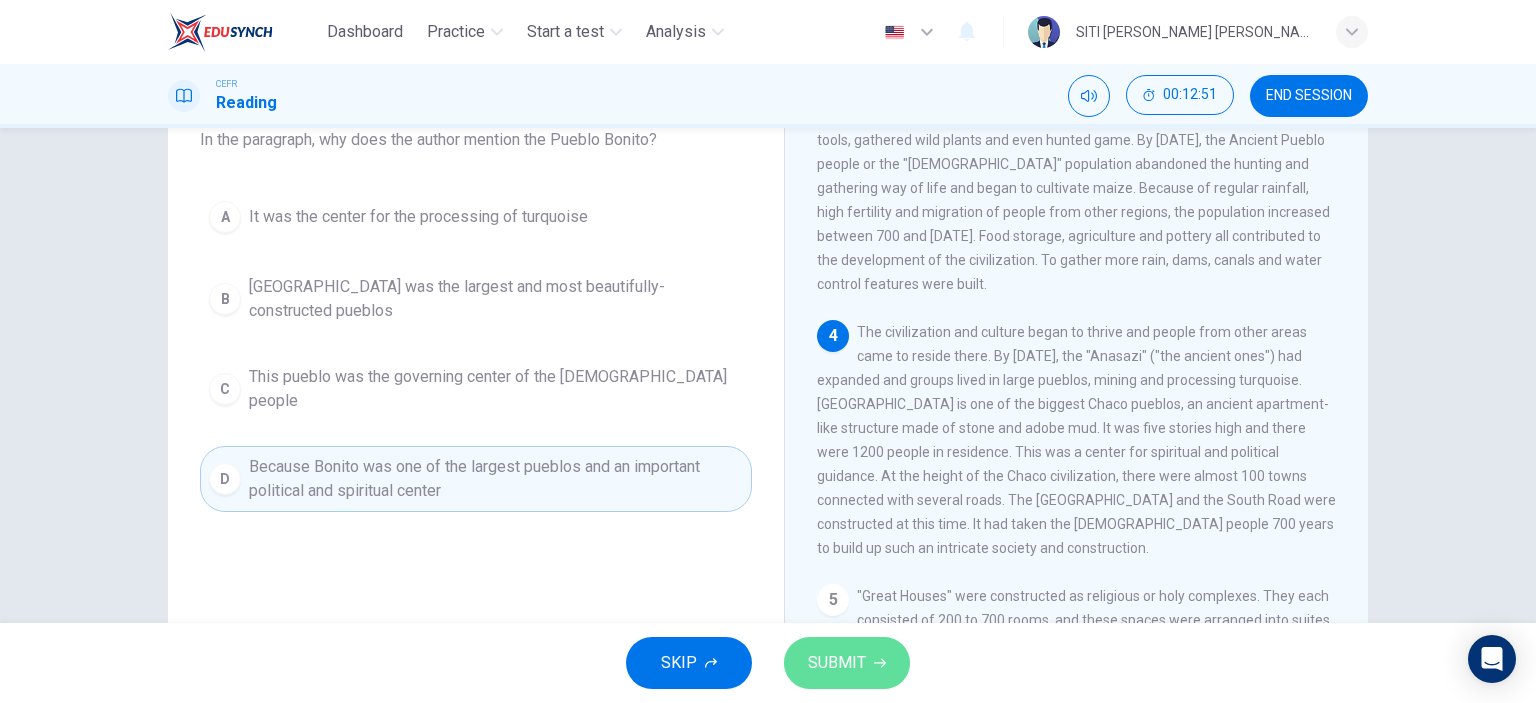 click on "SUBMIT" at bounding box center (847, 663) 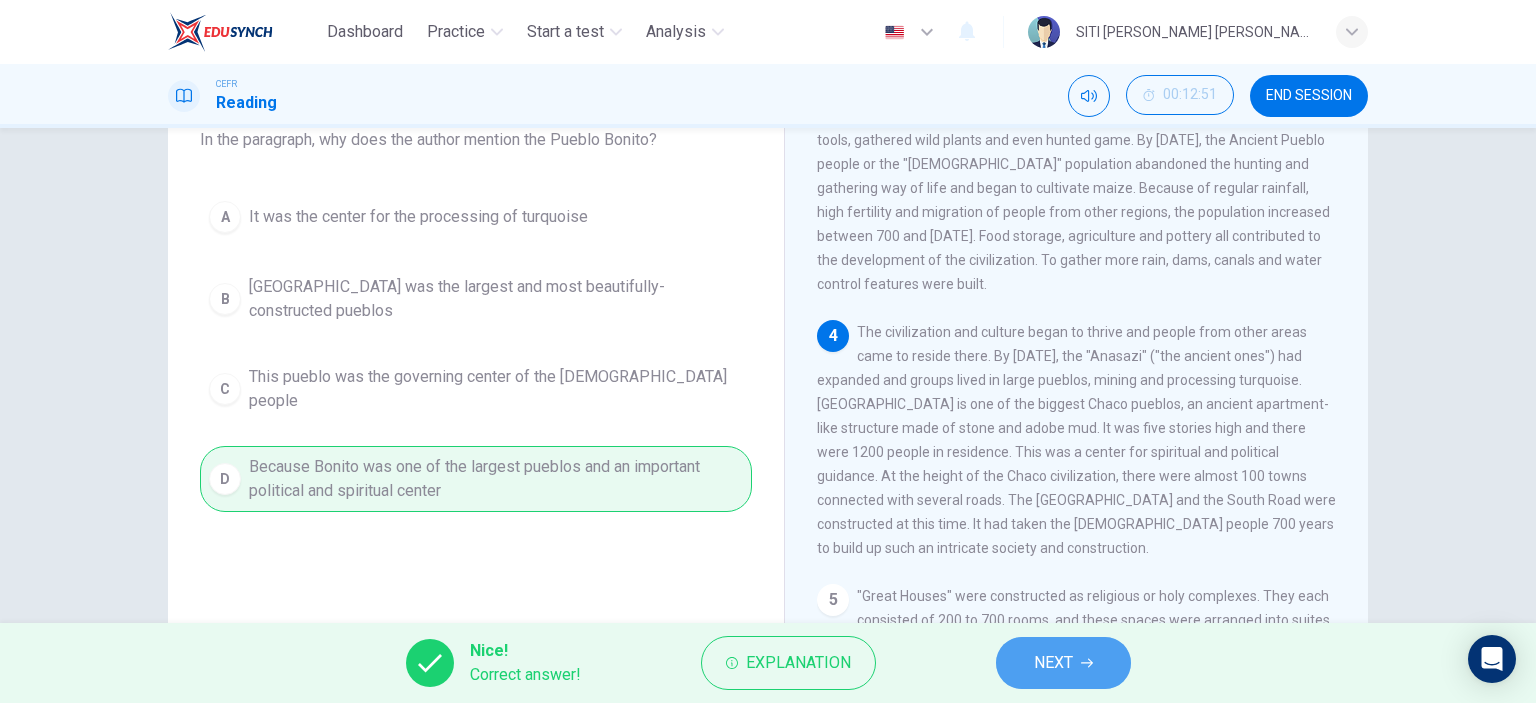 click on "NEXT" at bounding box center (1063, 663) 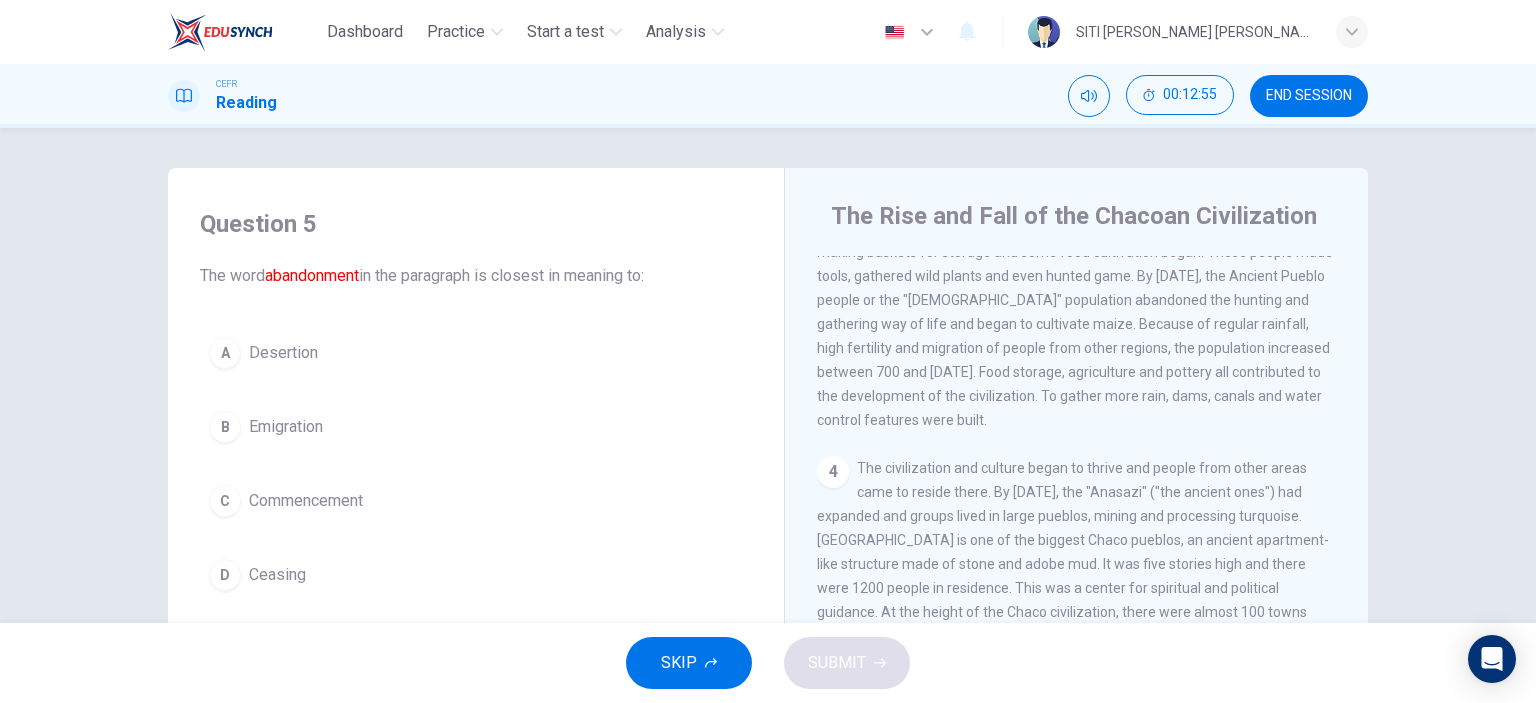 scroll, scrollTop: 280, scrollLeft: 0, axis: vertical 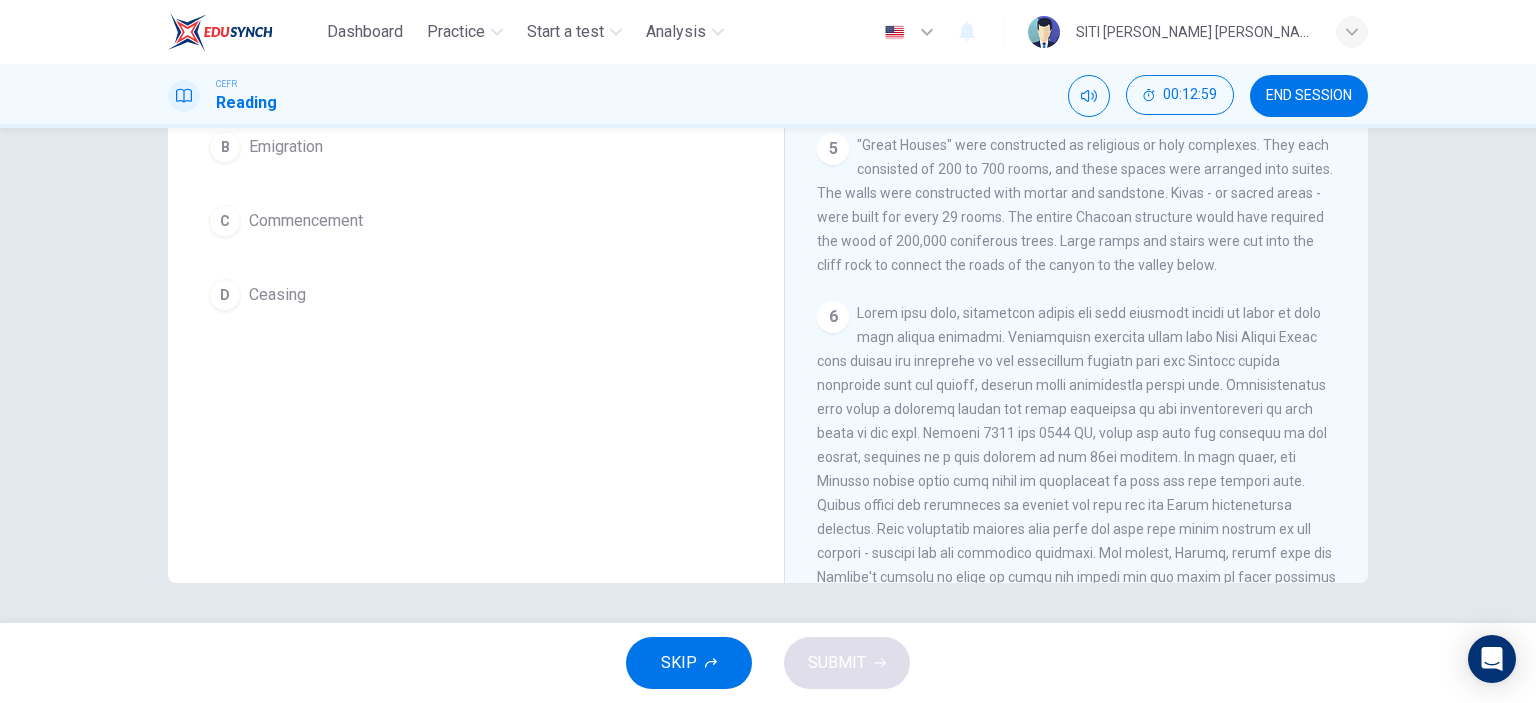 drag, startPoint x: 1372, startPoint y: 519, endPoint x: 1373, endPoint y: 568, distance: 49.010204 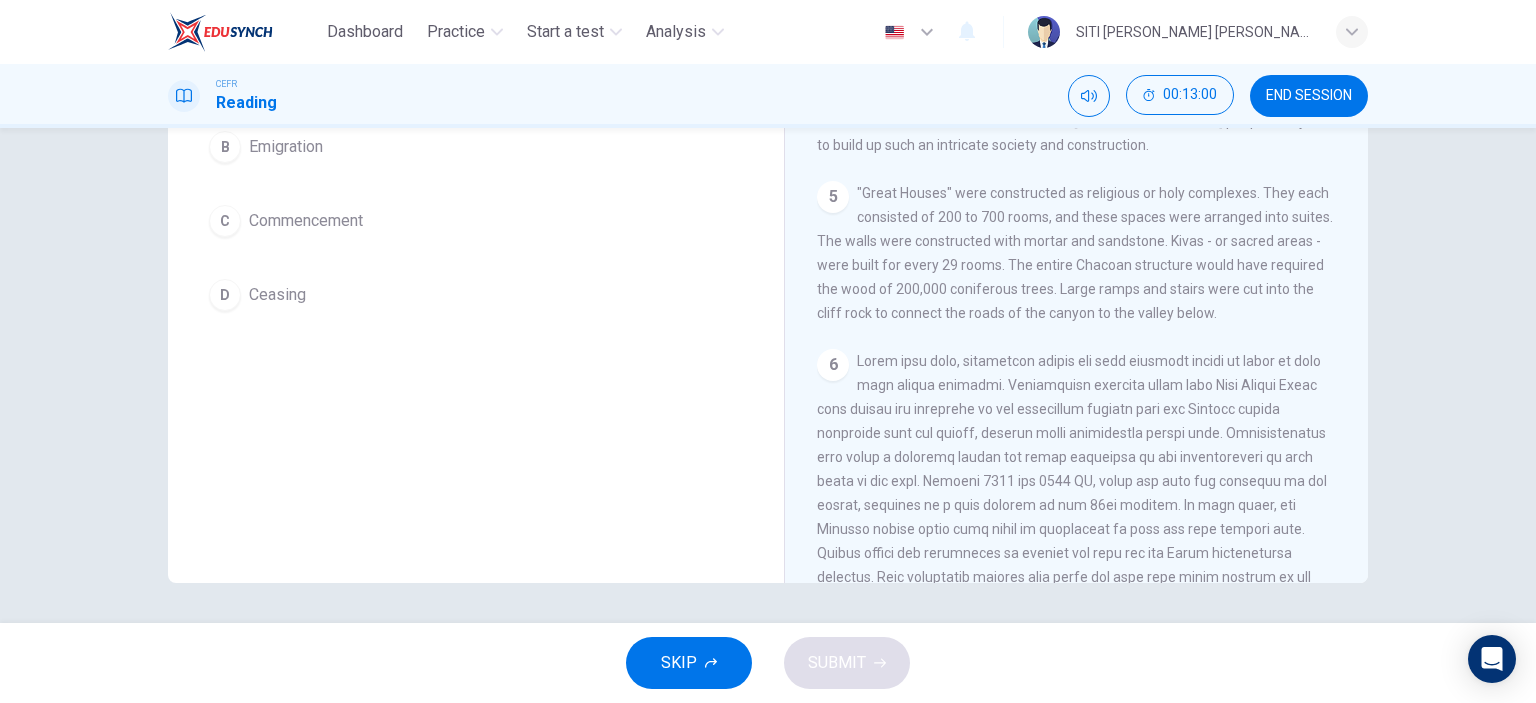 scroll, scrollTop: 652, scrollLeft: 0, axis: vertical 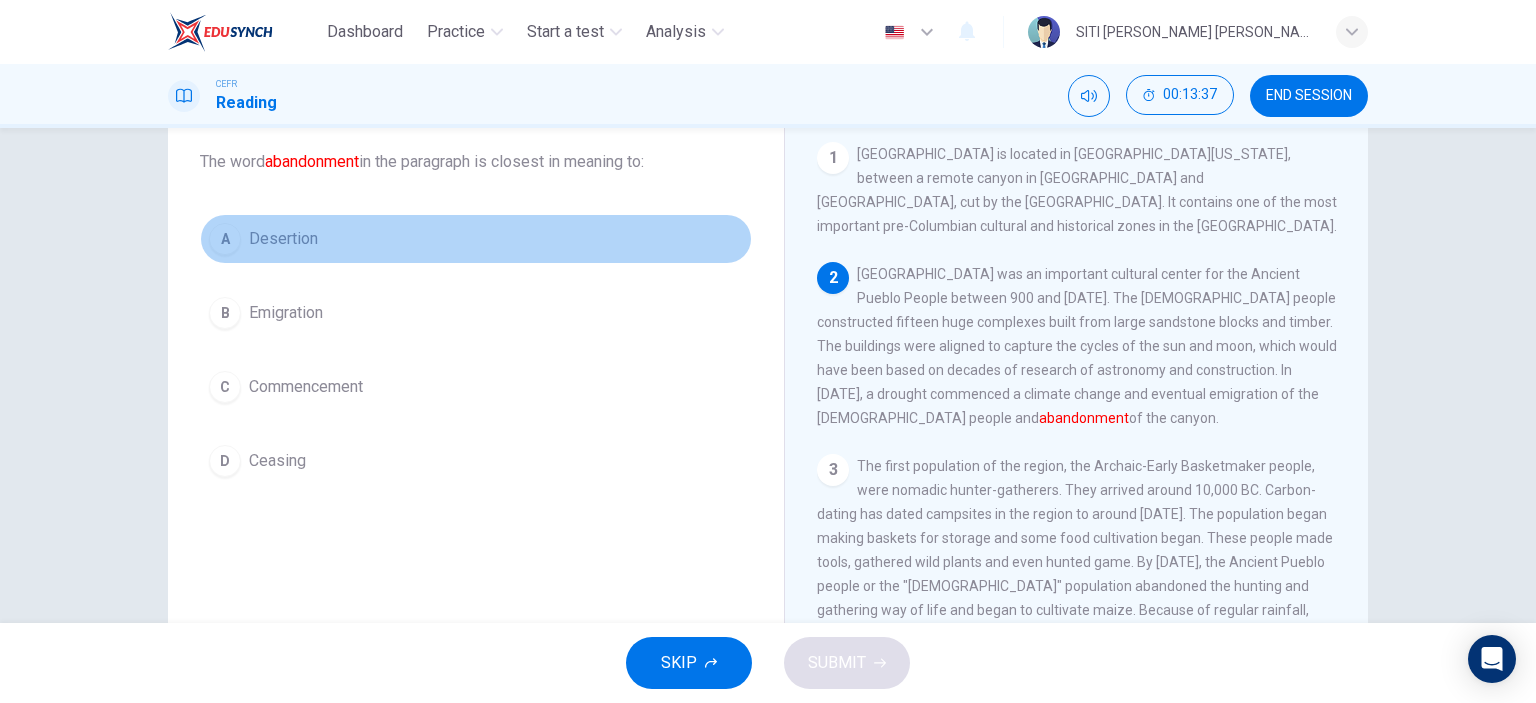 click on "A Desertion" at bounding box center (476, 239) 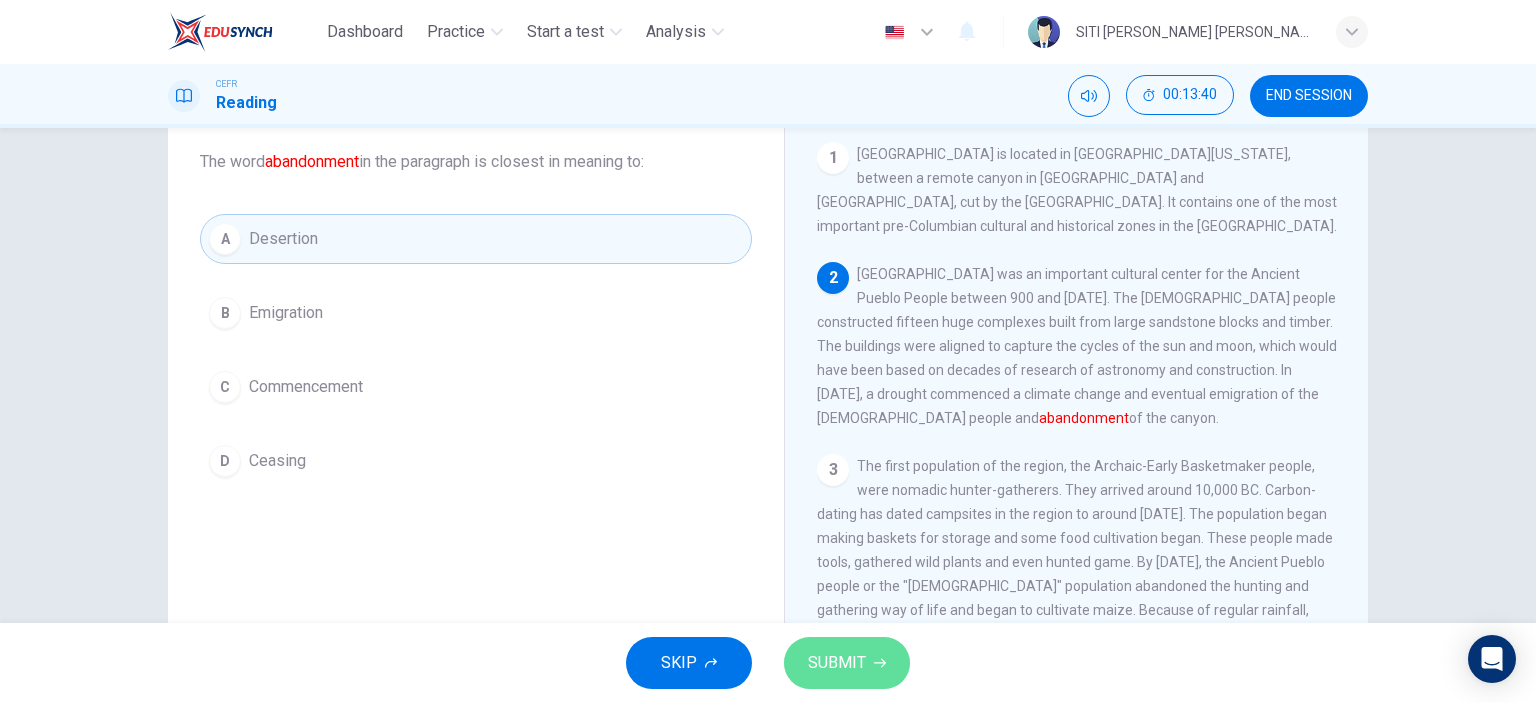 click on "SUBMIT" at bounding box center [847, 663] 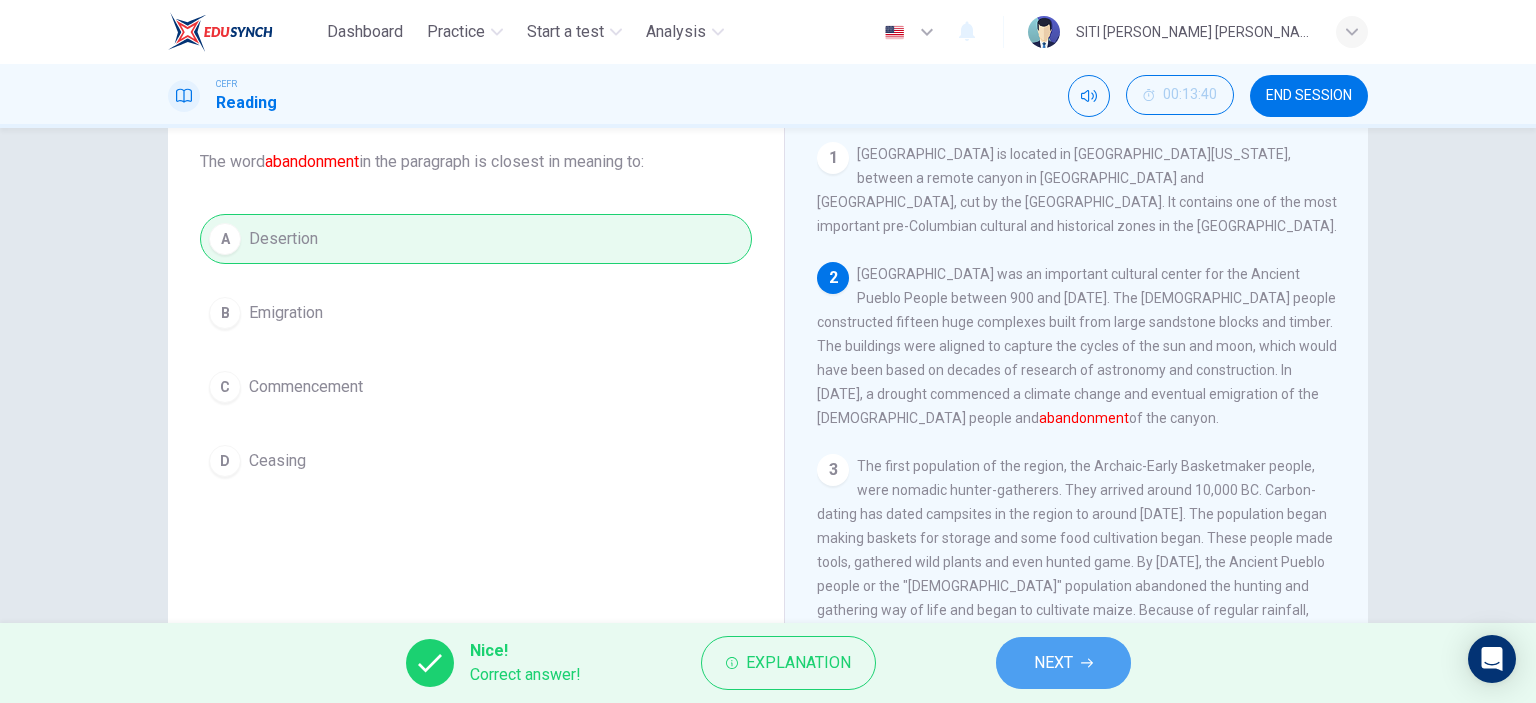 click 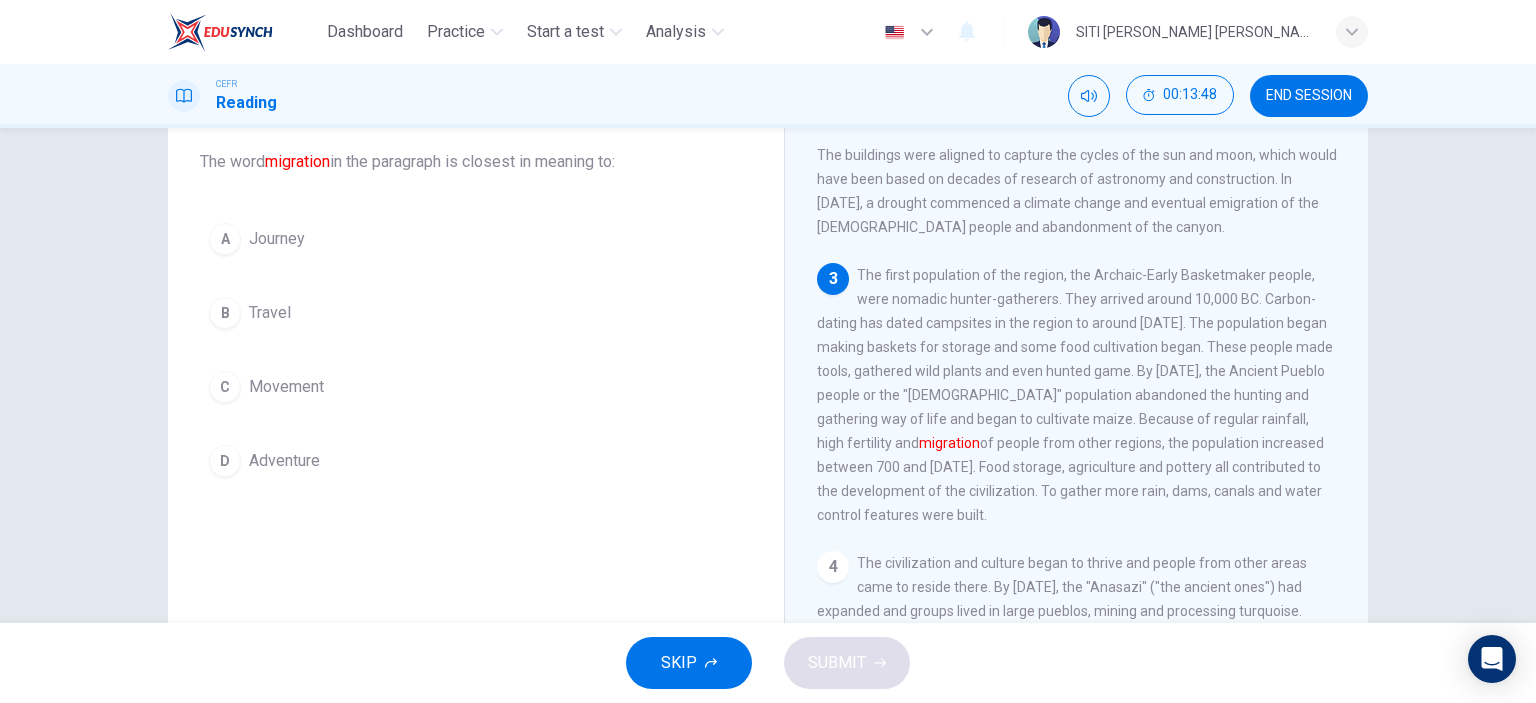 scroll, scrollTop: 203, scrollLeft: 0, axis: vertical 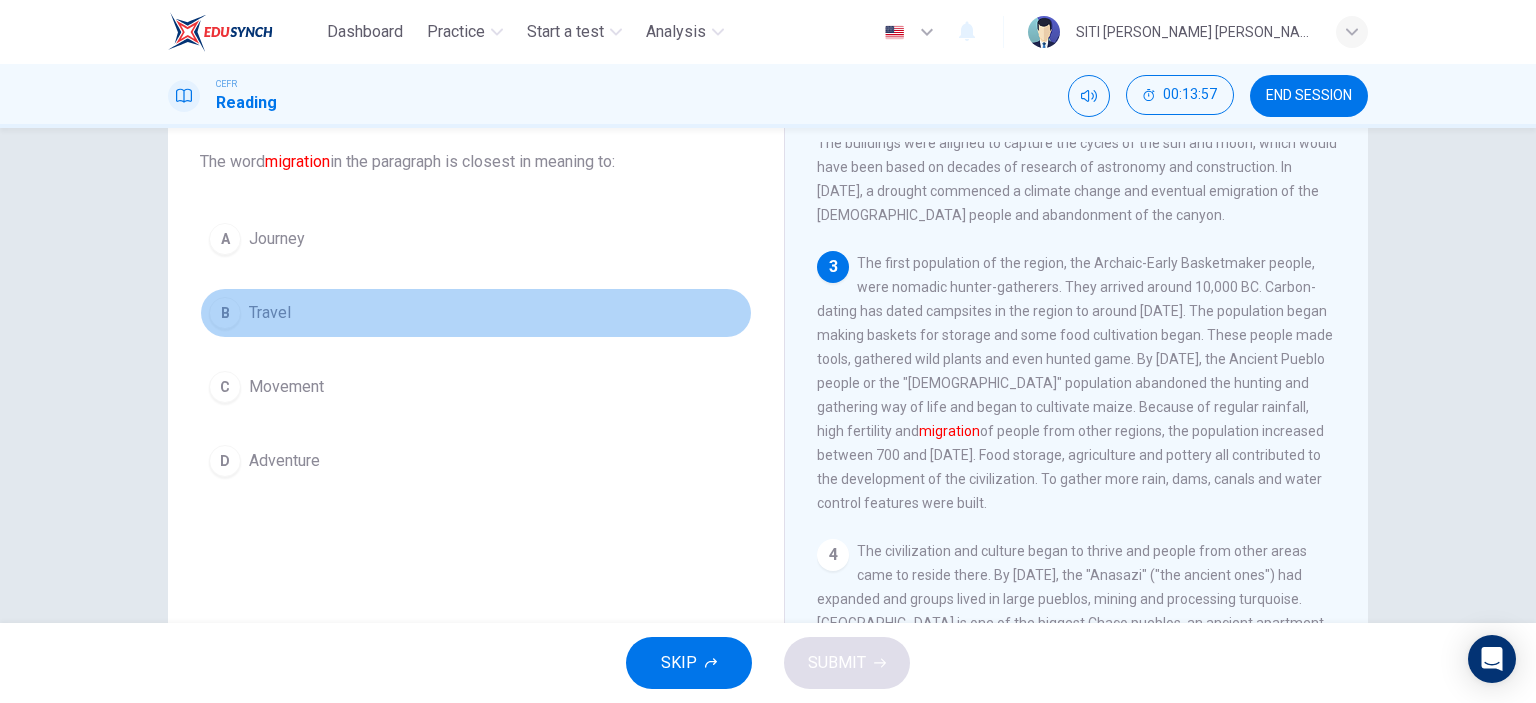 click on "B Travel" at bounding box center (476, 313) 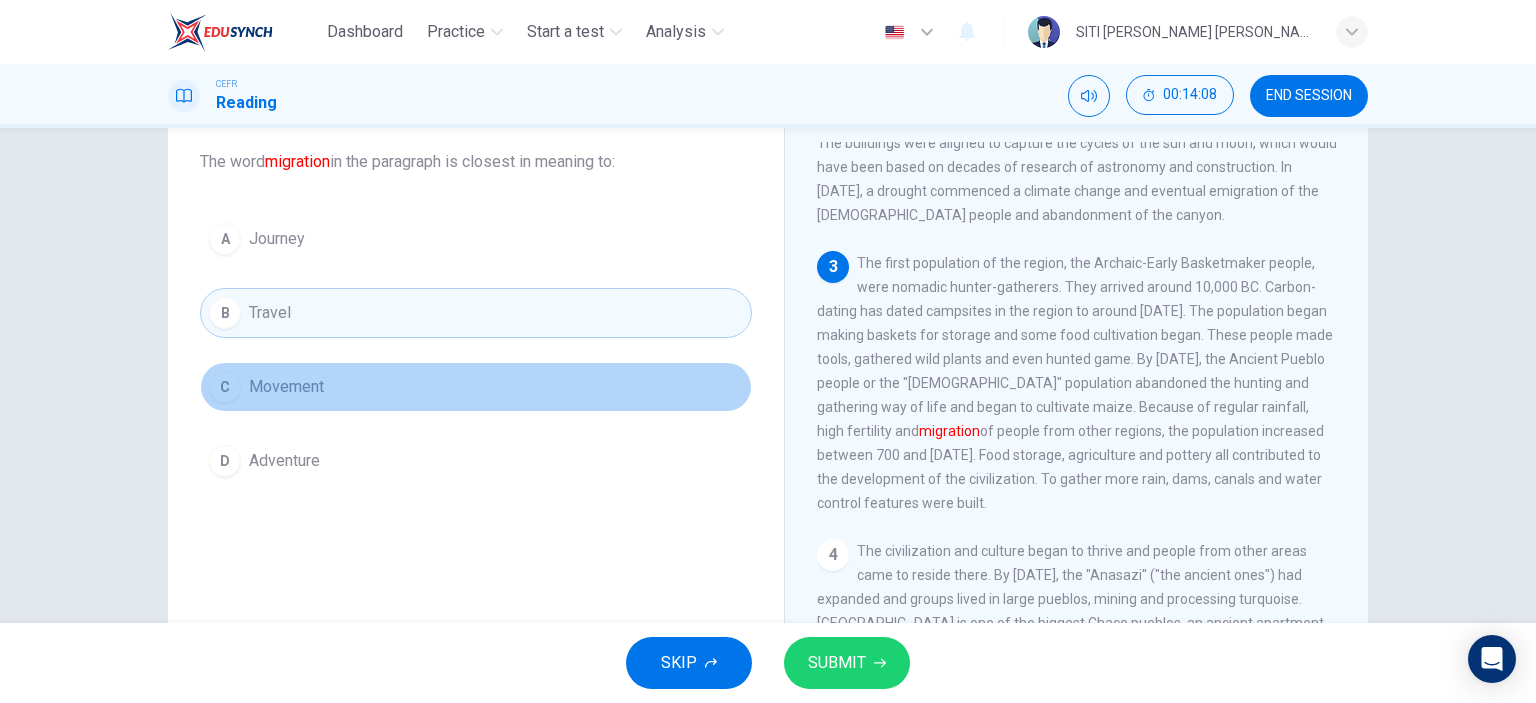 click on "C Movement" at bounding box center (476, 387) 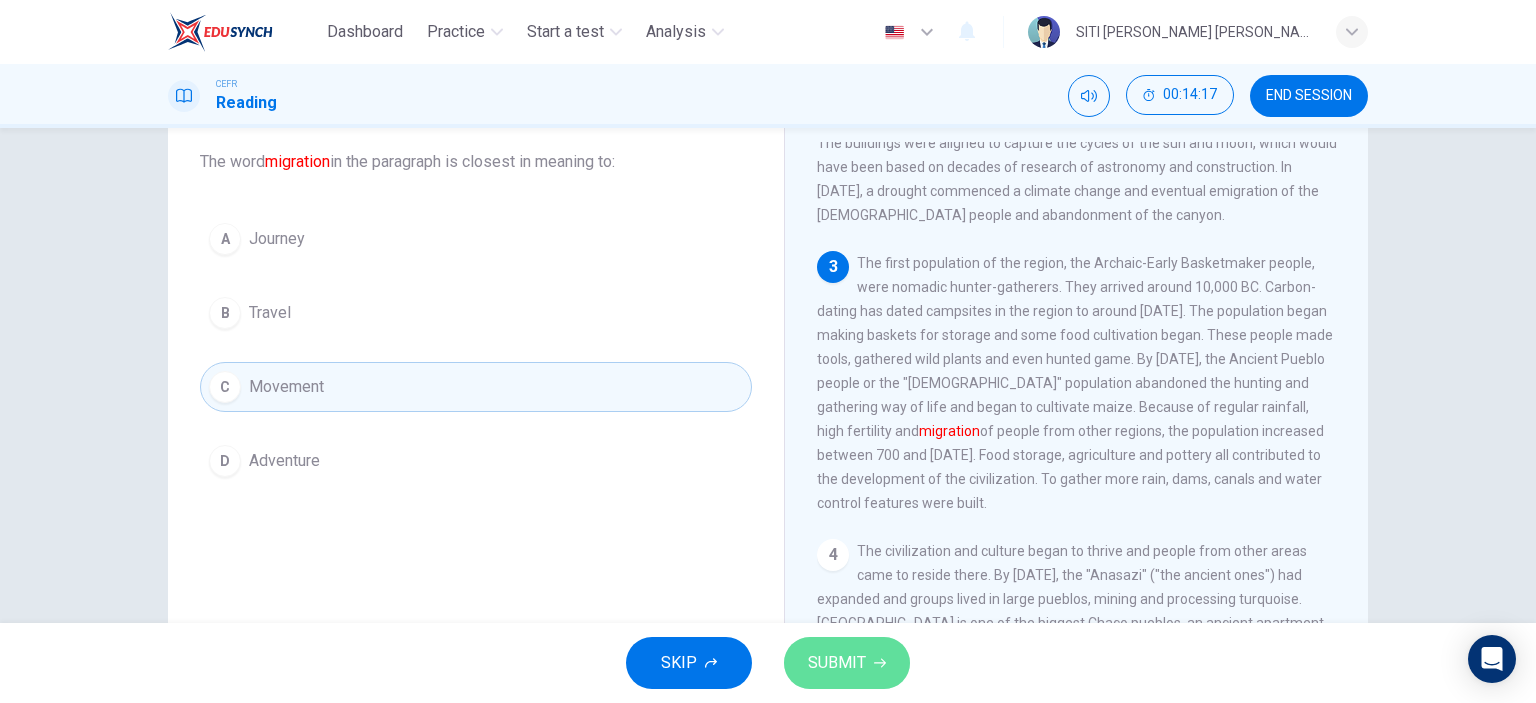 click on "SUBMIT" at bounding box center (837, 663) 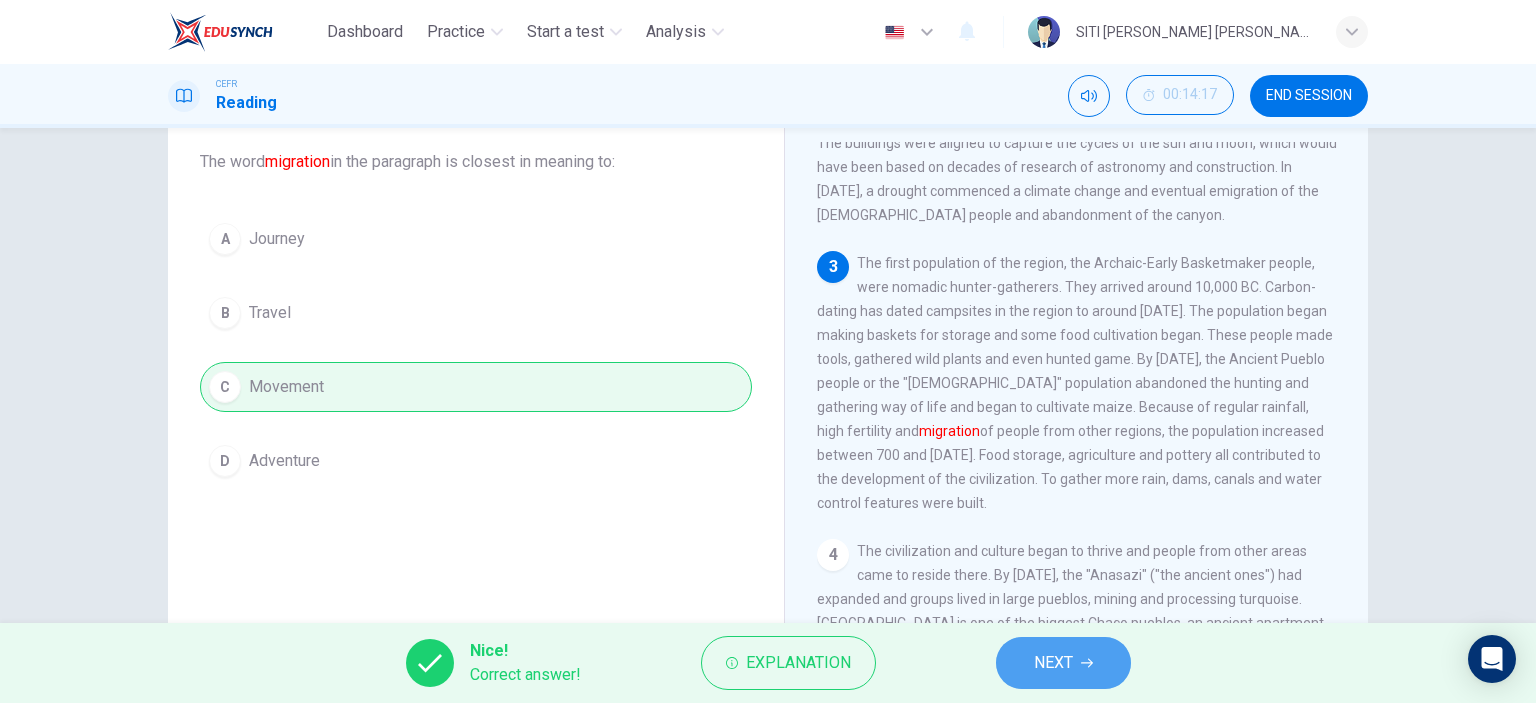 click on "NEXT" at bounding box center (1053, 663) 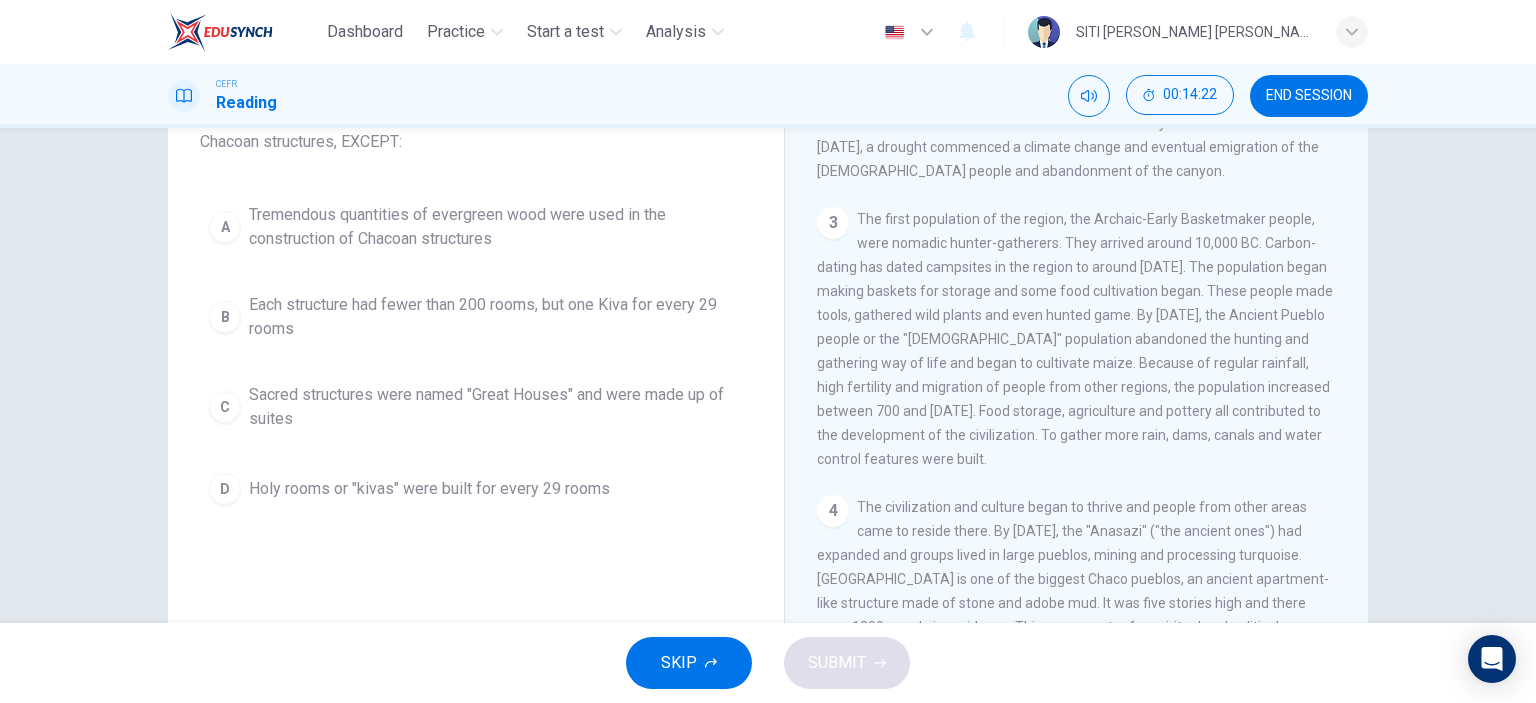scroll, scrollTop: 280, scrollLeft: 0, axis: vertical 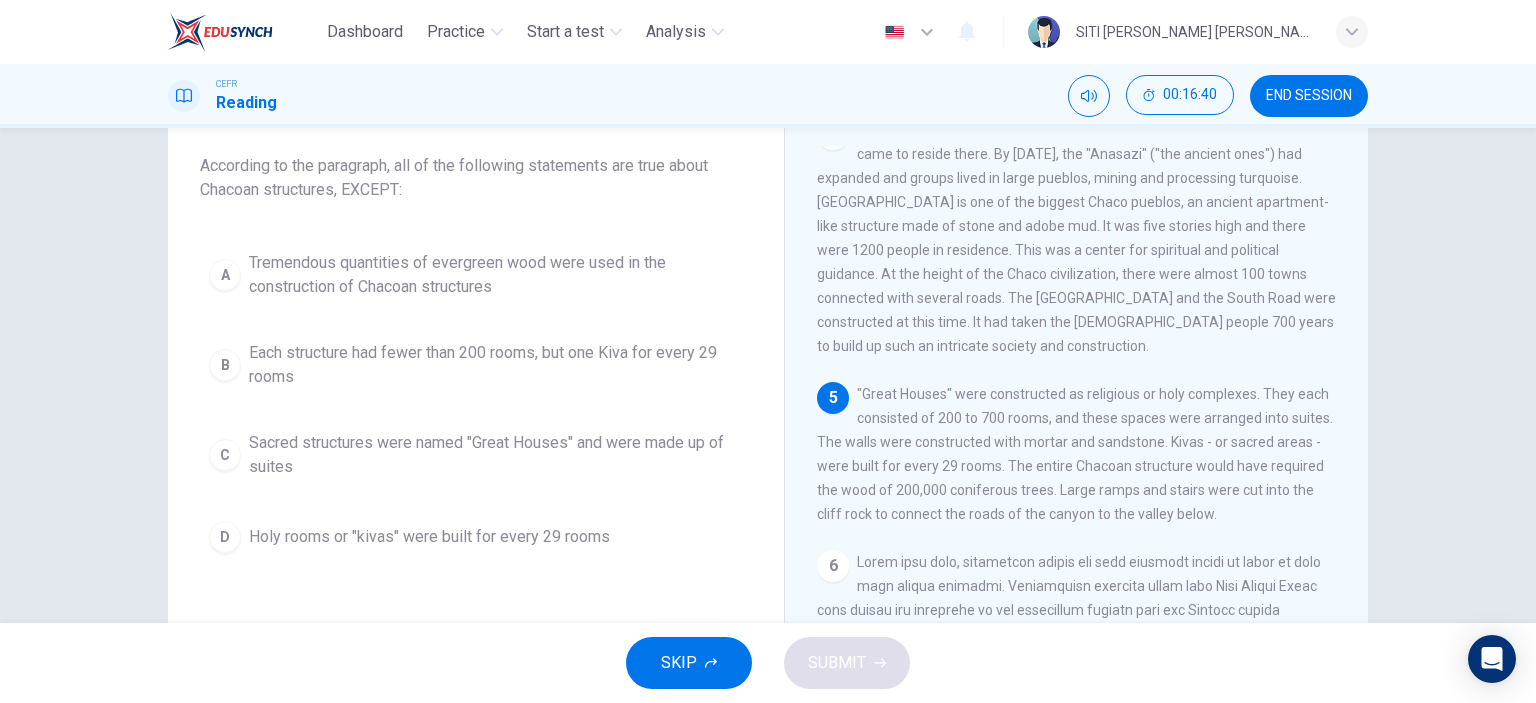 click on "B Each structure had fewer than 200 rooms, but one Kiva for every 29 rooms" at bounding box center [476, 365] 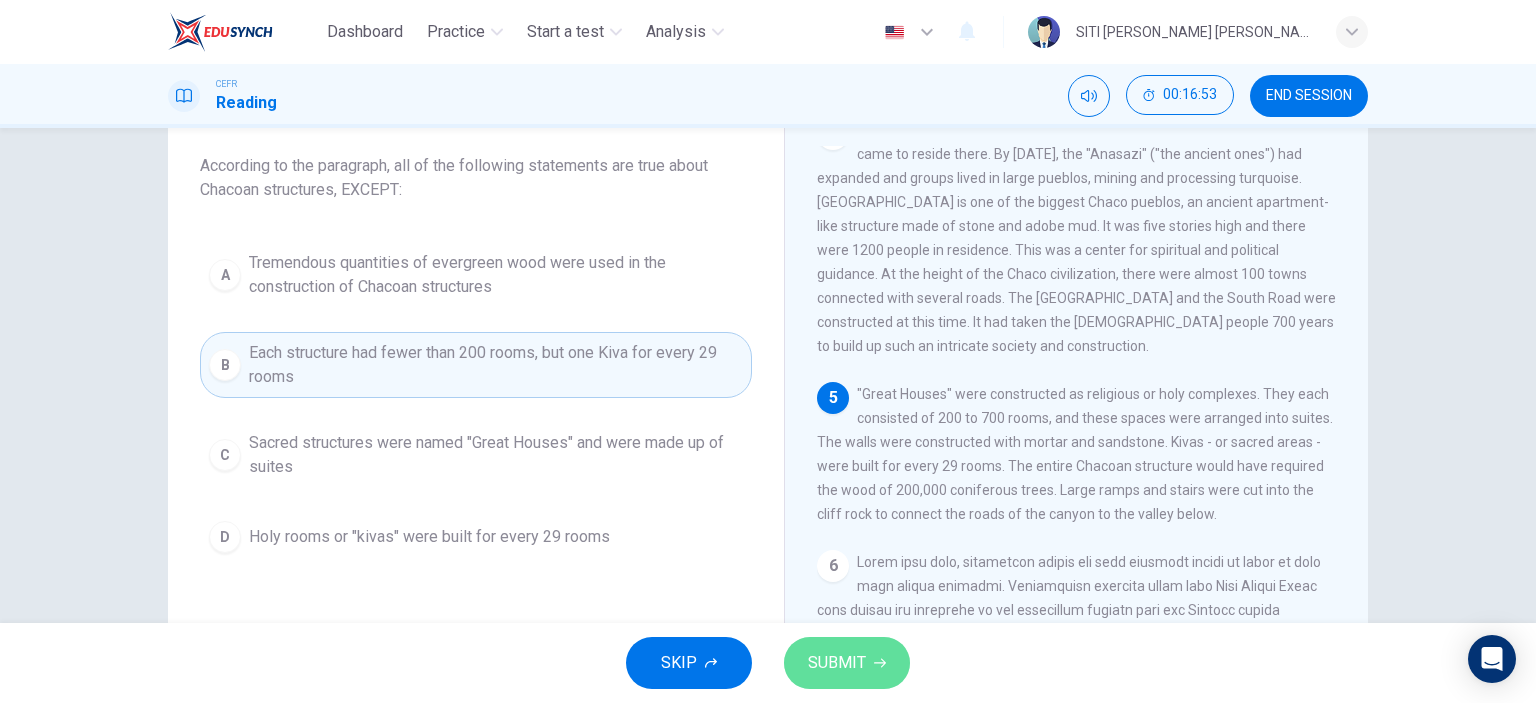 click on "SUBMIT" at bounding box center (837, 663) 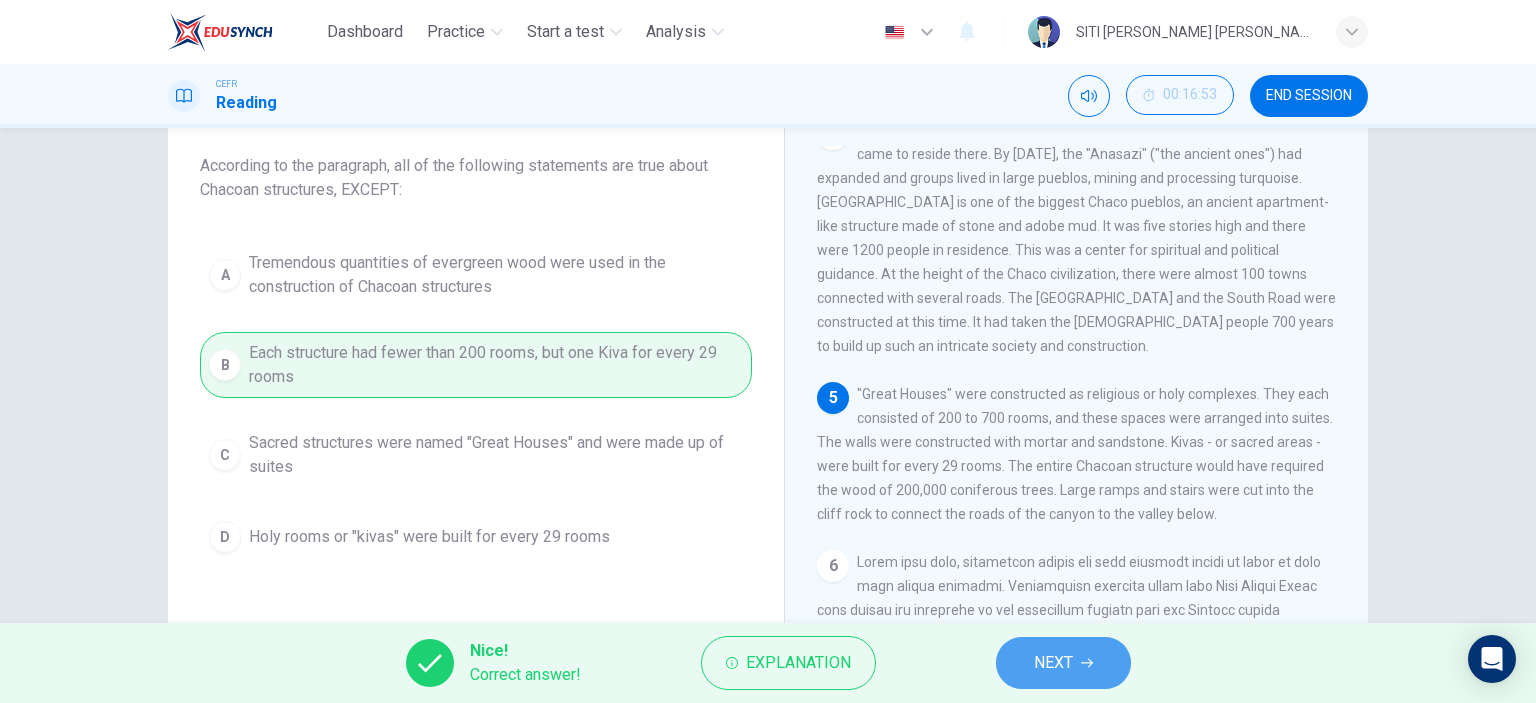 click on "NEXT" at bounding box center (1063, 663) 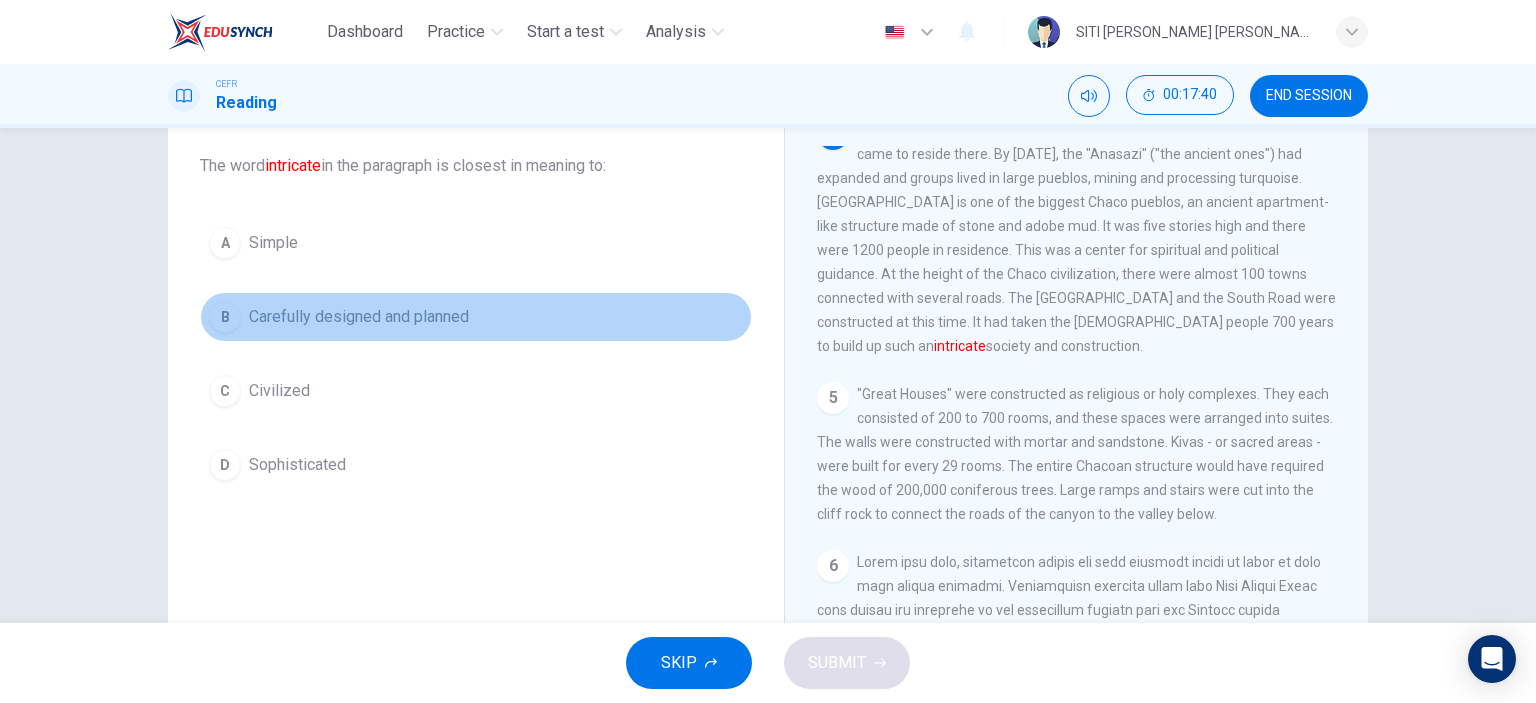 click on "B Carefully designed and planned" at bounding box center (476, 317) 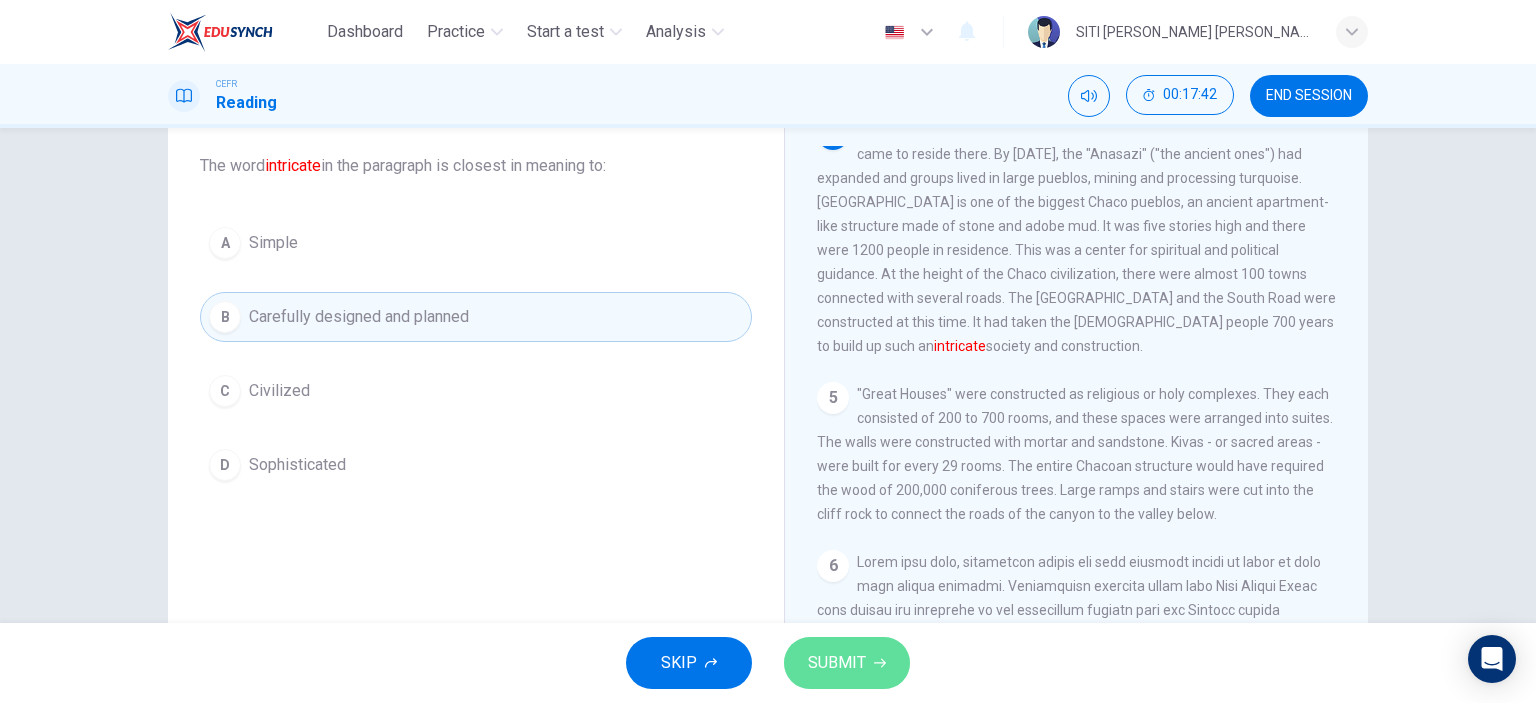 click on "SUBMIT" at bounding box center (837, 663) 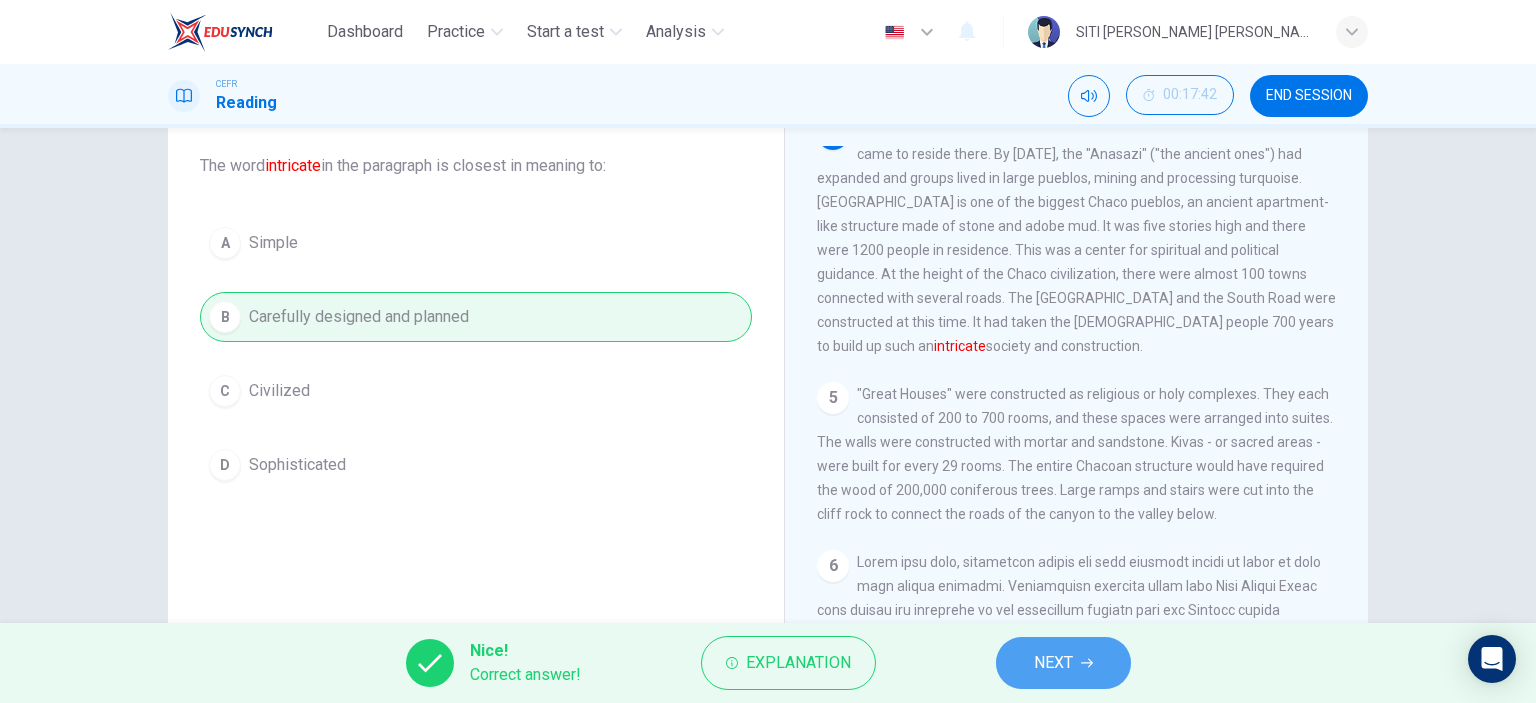 click on "NEXT" at bounding box center (1063, 663) 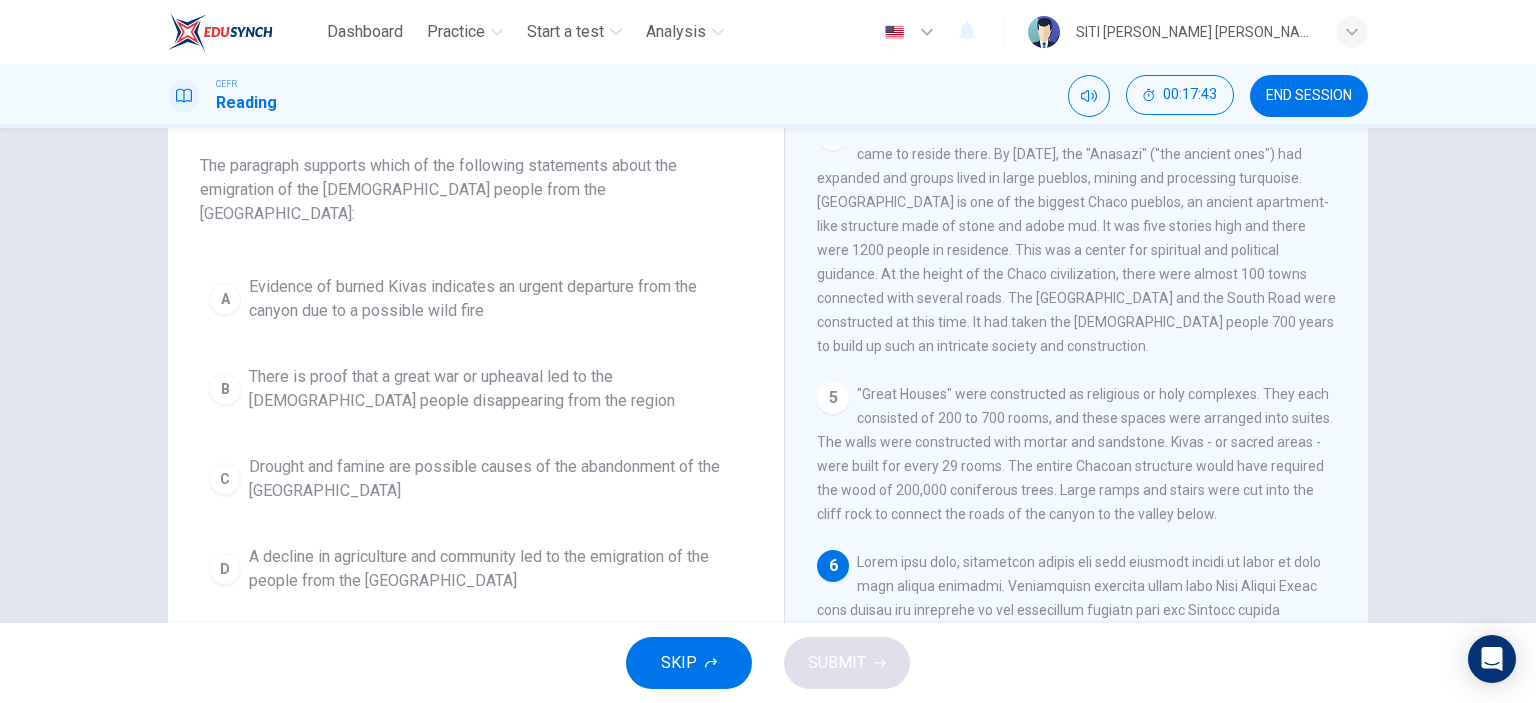 scroll, scrollTop: 52, scrollLeft: 0, axis: vertical 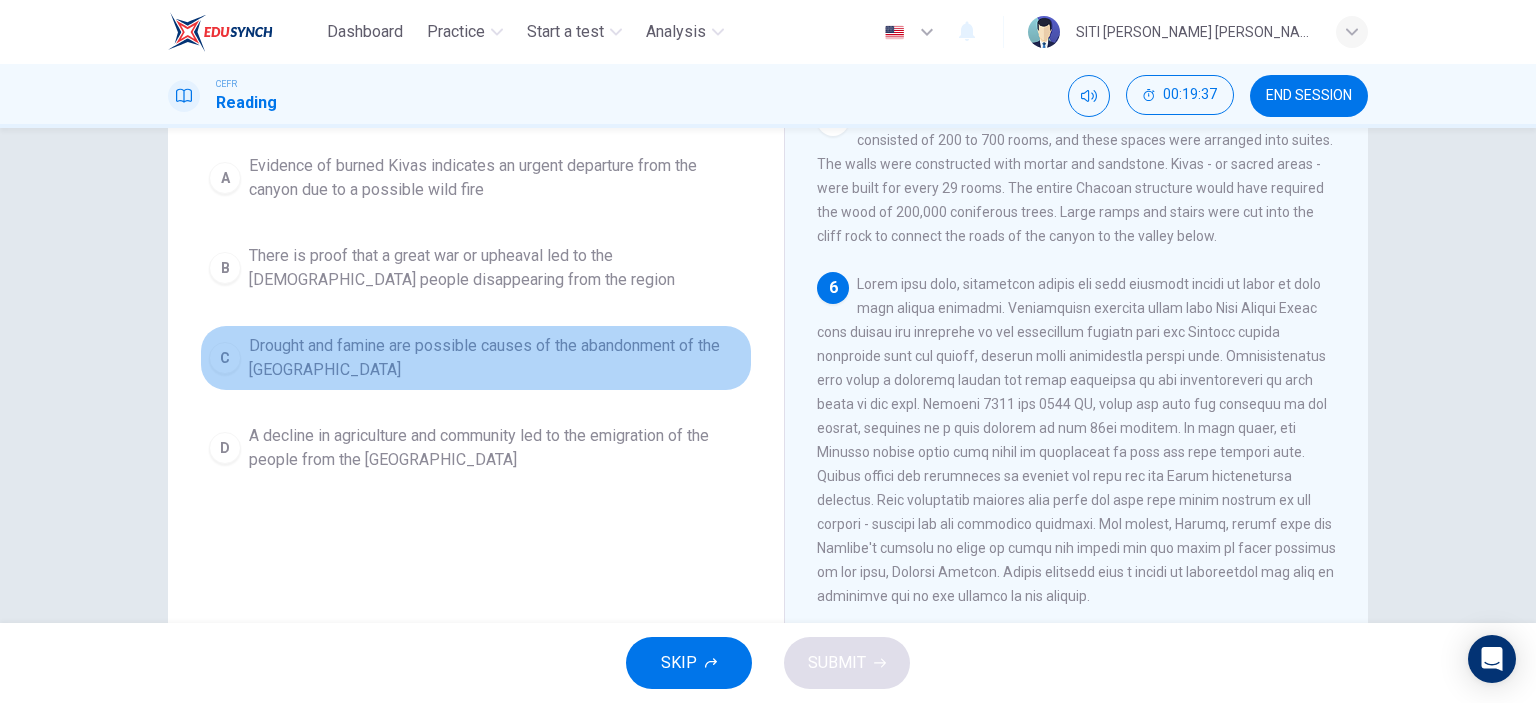 click on "C Drought and famine are possible causes of the abandonment of the [GEOGRAPHIC_DATA]" at bounding box center [476, 358] 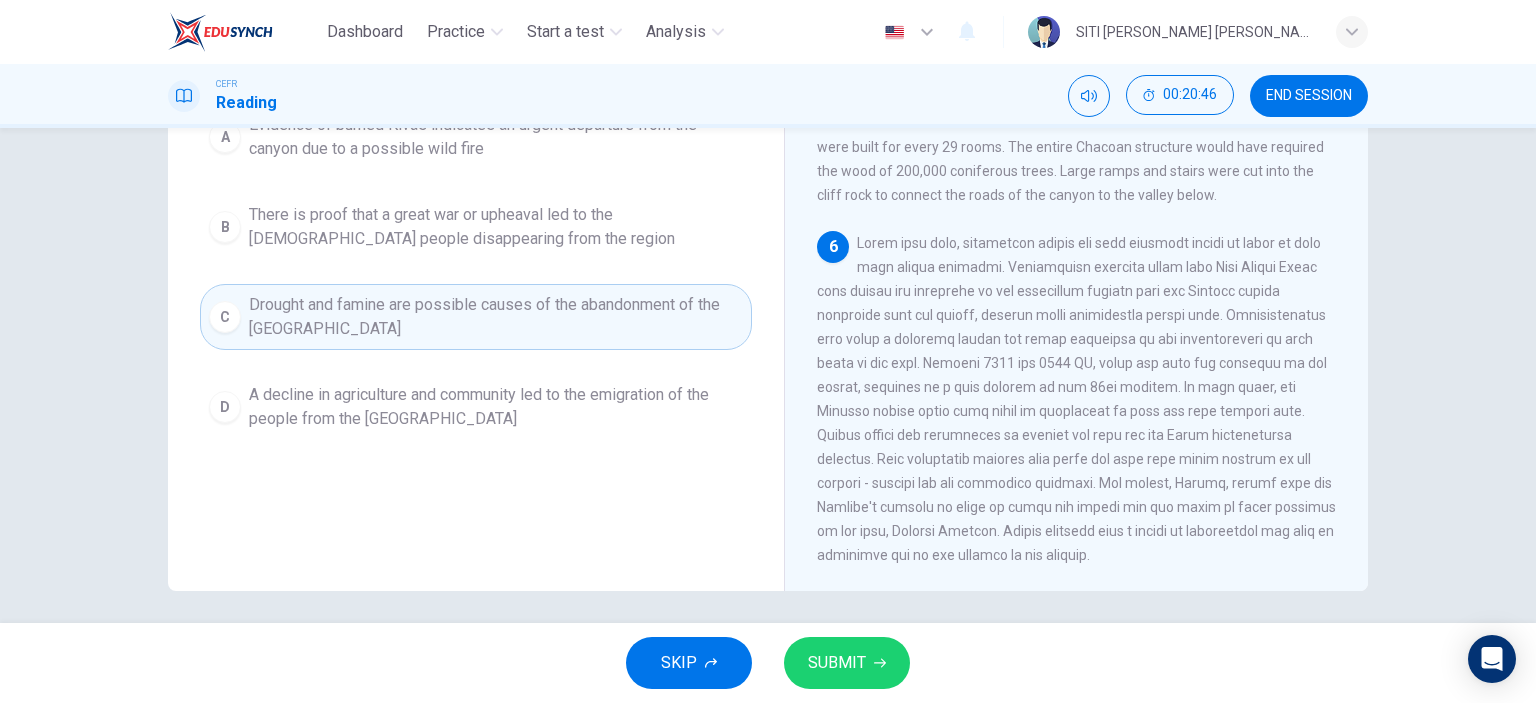 scroll, scrollTop: 280, scrollLeft: 0, axis: vertical 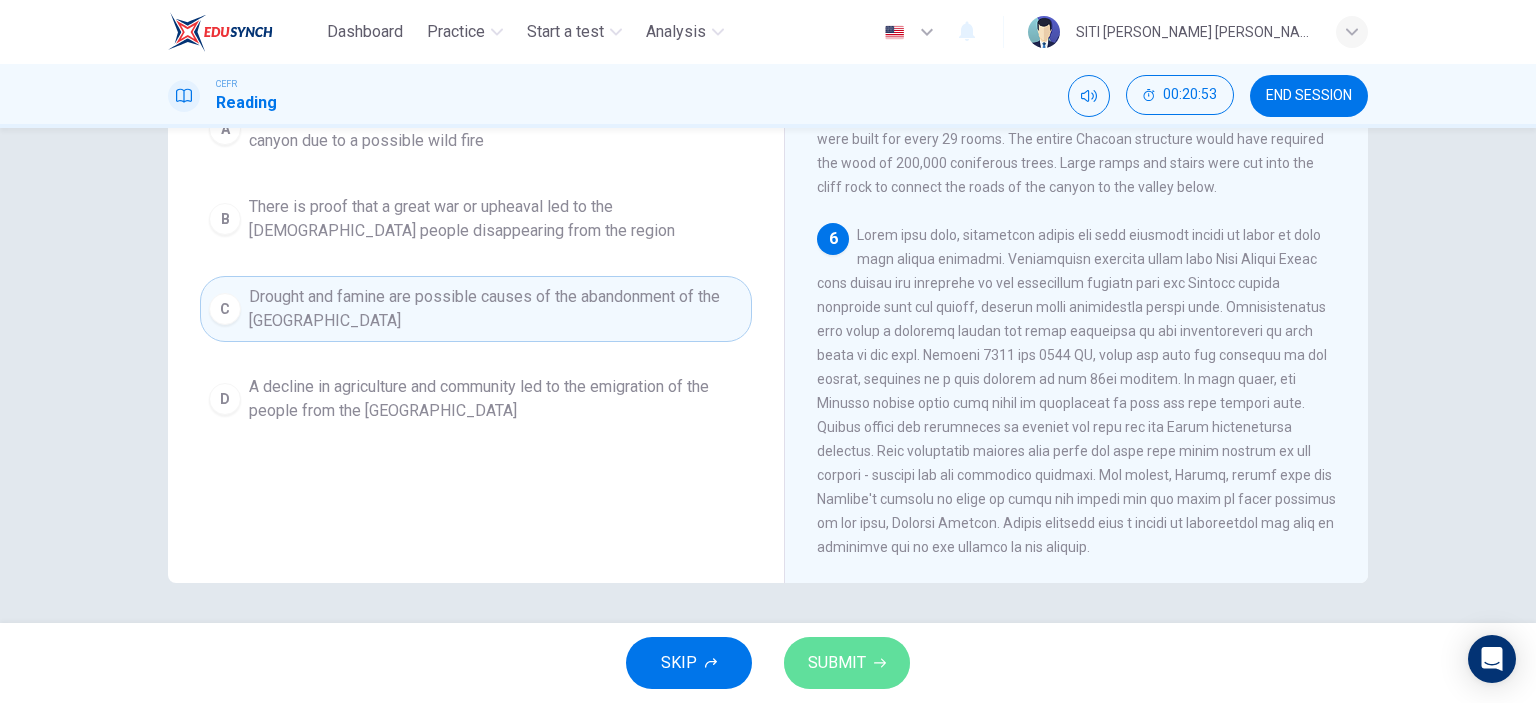 click on "SUBMIT" at bounding box center (837, 663) 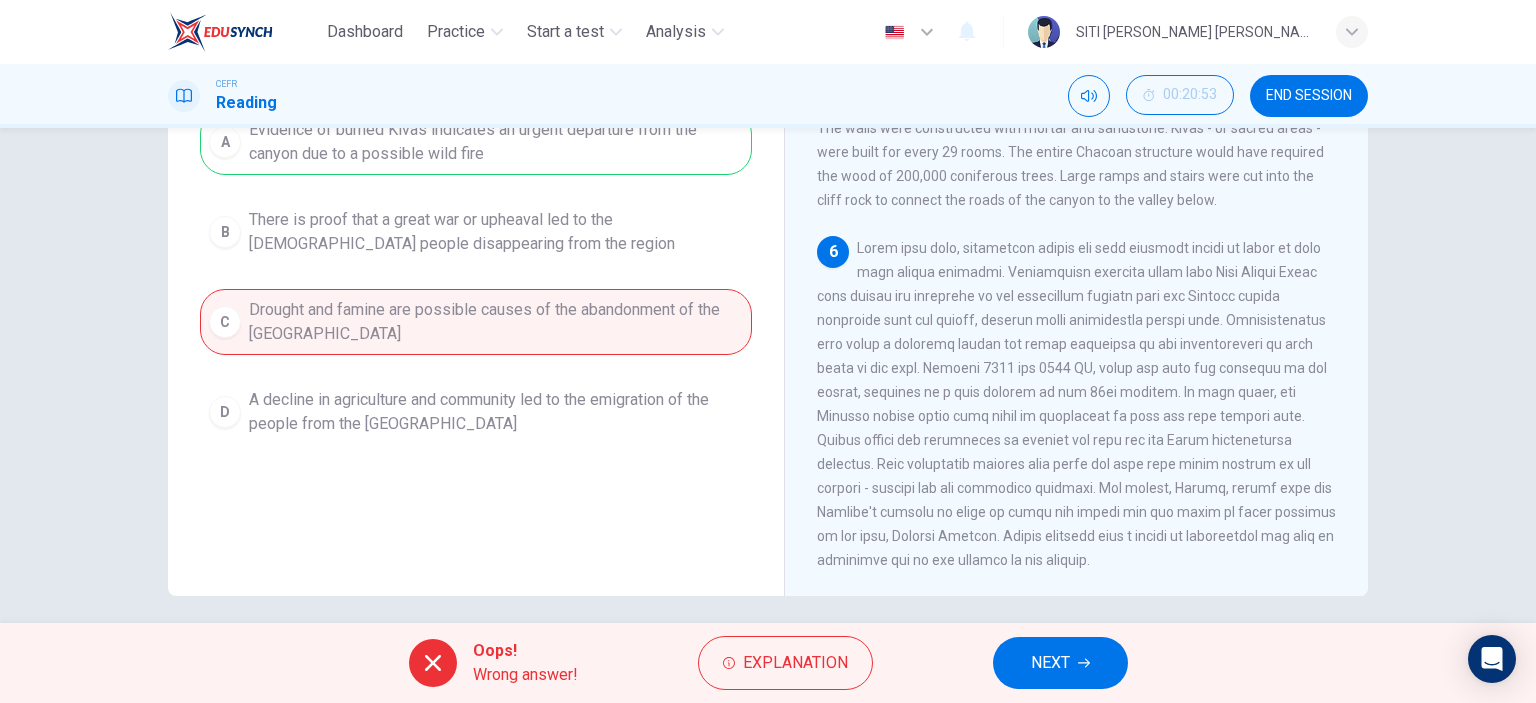scroll, scrollTop: 67, scrollLeft: 0, axis: vertical 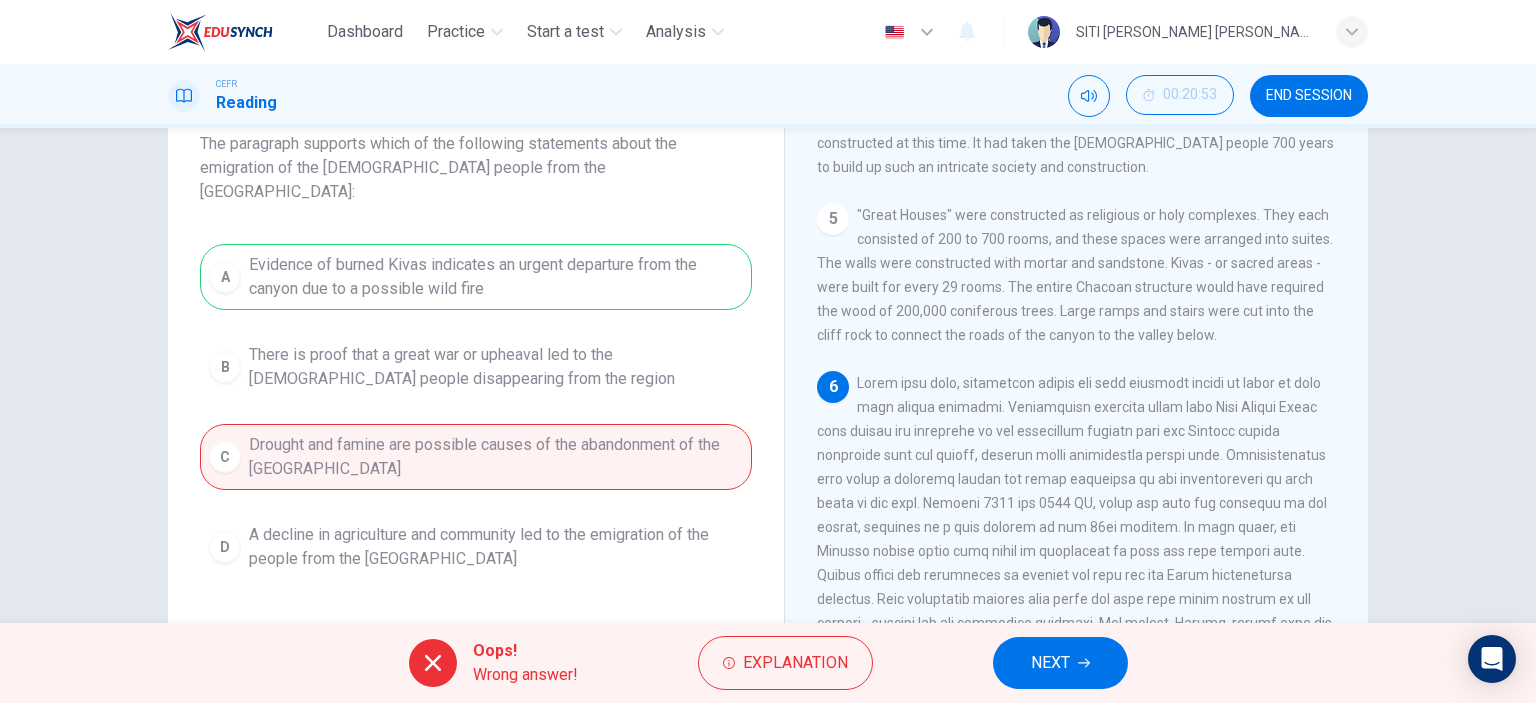 click on "6" at bounding box center (1077, 539) 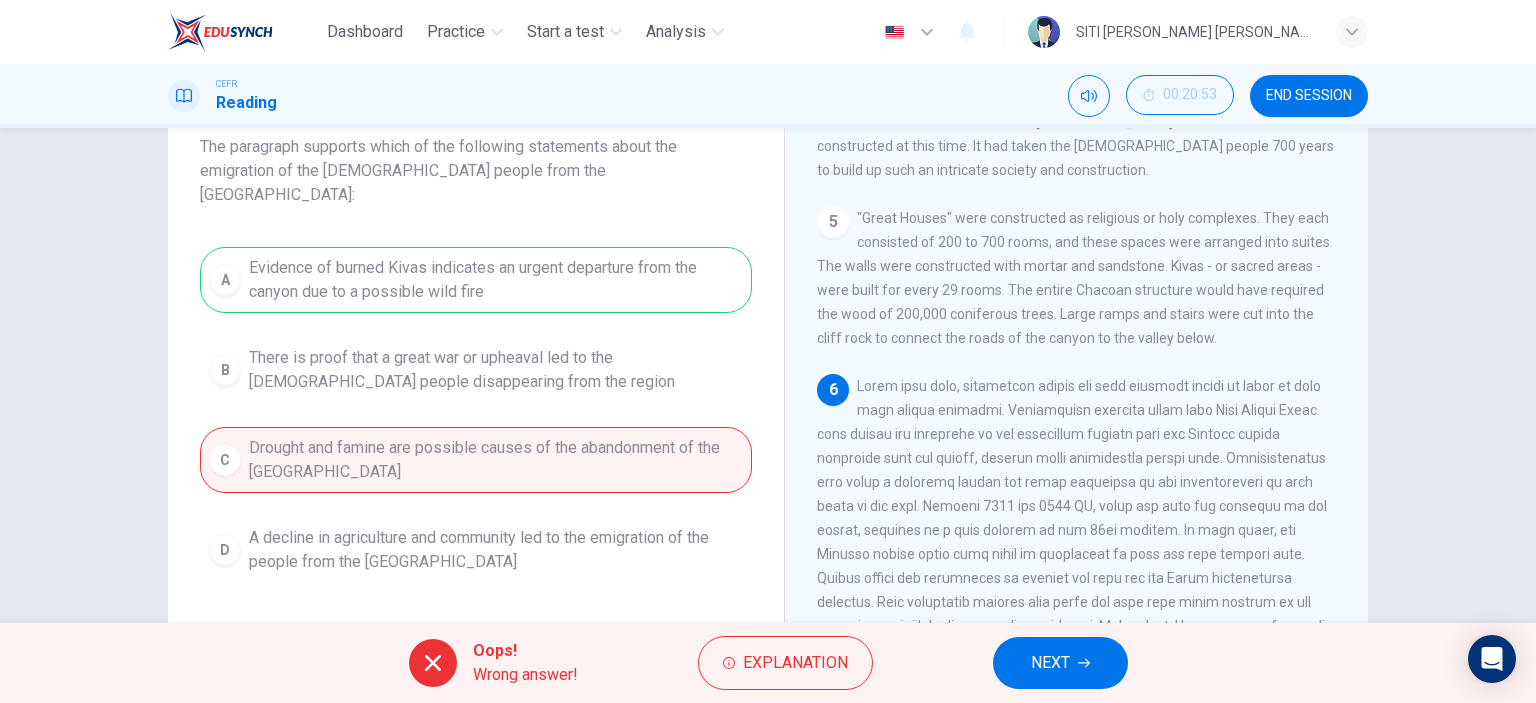 scroll, scrollTop: 184, scrollLeft: 0, axis: vertical 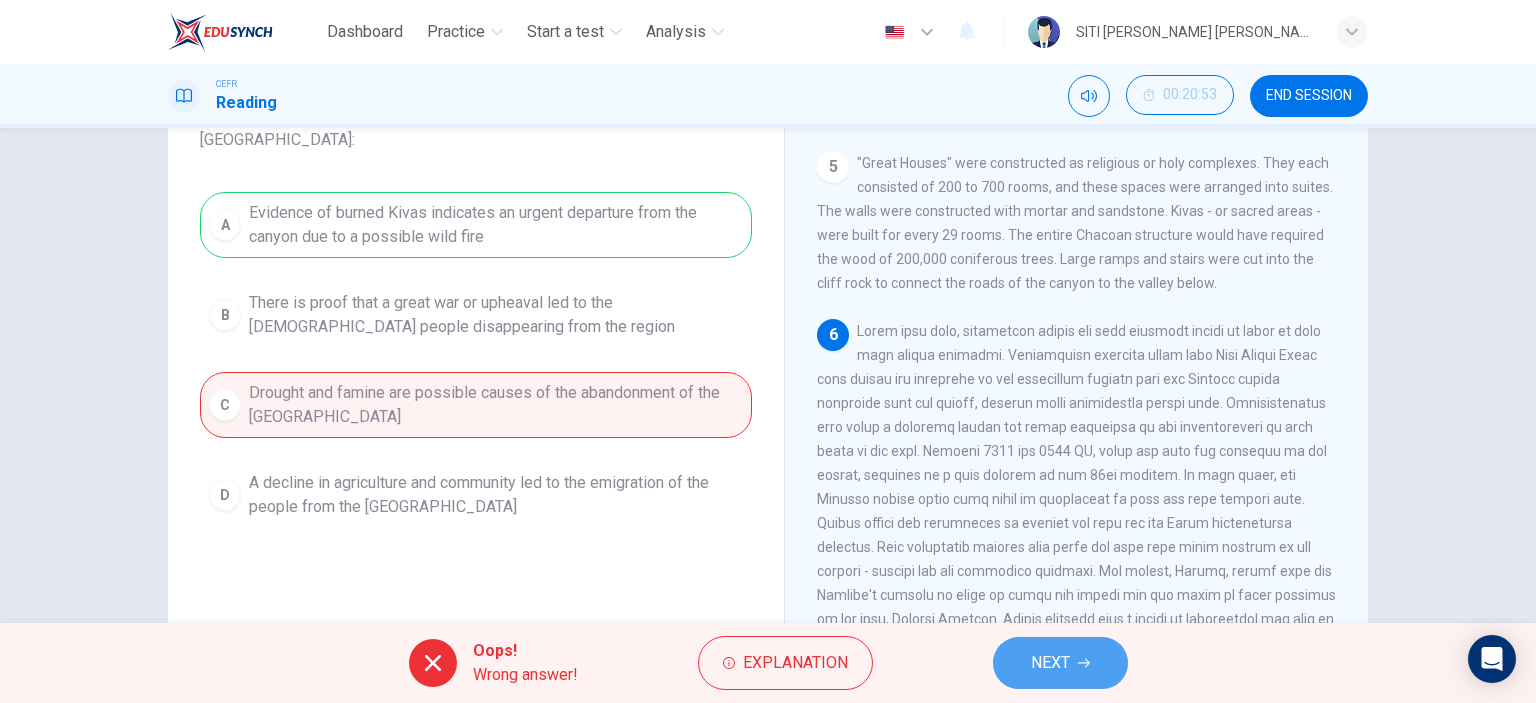 click on "NEXT" at bounding box center [1050, 663] 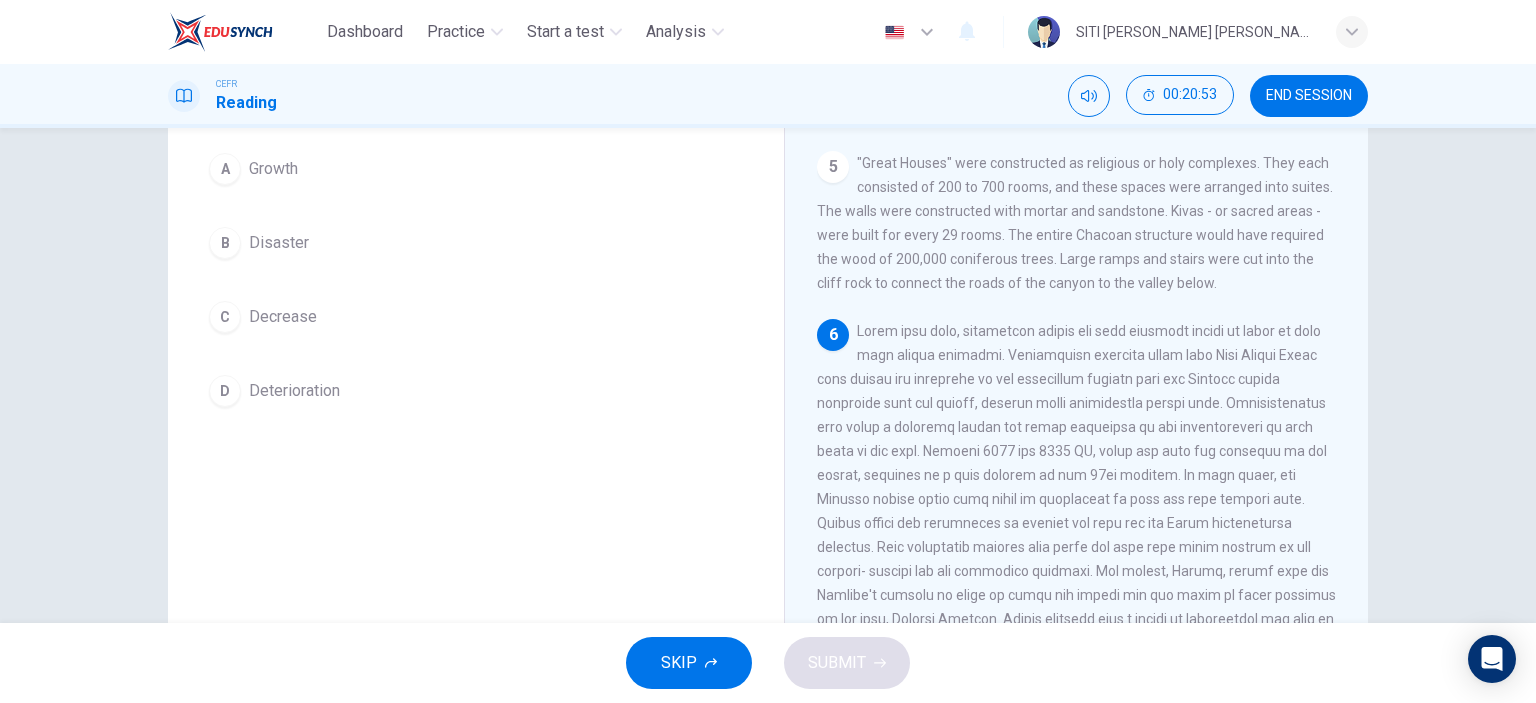scroll, scrollTop: 160, scrollLeft: 0, axis: vertical 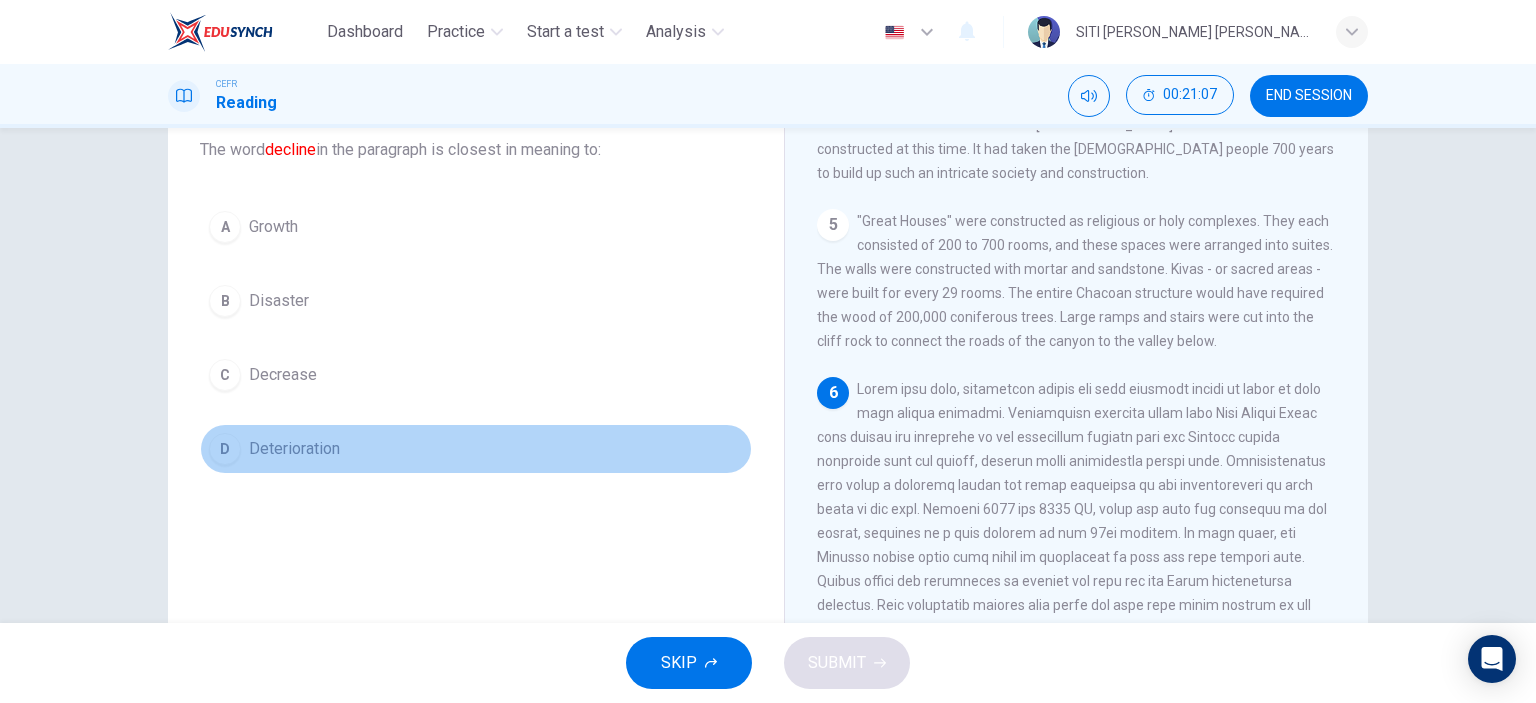 click on "Deterioration" at bounding box center [294, 449] 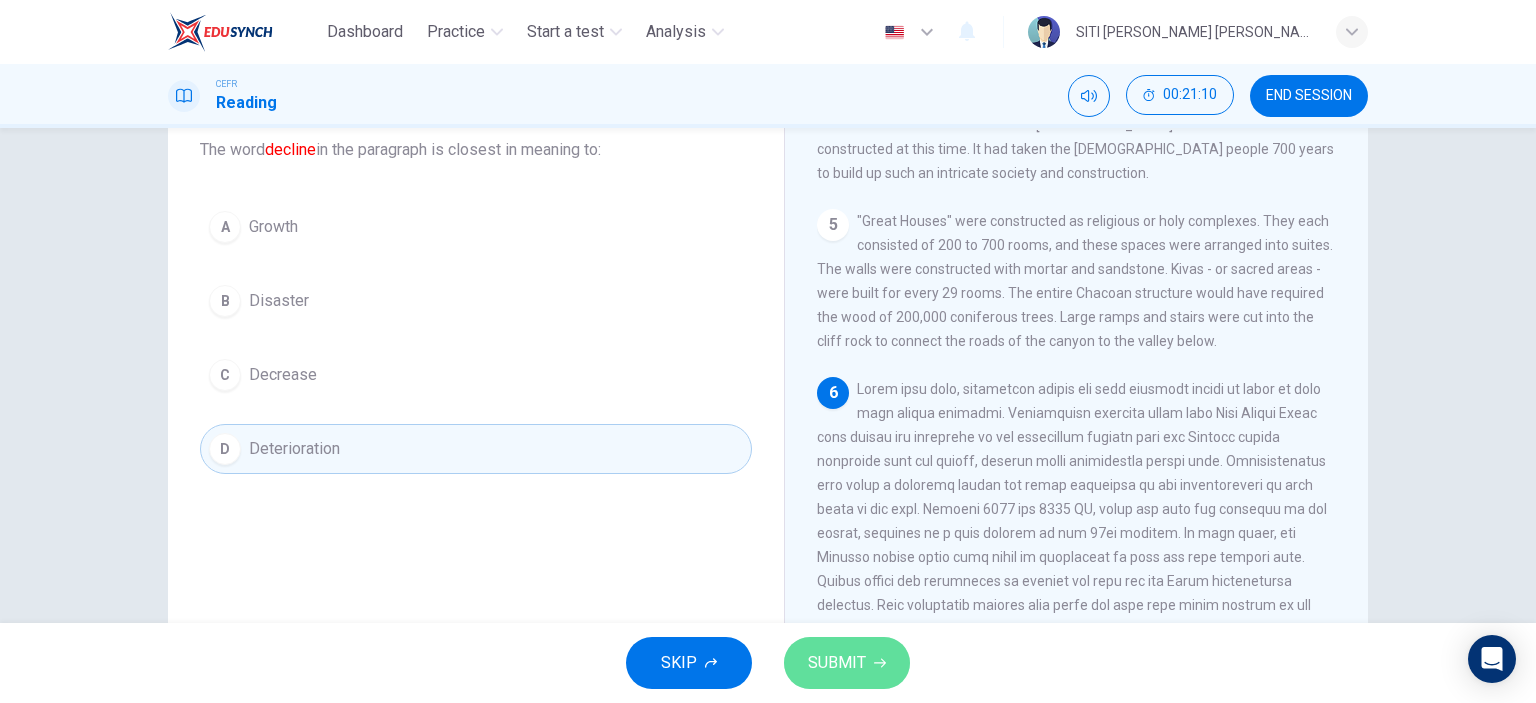 click on "SUBMIT" at bounding box center [837, 663] 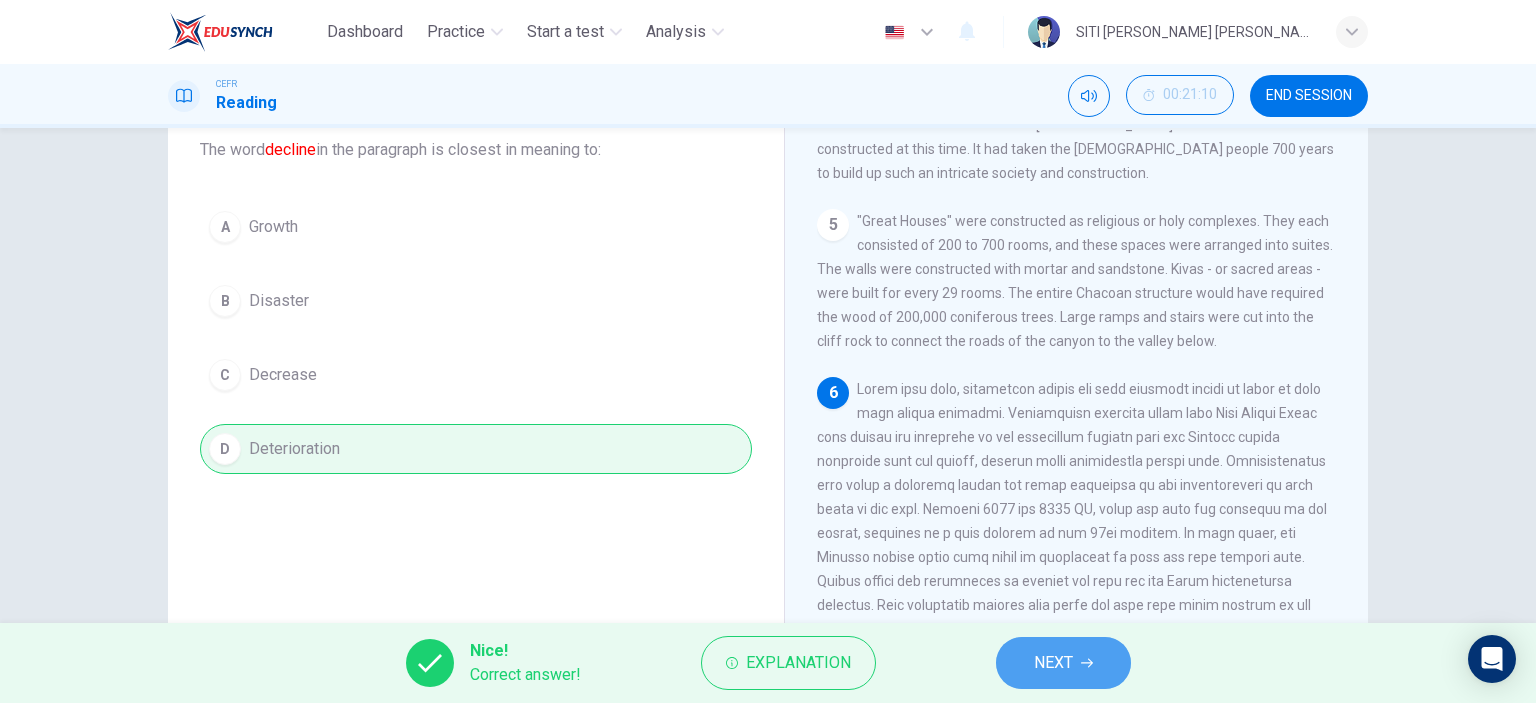 click on "NEXT" at bounding box center (1053, 663) 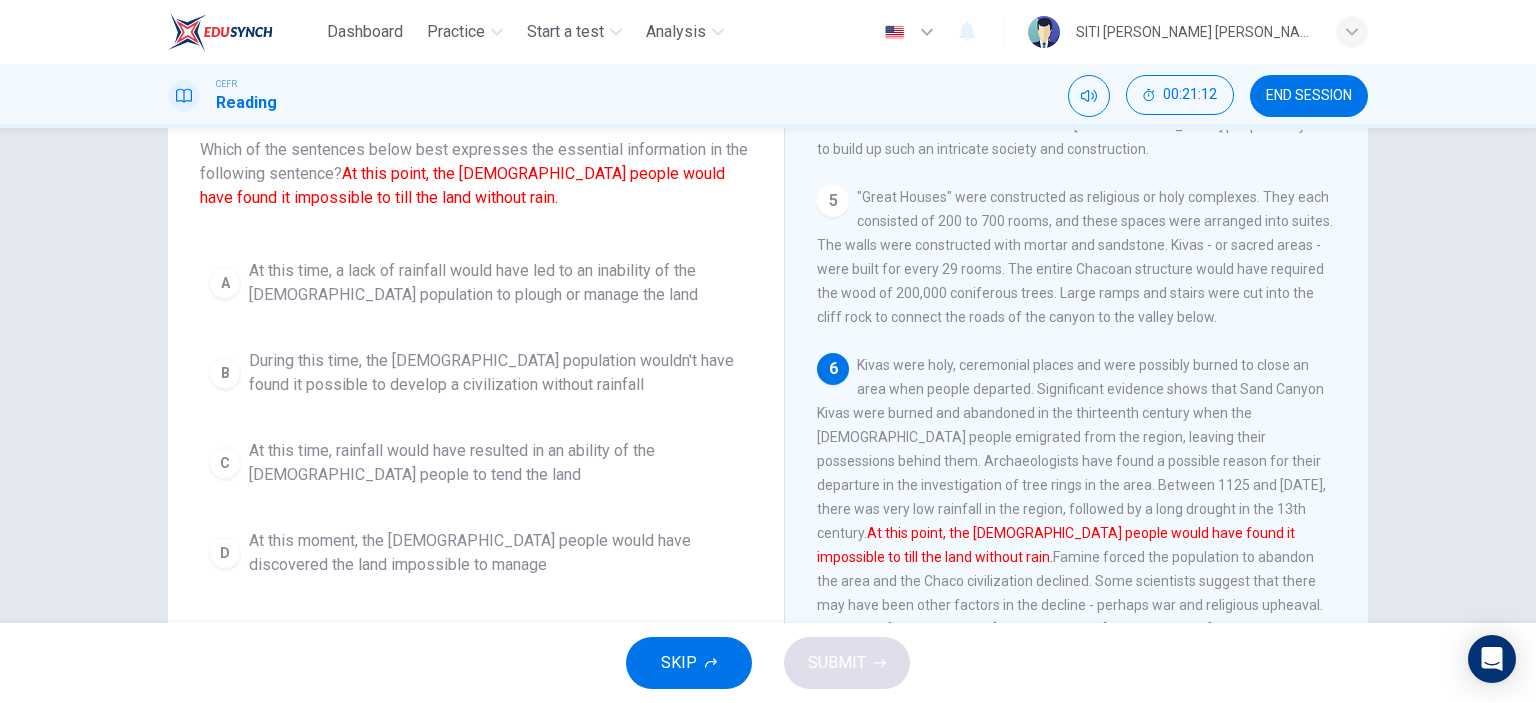 scroll, scrollTop: 0, scrollLeft: 0, axis: both 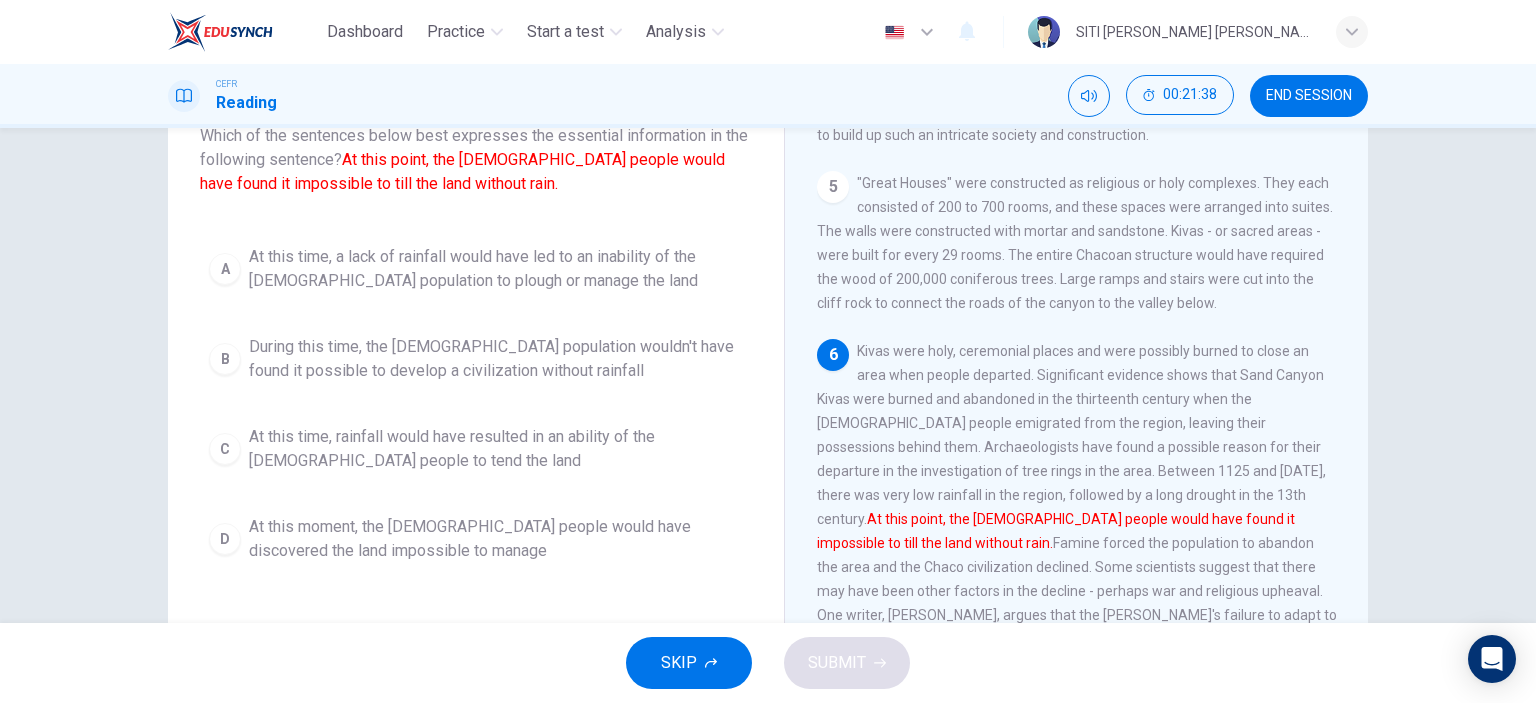 click on "At this time, a lack of rainfall would have led to an inability of the [DEMOGRAPHIC_DATA] population to plough or manage the land" at bounding box center (496, 269) 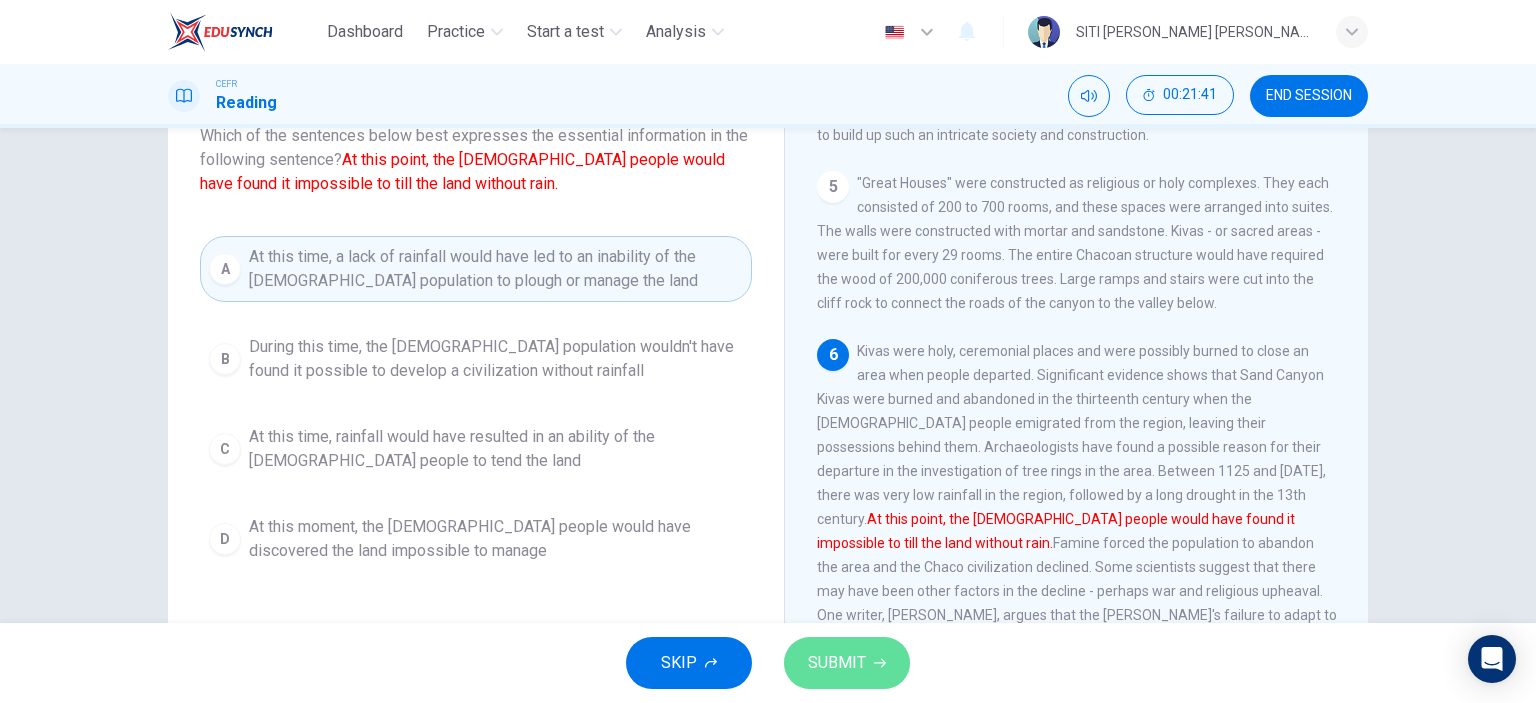 click on "SUBMIT" at bounding box center (837, 663) 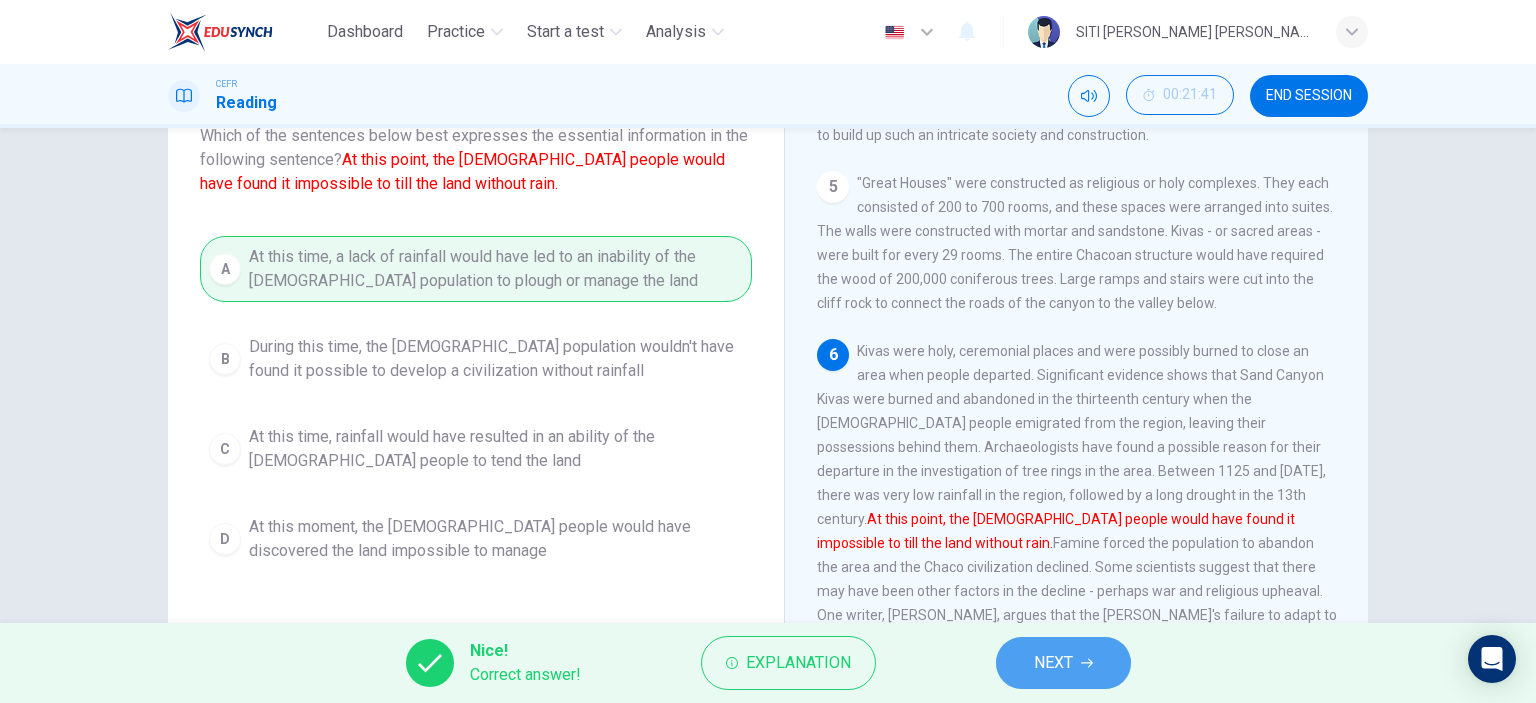 click on "NEXT" at bounding box center [1063, 663] 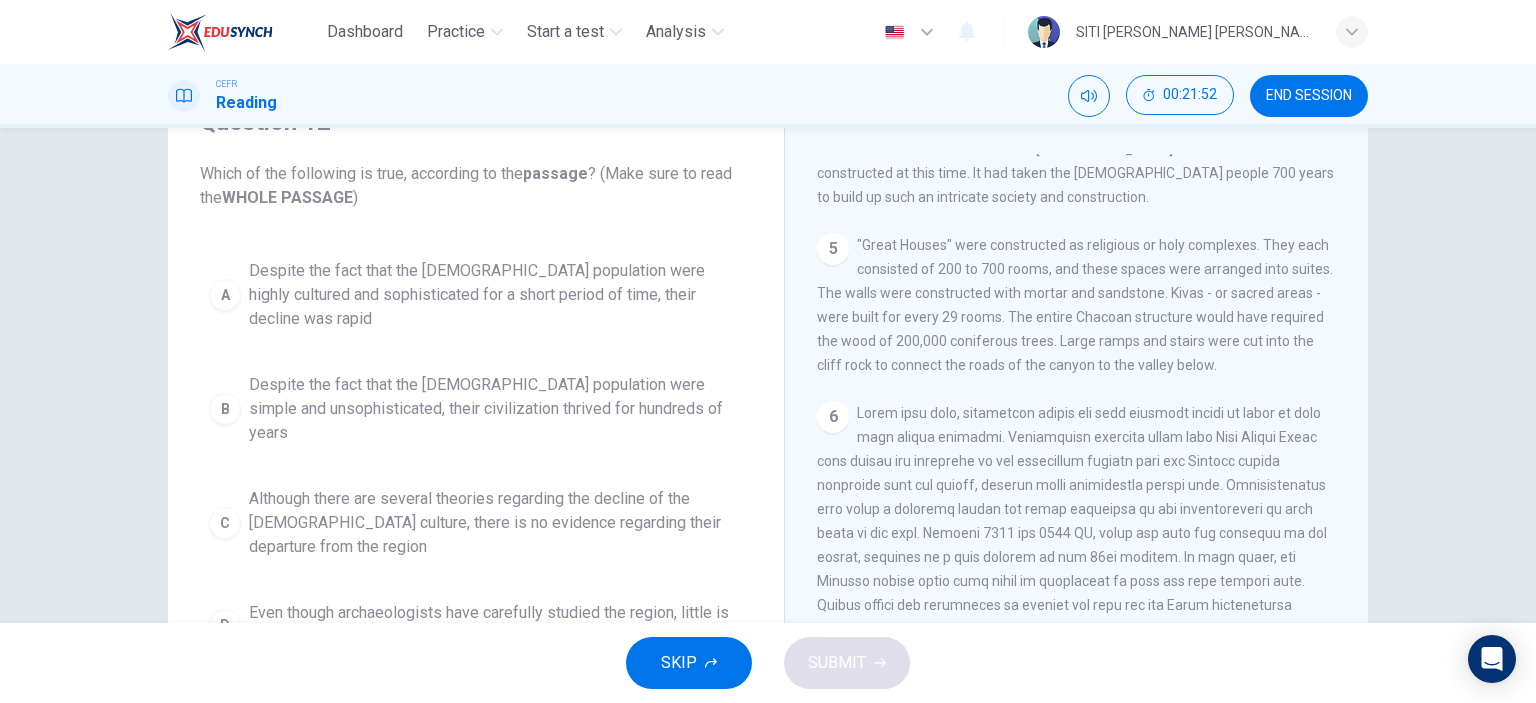scroll, scrollTop: 104, scrollLeft: 0, axis: vertical 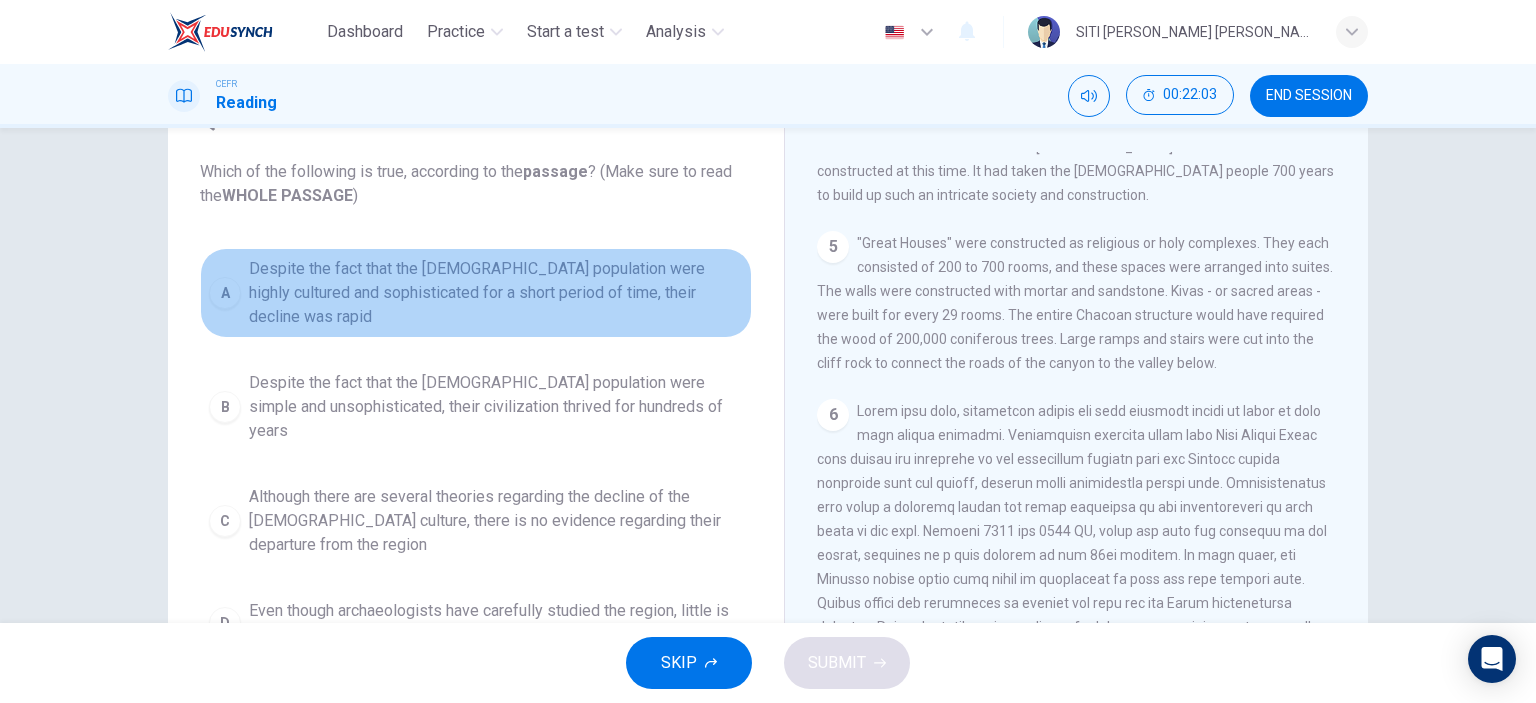 click on "A Despite the fact that the [DEMOGRAPHIC_DATA] population were highly cultured and sophisticated for a short period of time, their decline was rapid" at bounding box center (476, 293) 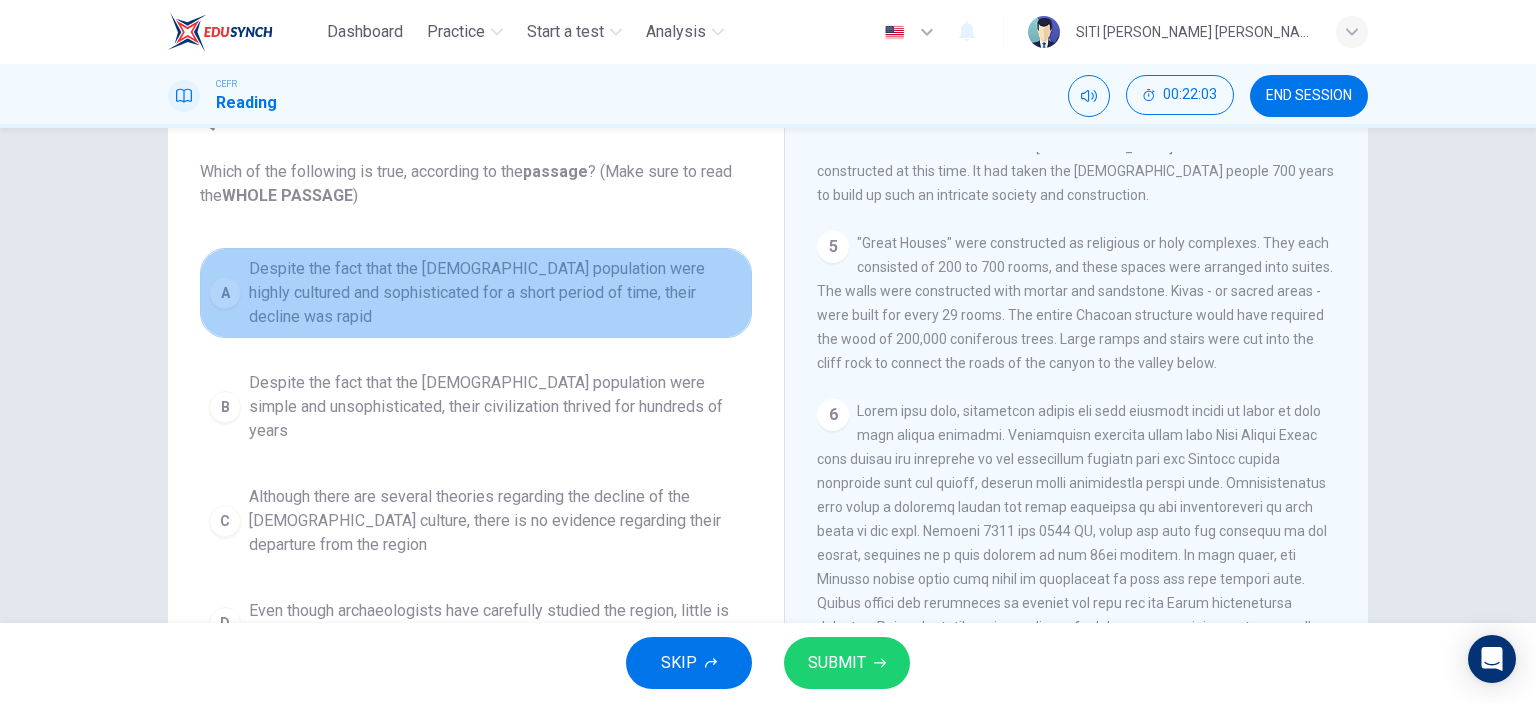click on "A Despite the fact that the [DEMOGRAPHIC_DATA] population were highly cultured and sophisticated for a short period of time, their decline was rapid" at bounding box center [476, 293] 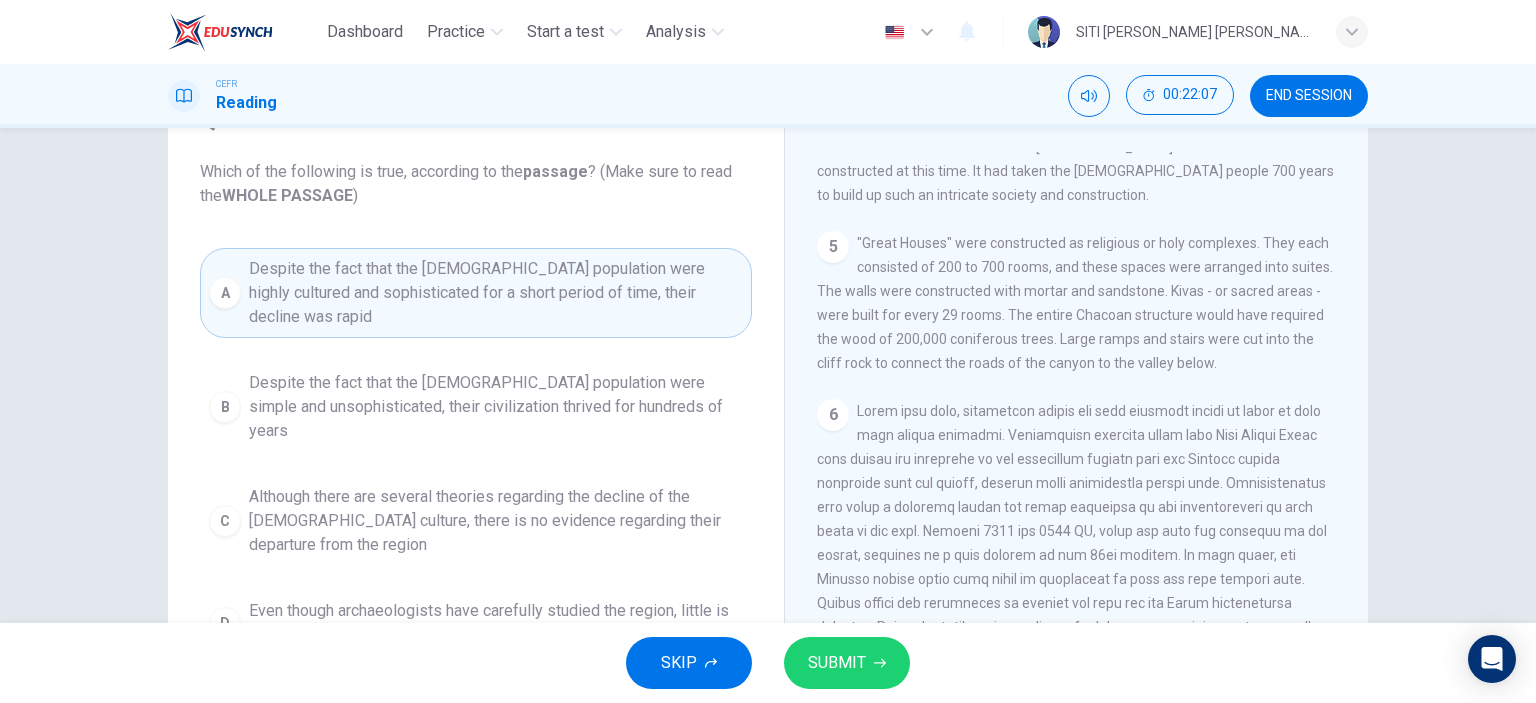 scroll, scrollTop: 280, scrollLeft: 0, axis: vertical 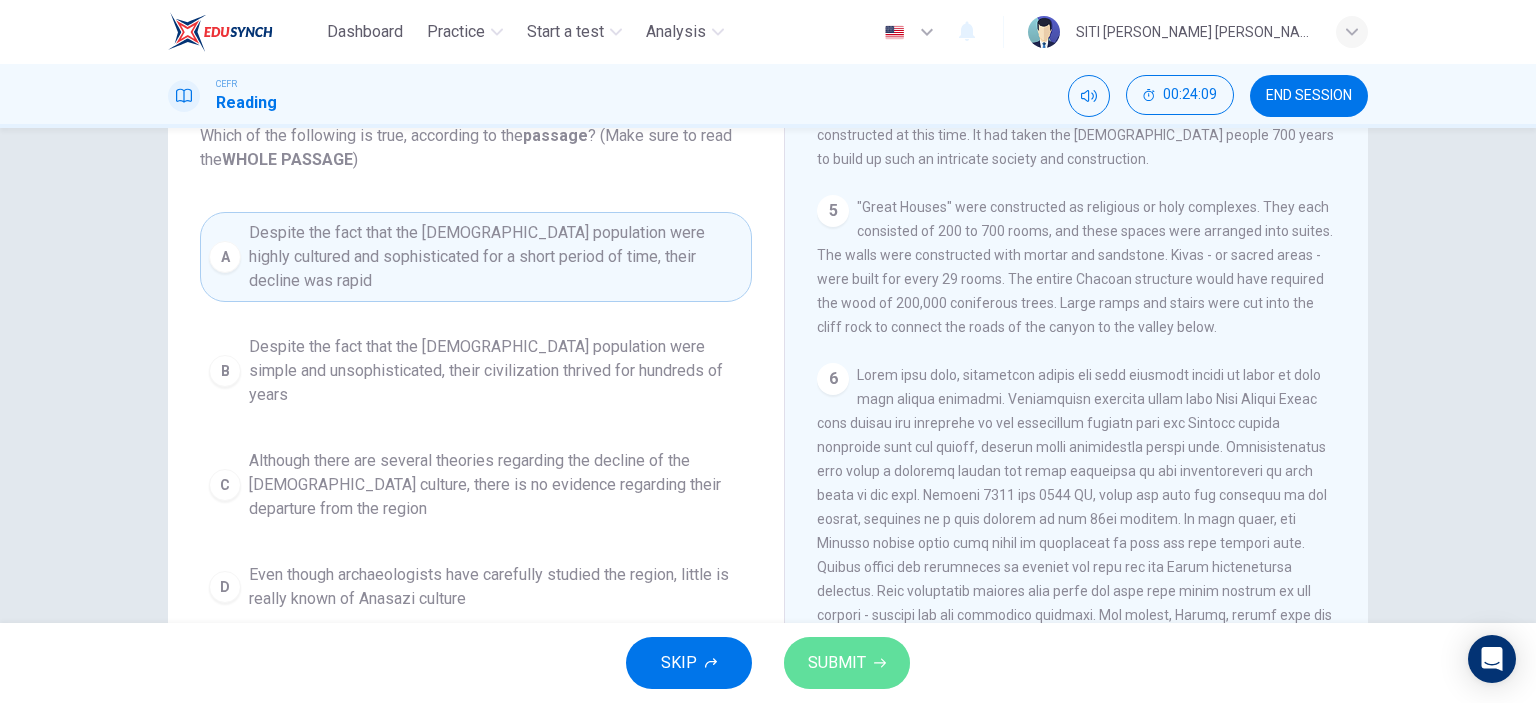 click on "SUBMIT" at bounding box center (837, 663) 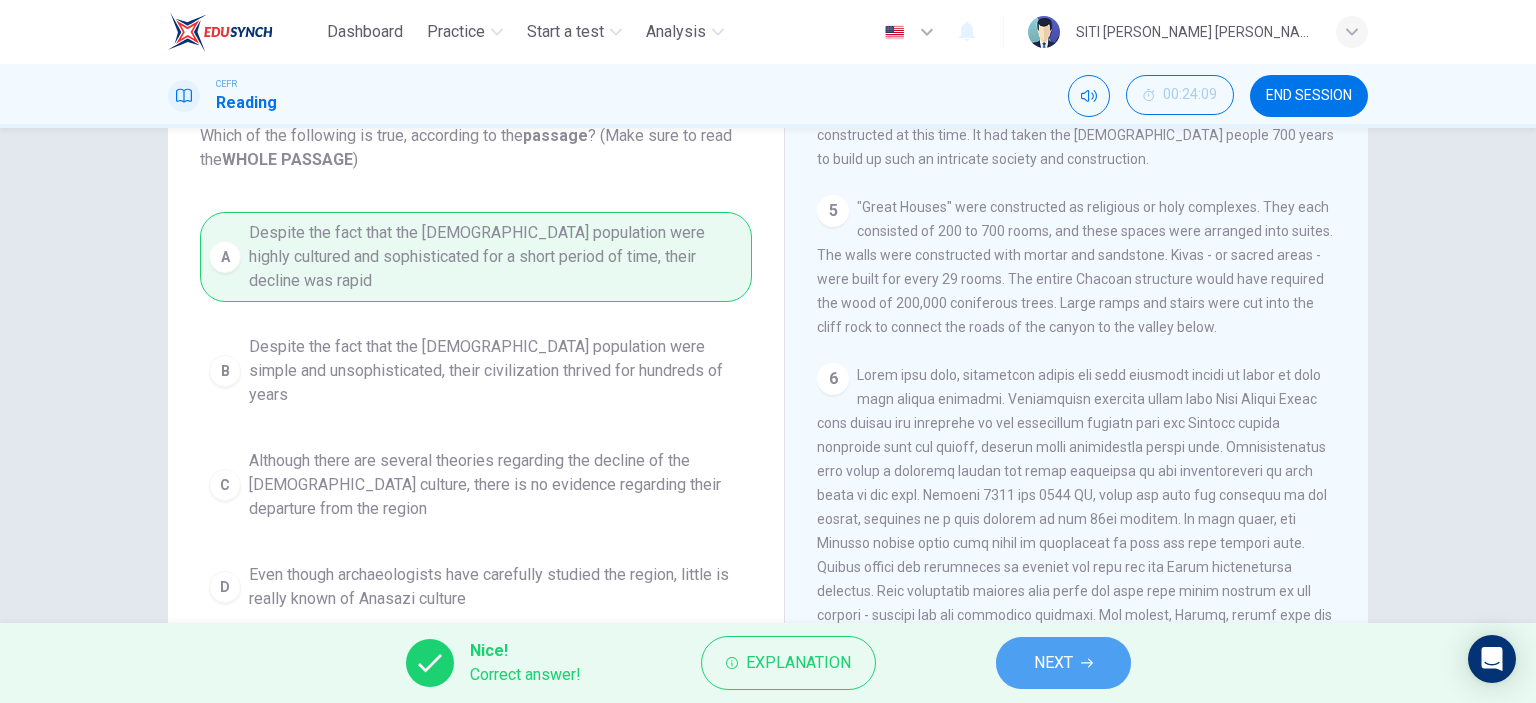 click on "NEXT" at bounding box center [1053, 663] 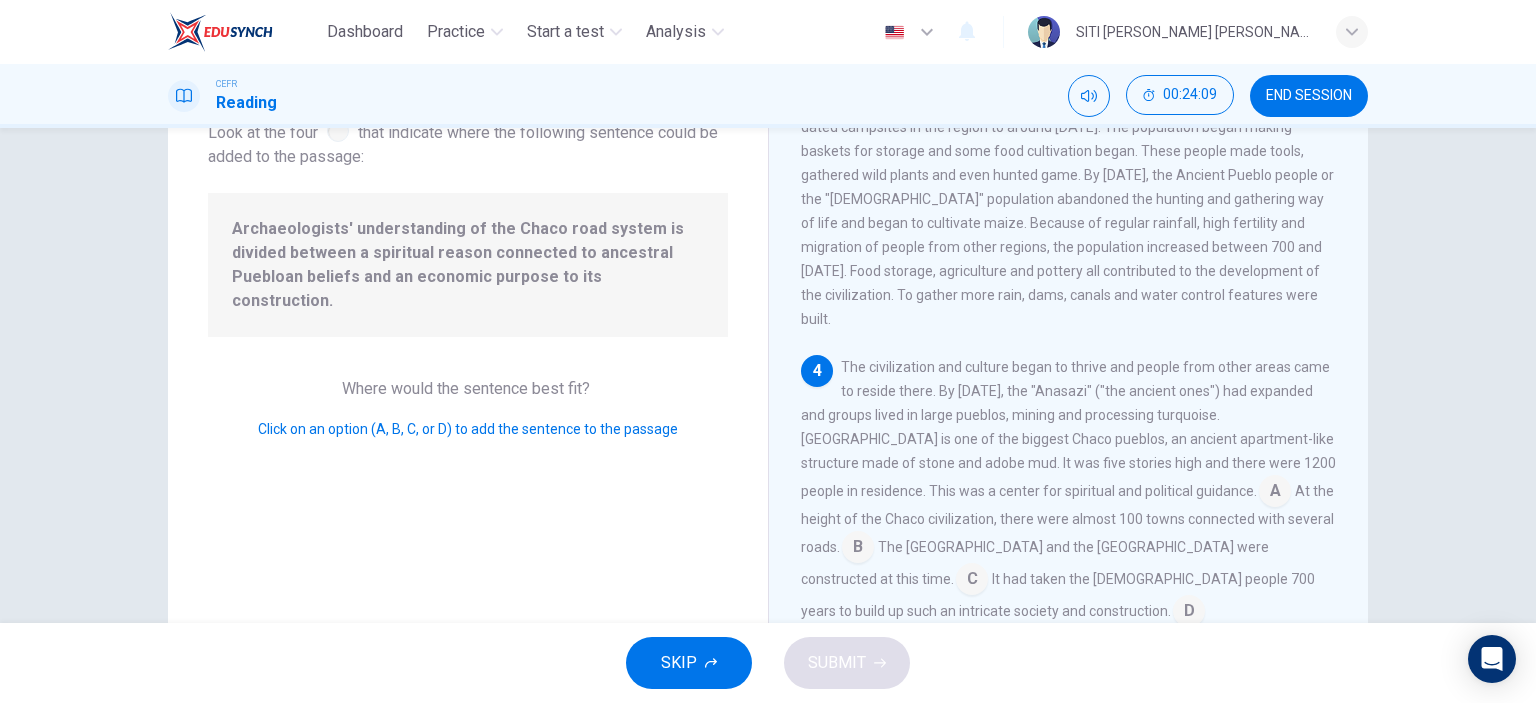 scroll, scrollTop: 489, scrollLeft: 0, axis: vertical 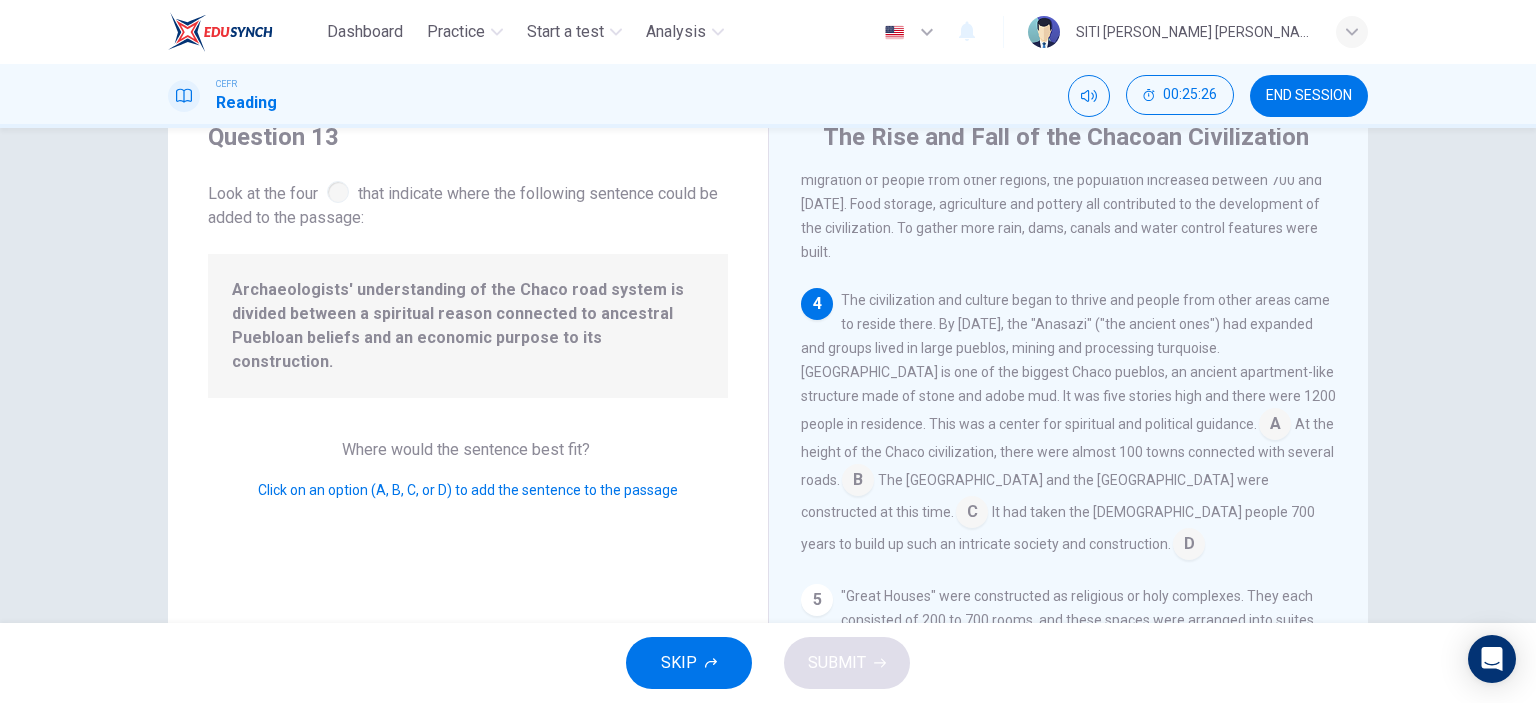 click on "The civilization and culture began to thrive and people from other areas came to reside there. By [DATE], the "Anasazi" ("the ancient ones") had expanded and groups lived in large pueblos, mining and processing turquoise. [GEOGRAPHIC_DATA] is one of the biggest Chaco pueblos, an ancient apartment-like structure made of stone and adobe mud. It was five stories high and there were 1200 people in residence. This was a center for spiritual and political guidance.  A  At the height of the Chaco civilization, there were almost 100 towns connected with several roads.  B  The [GEOGRAPHIC_DATA] and the [GEOGRAPHIC_DATA] were constructed at this time.  C  It had taken the [DEMOGRAPHIC_DATA] people 700 years to build up such an intricate society and construction.  D" at bounding box center (1069, 424) 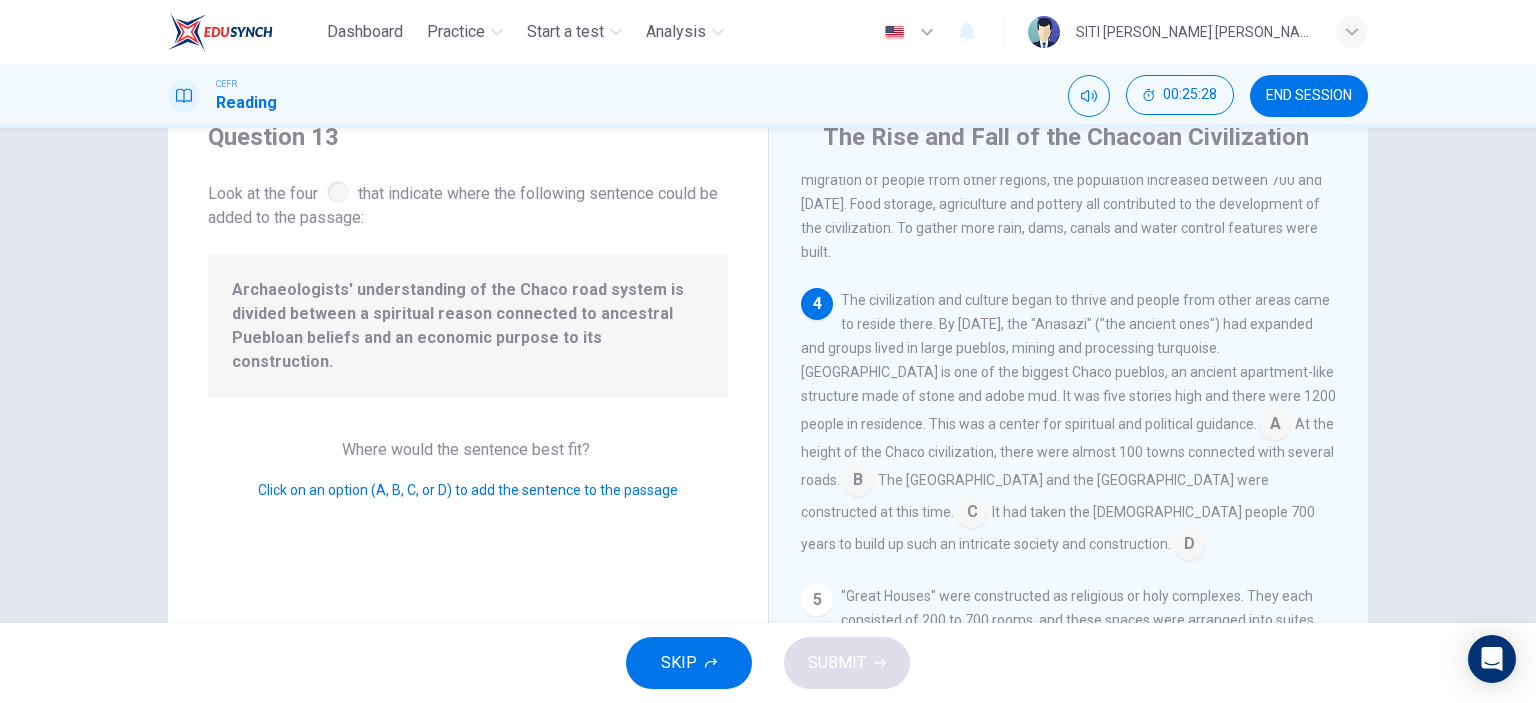 drag, startPoint x: 676, startPoint y: 343, endPoint x: 517, endPoint y: 273, distance: 173.72679 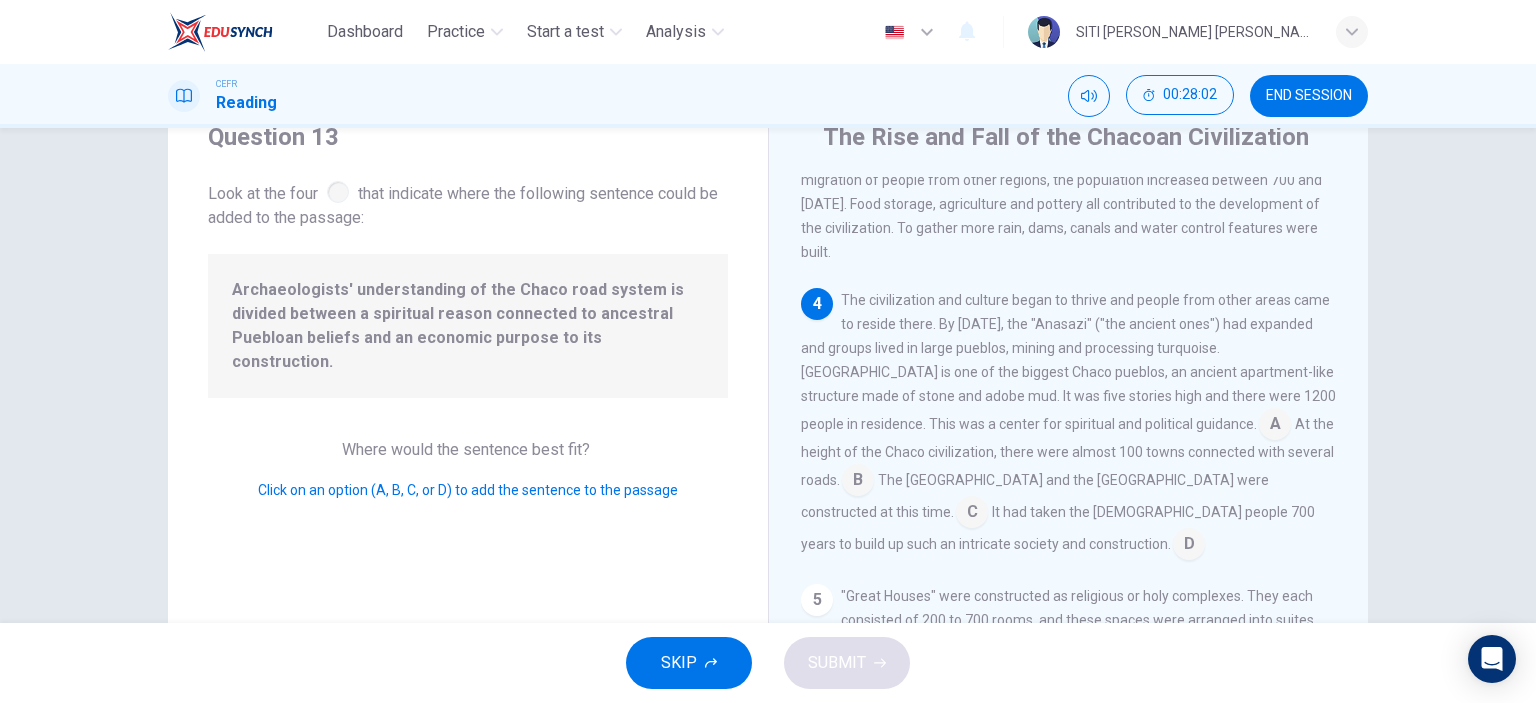click at bounding box center (972, 514) 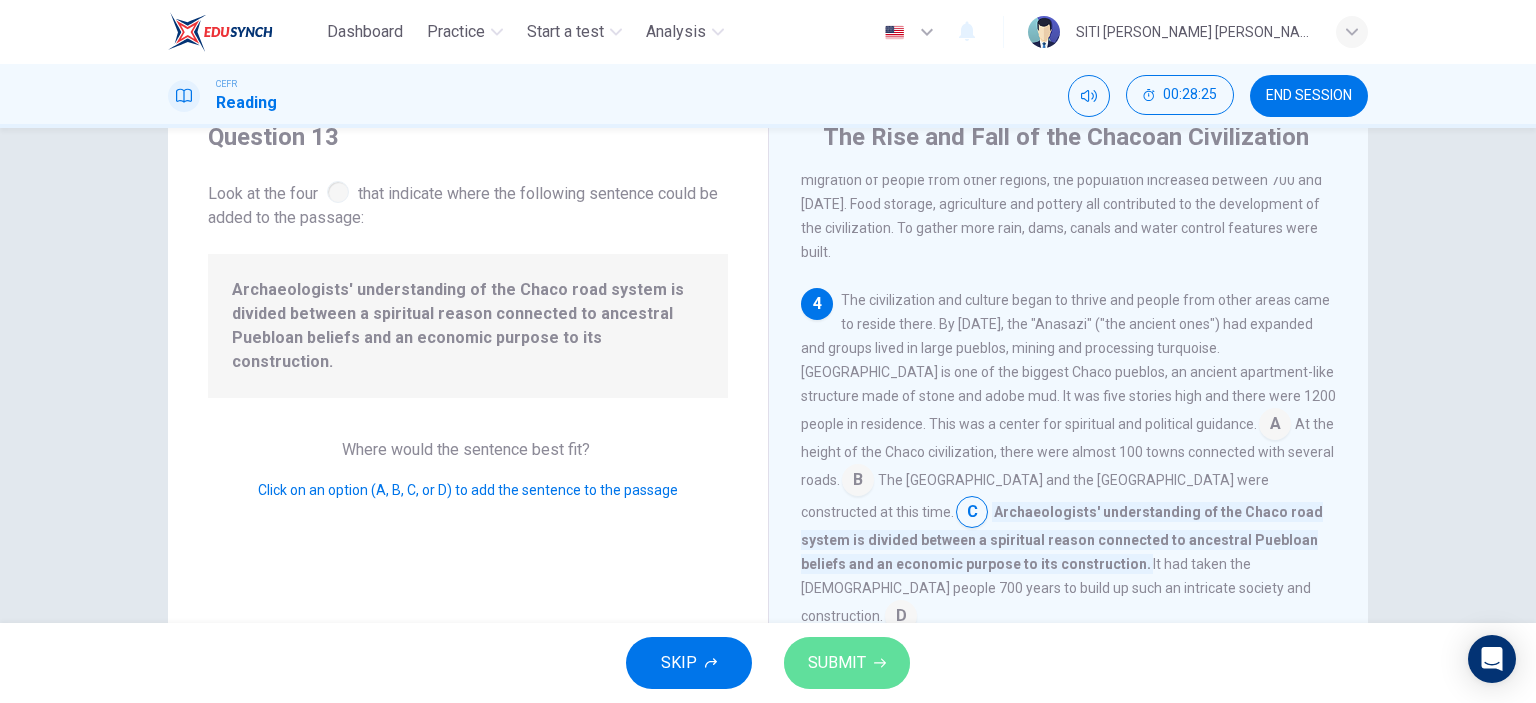 click on "SUBMIT" at bounding box center (847, 663) 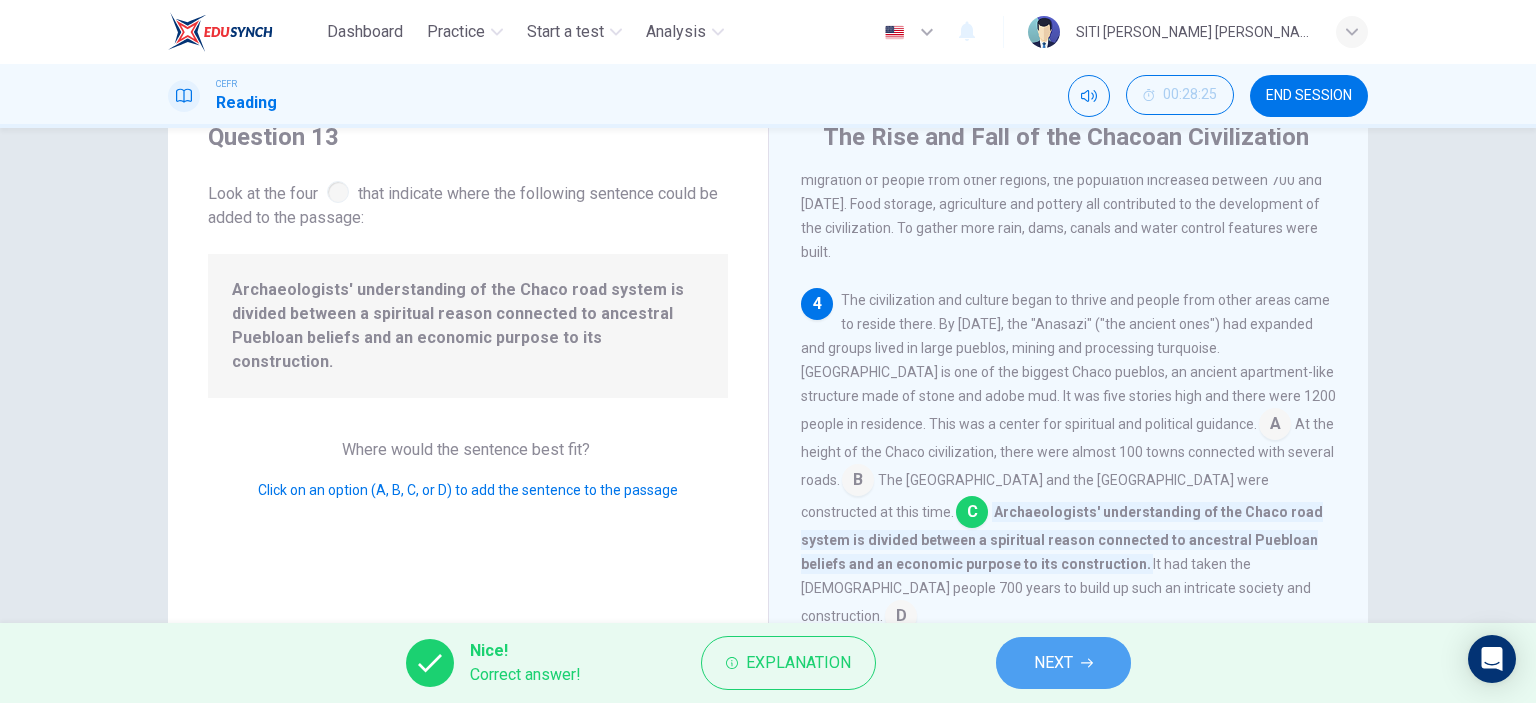 click on "NEXT" at bounding box center [1063, 663] 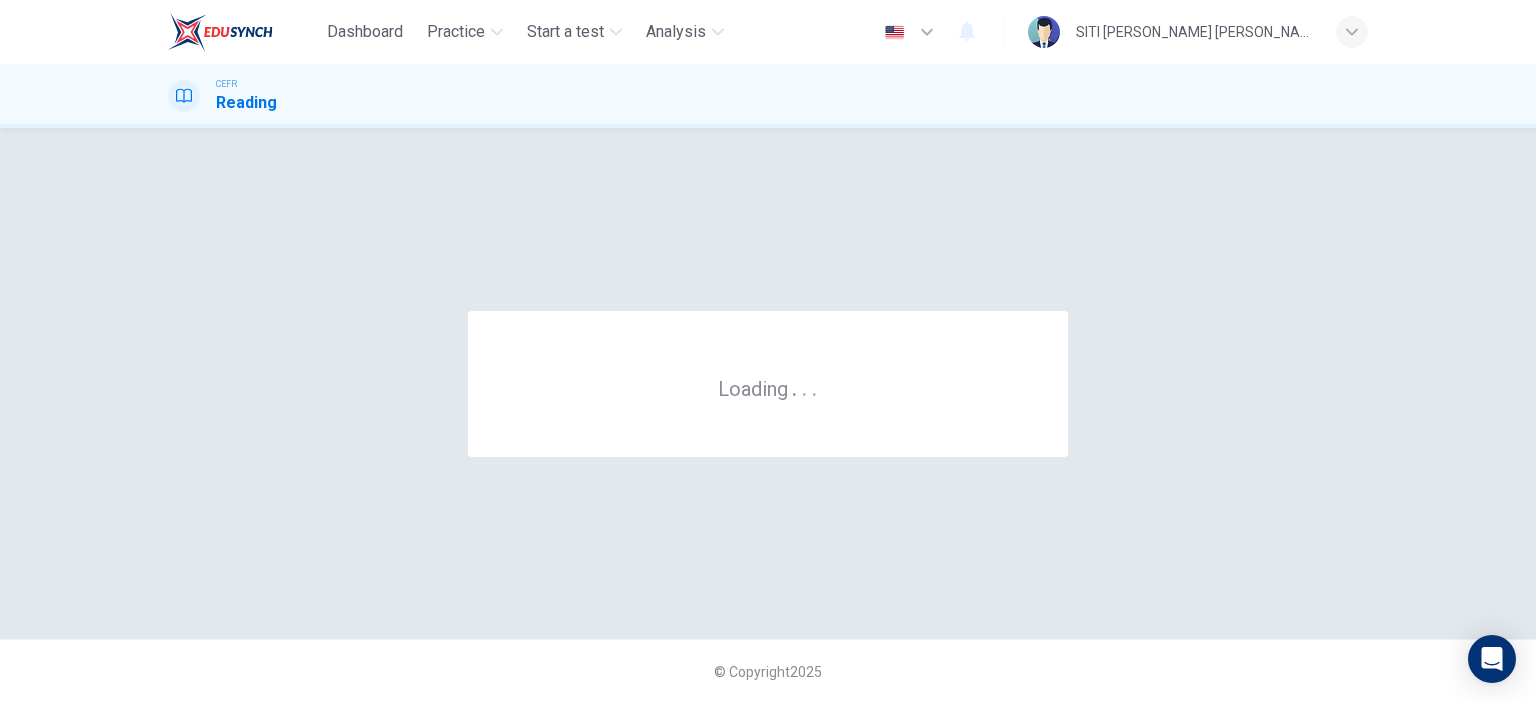 scroll, scrollTop: 0, scrollLeft: 0, axis: both 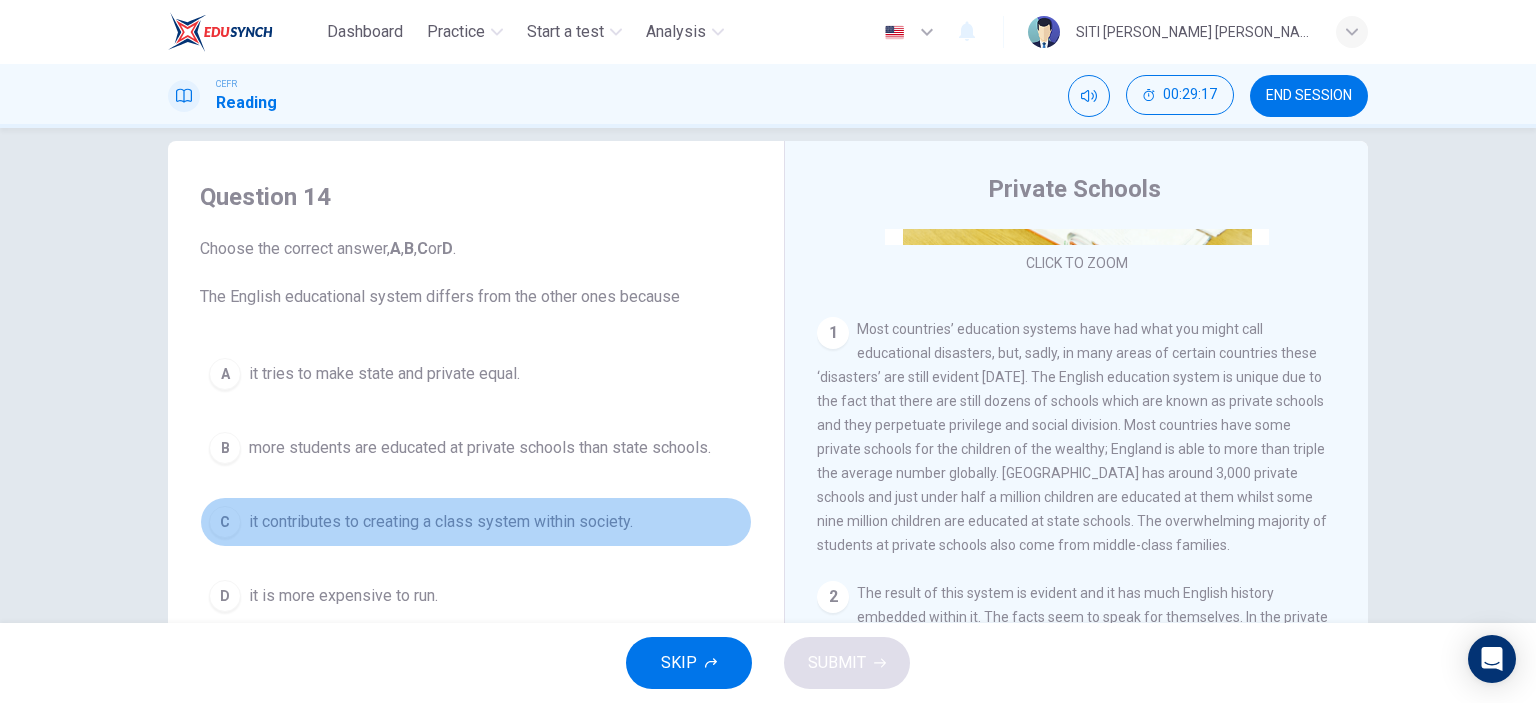 click on "C it contributes to creating a class system within society." at bounding box center (476, 522) 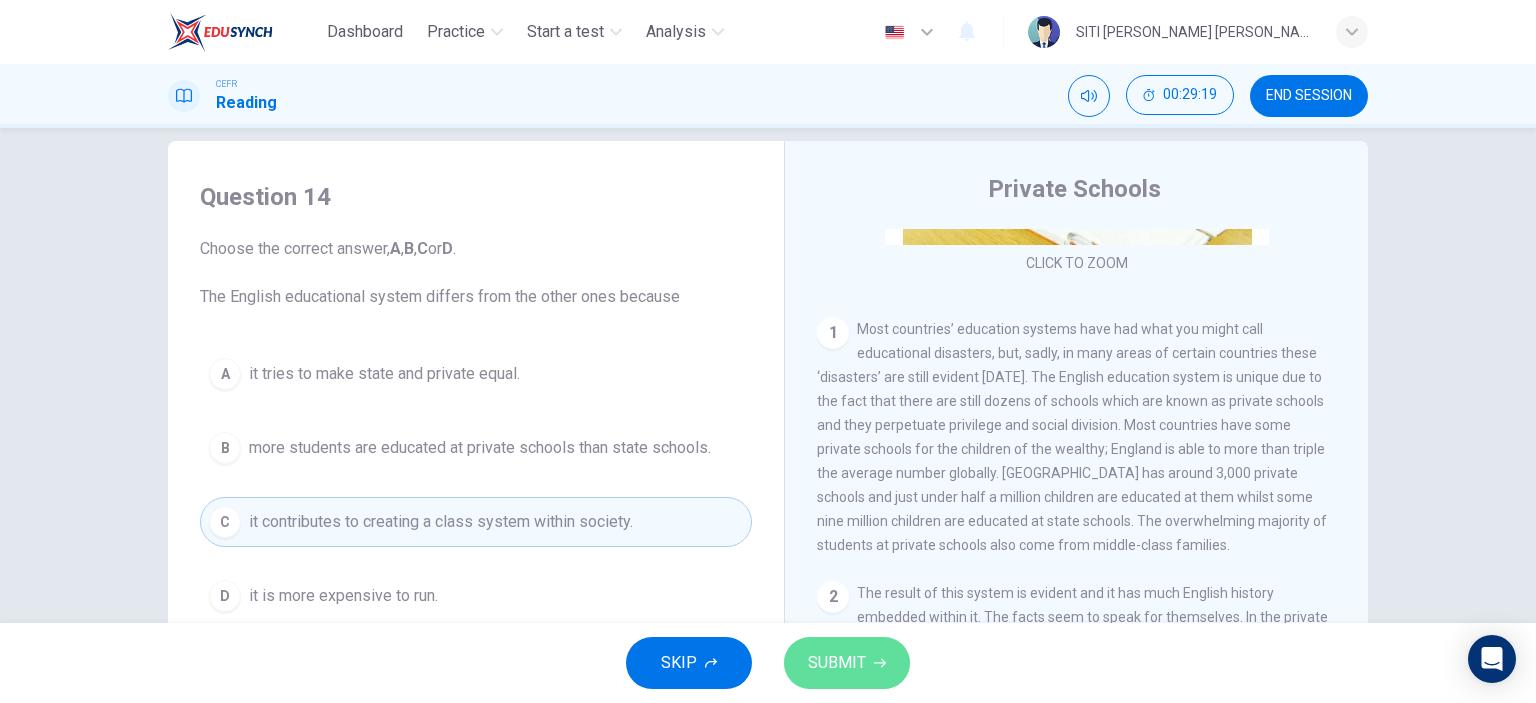 click on "SUBMIT" at bounding box center (837, 663) 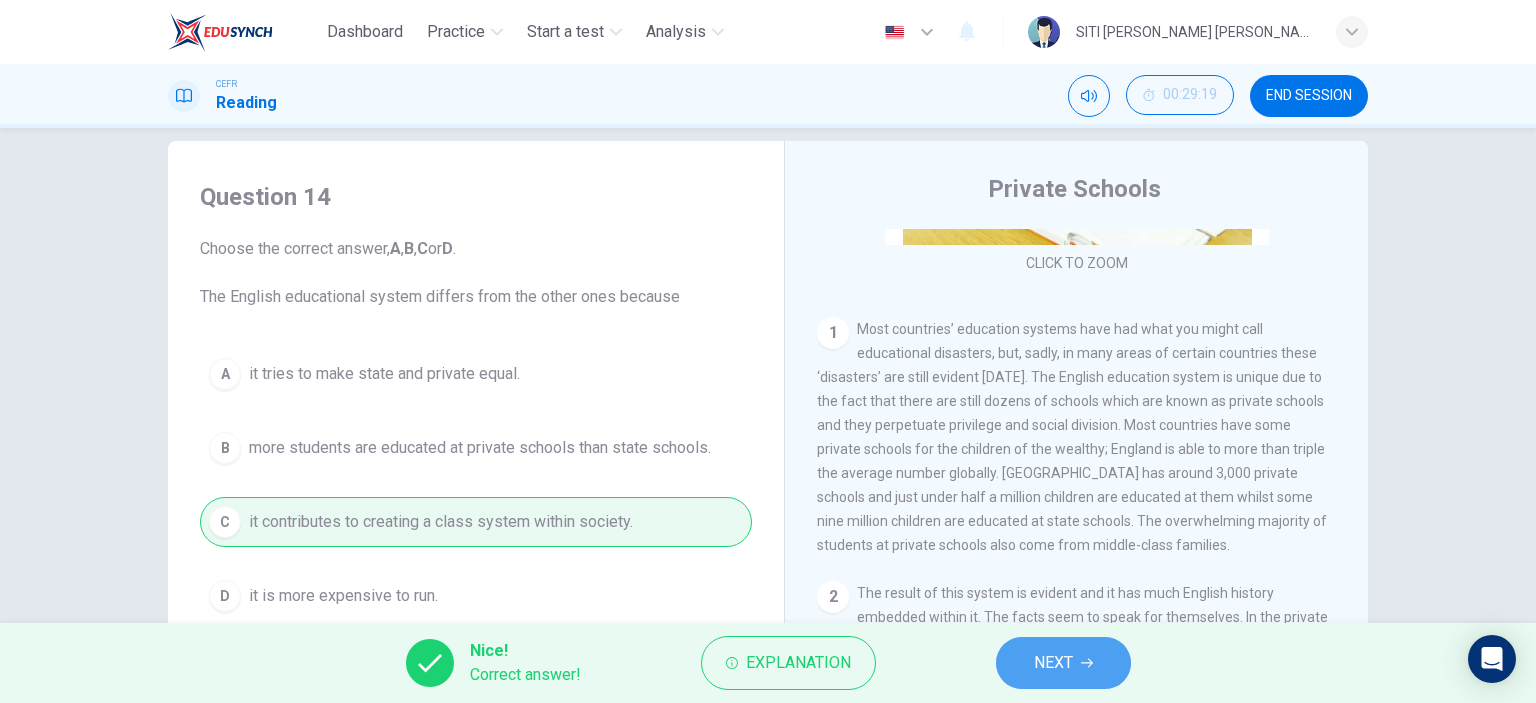 click on "NEXT" at bounding box center [1063, 663] 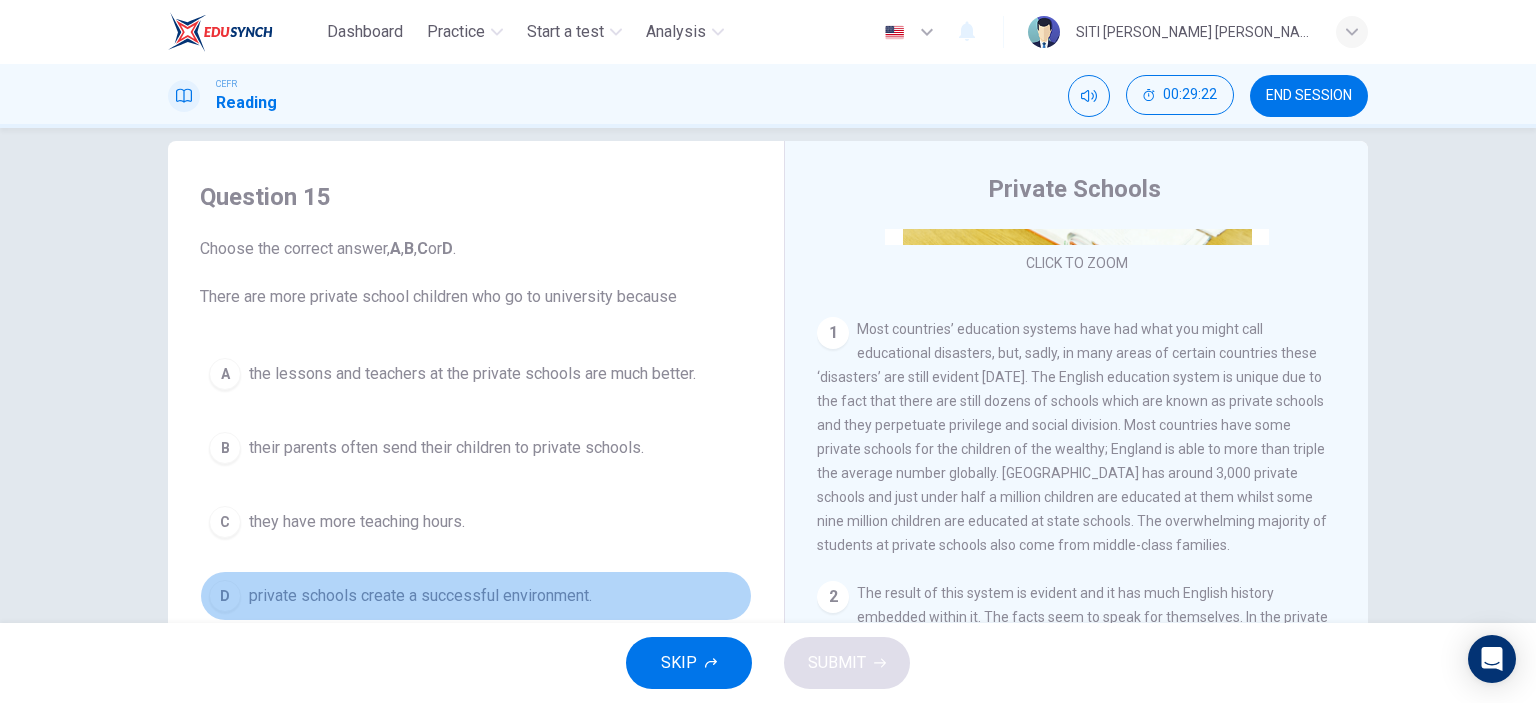 click on "private schools create a successful environment." at bounding box center [420, 596] 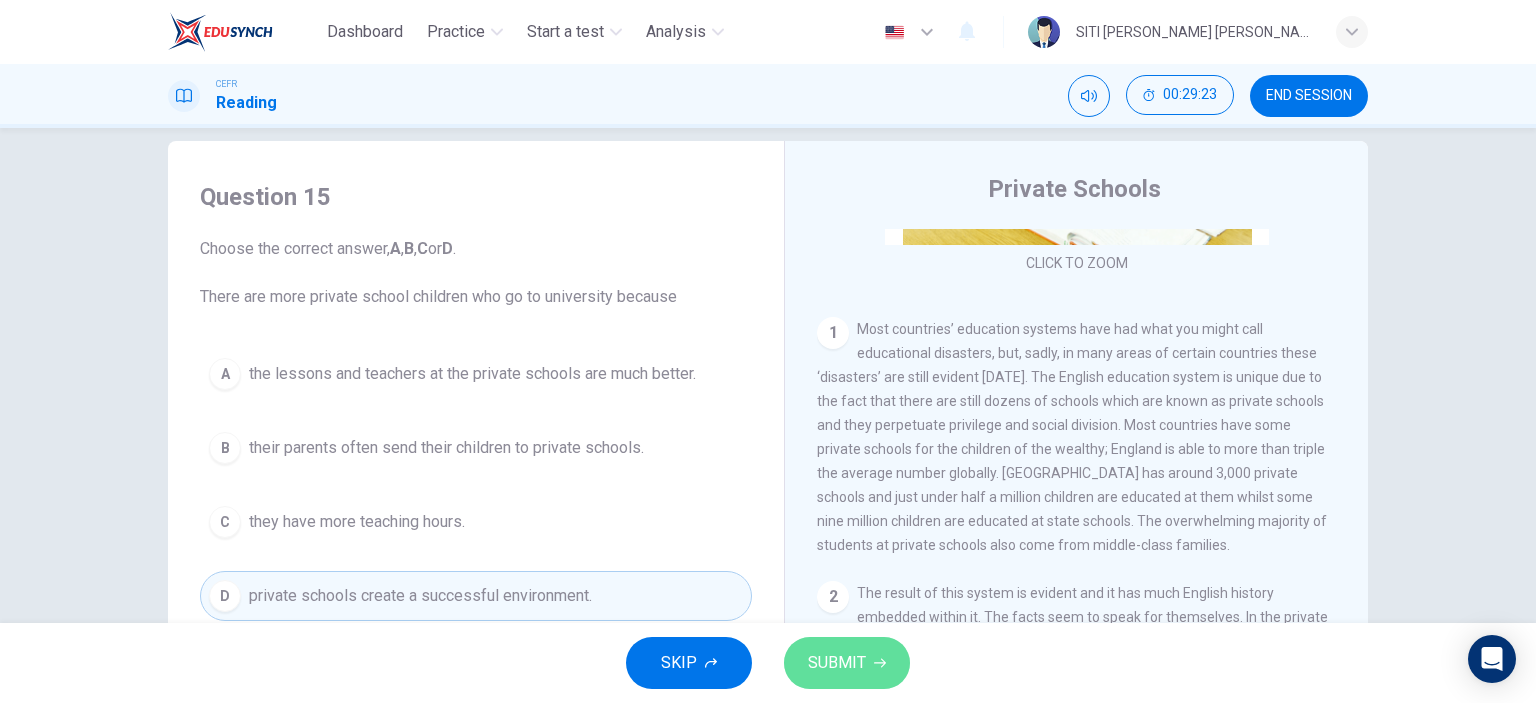 click on "SUBMIT" at bounding box center [837, 663] 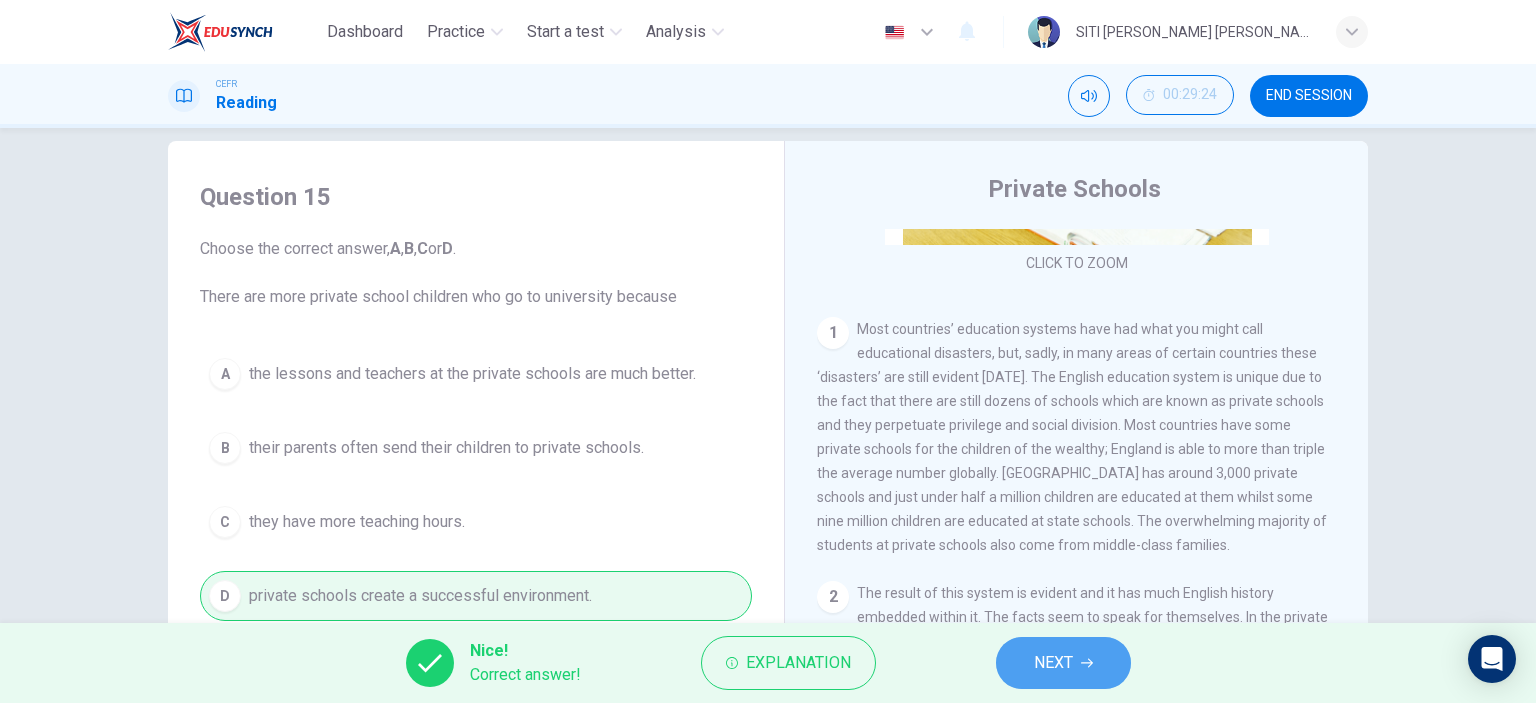 click on "NEXT" at bounding box center (1053, 663) 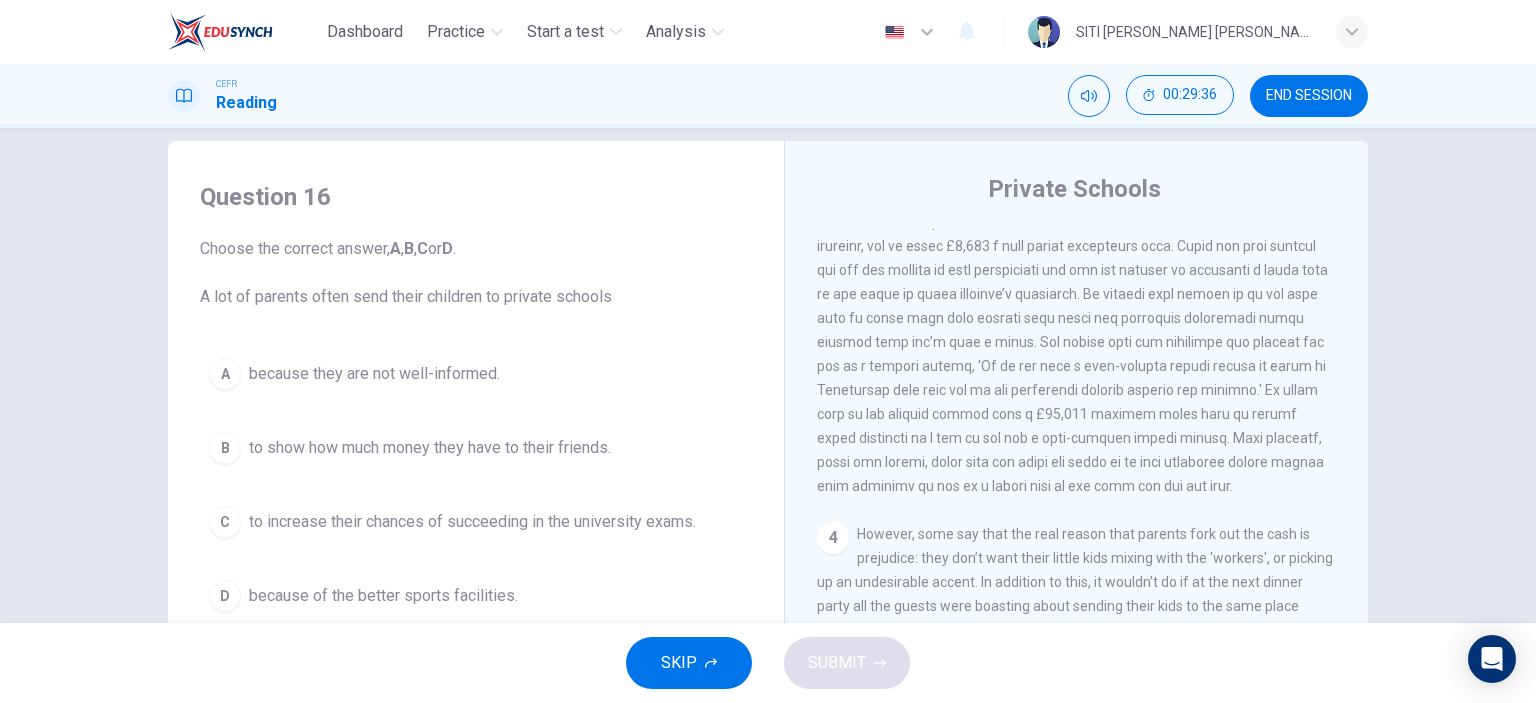 scroll, scrollTop: 971, scrollLeft: 0, axis: vertical 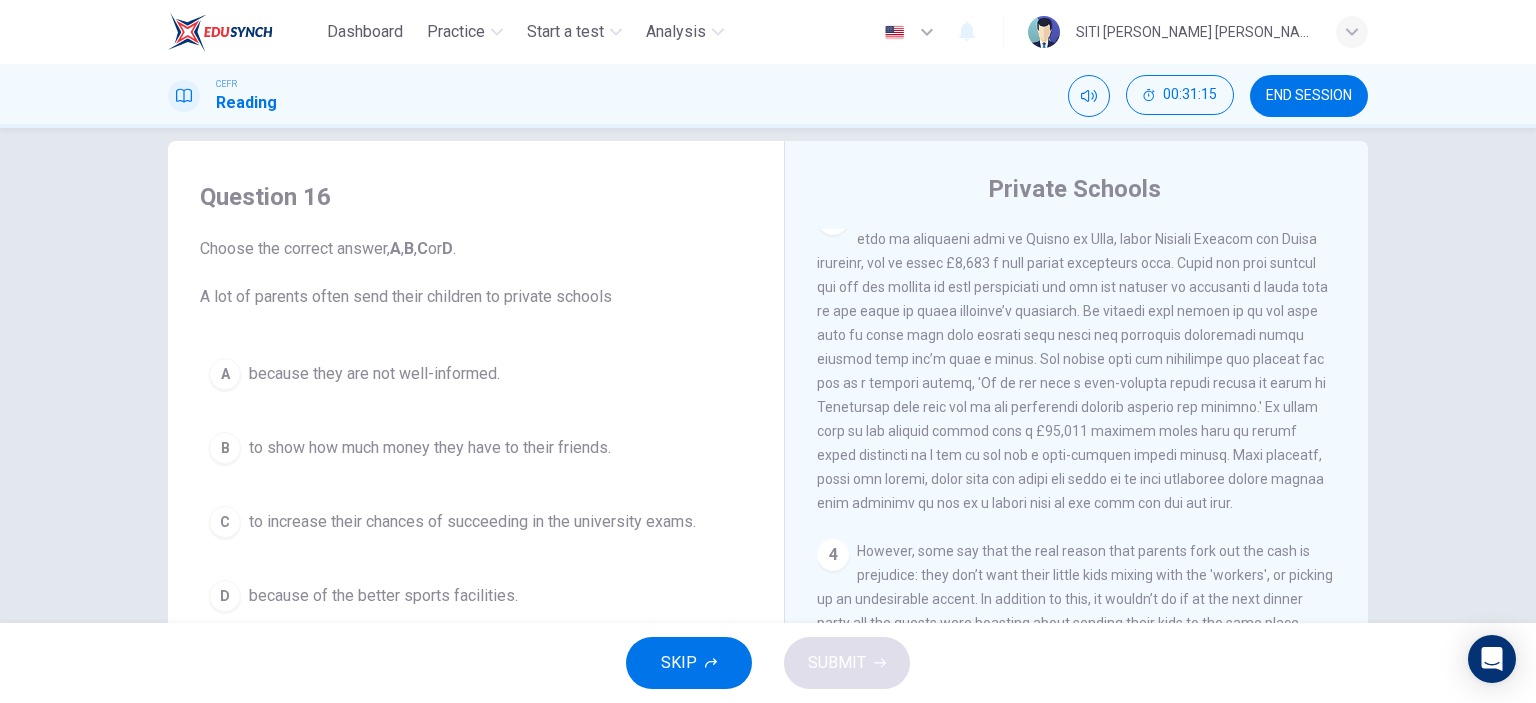 click at bounding box center [1072, 359] 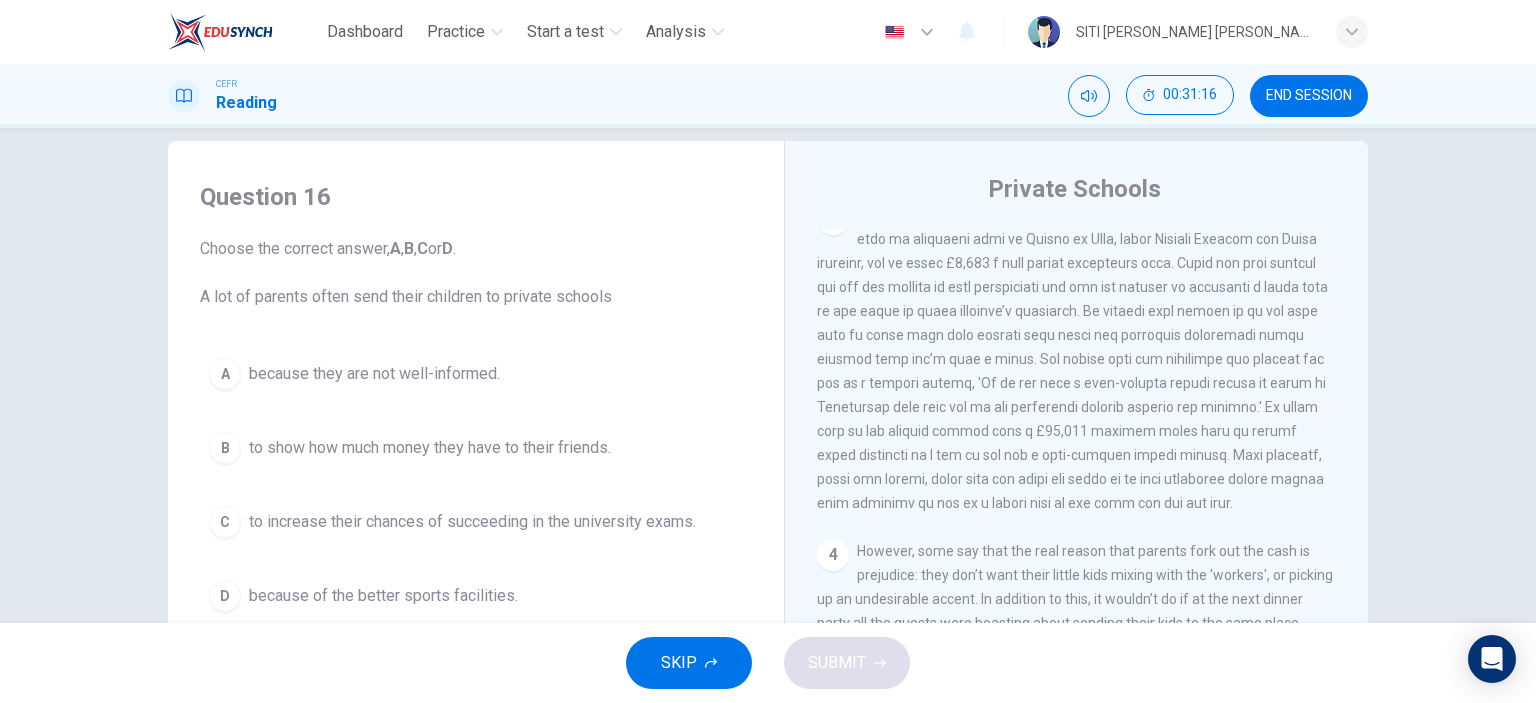 click at bounding box center (1072, 359) 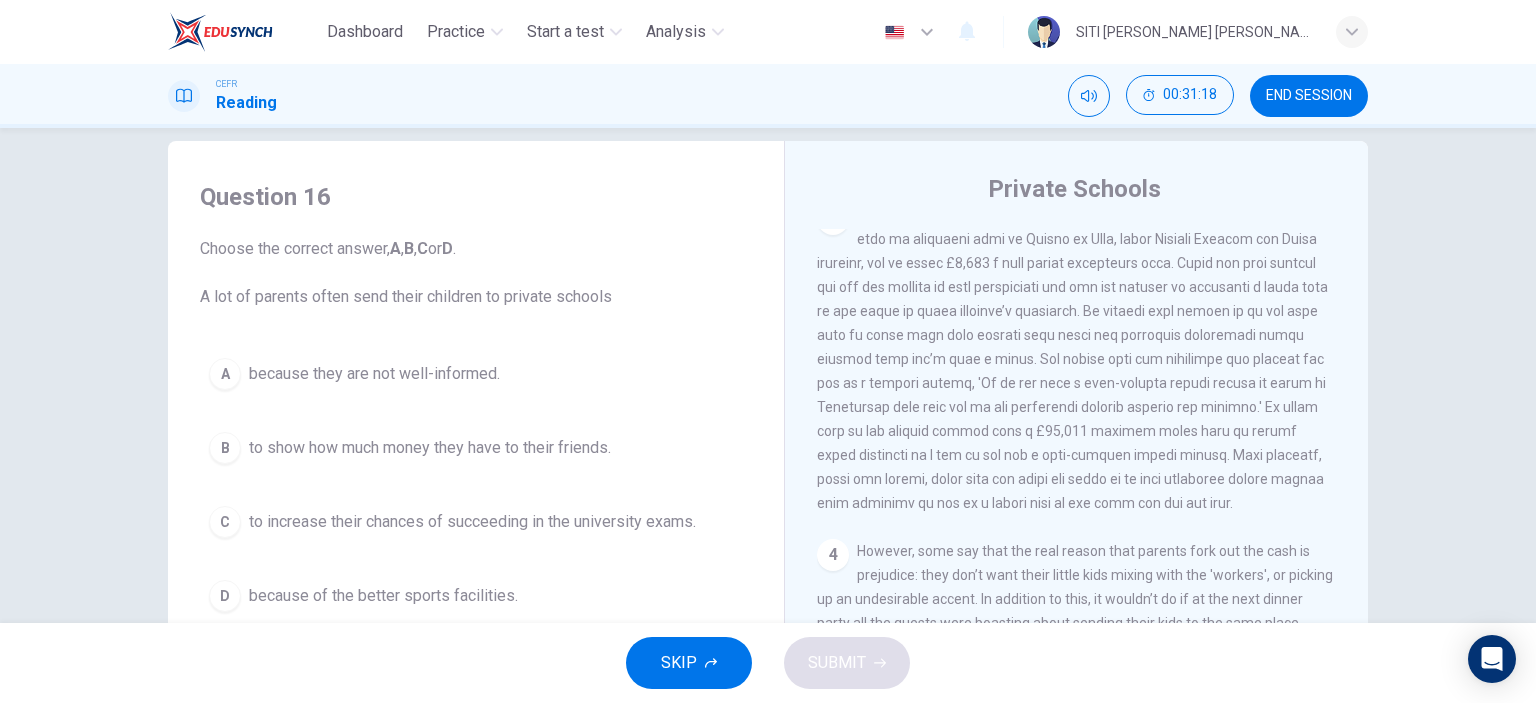 click at bounding box center (1072, 359) 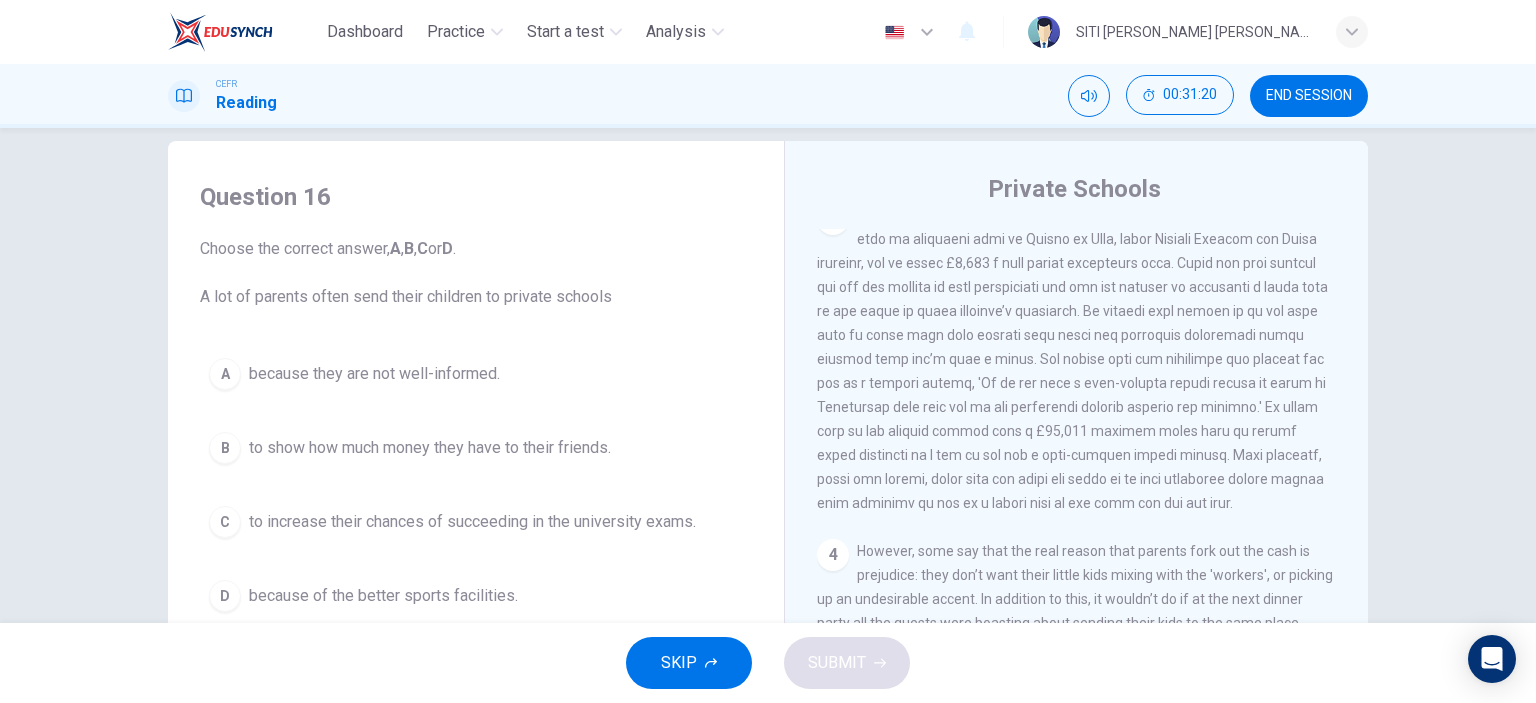 click at bounding box center [1072, 359] 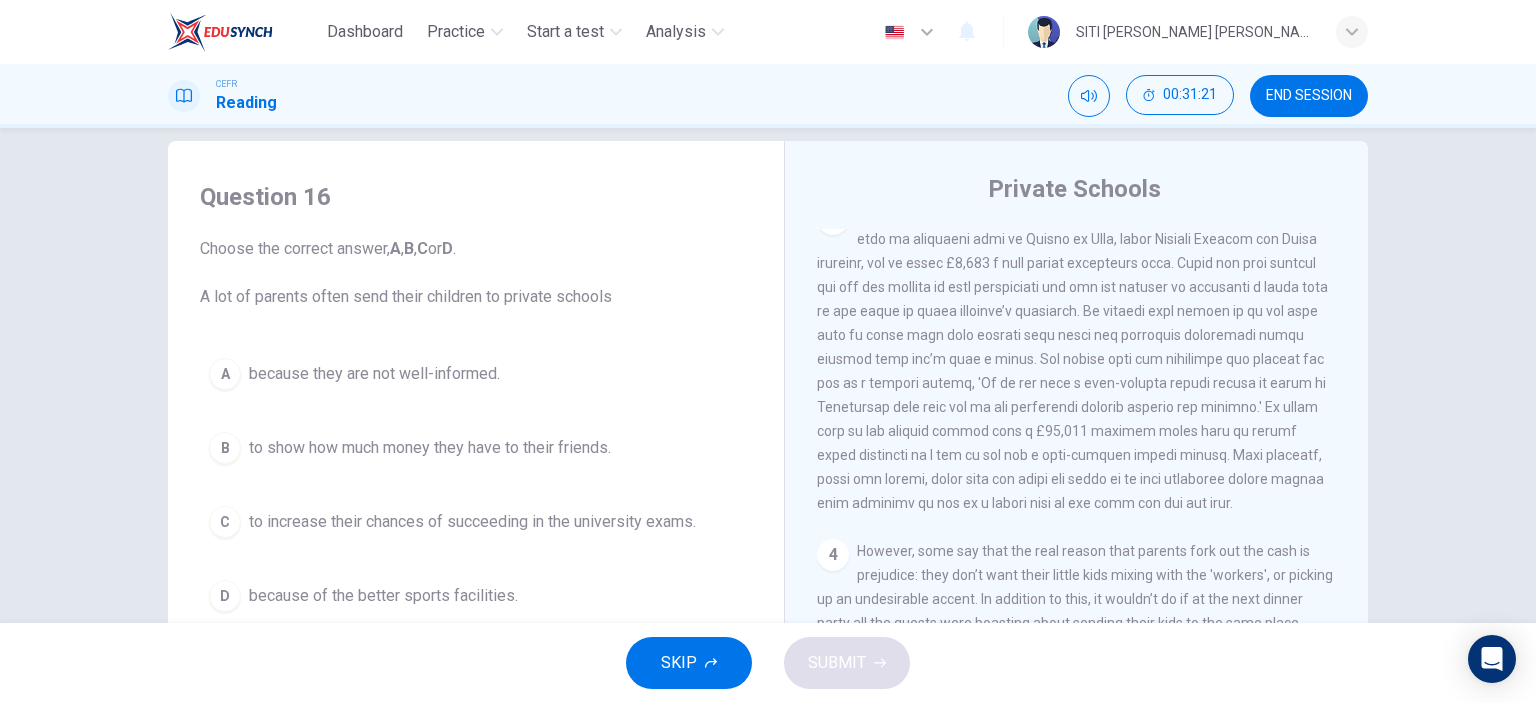 click at bounding box center (1072, 359) 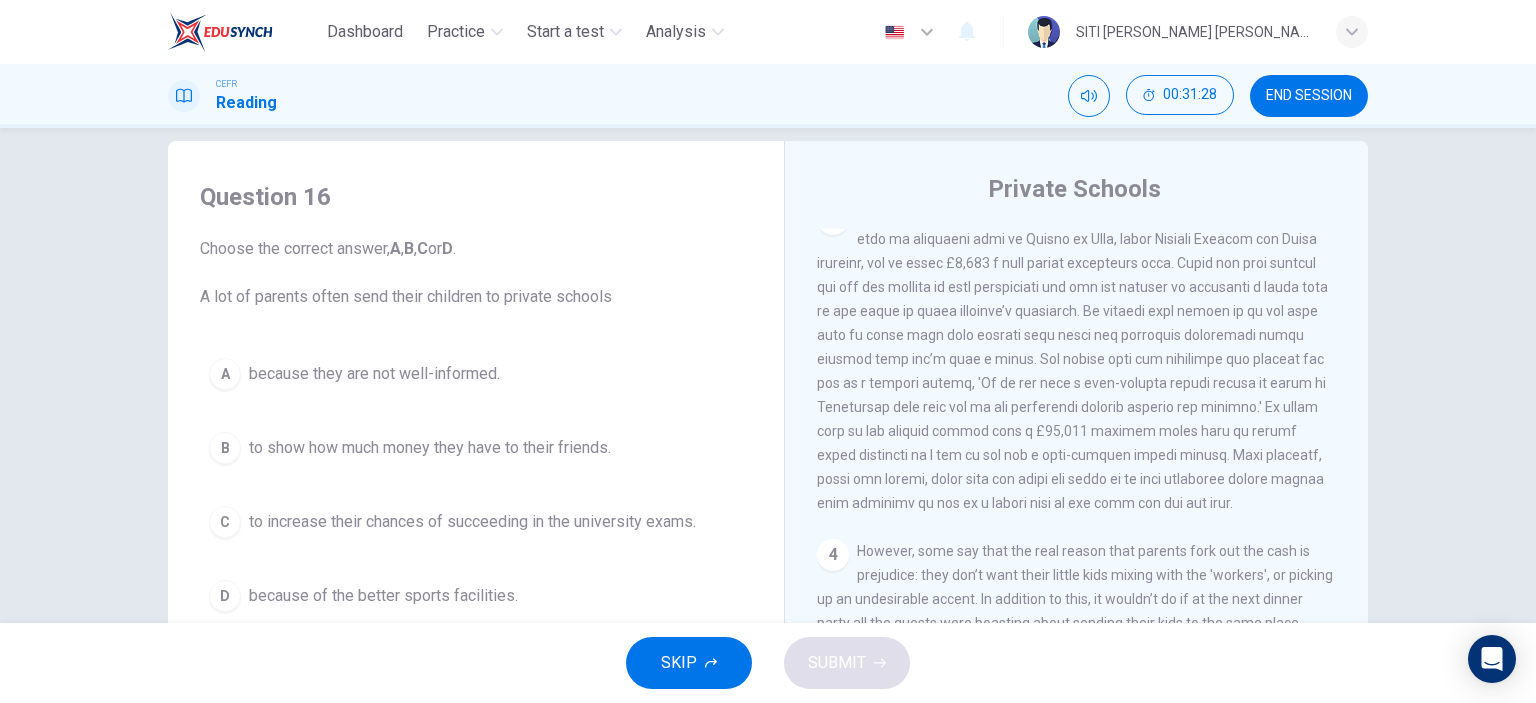 click on "to increase their chances of succeeding in the university exams." at bounding box center (472, 522) 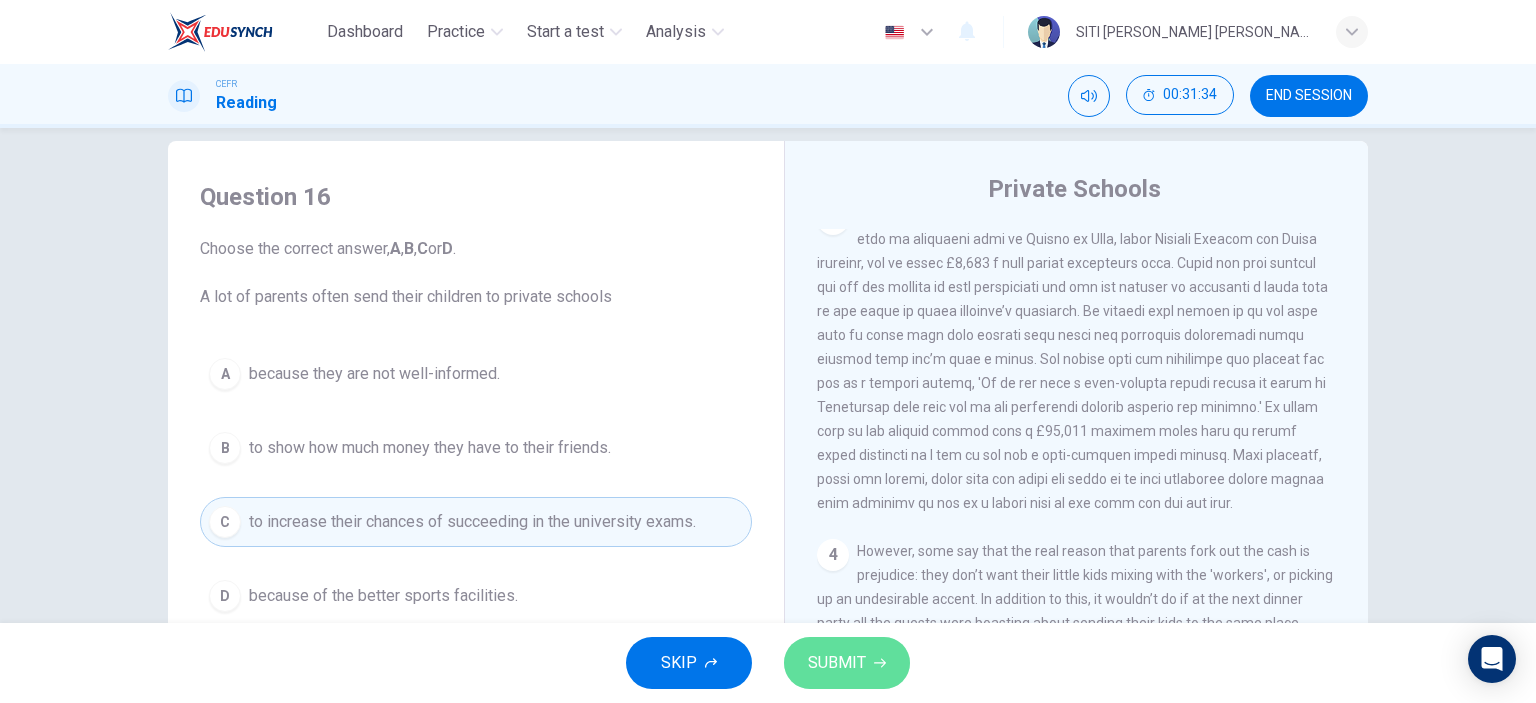 click on "SUBMIT" at bounding box center (847, 663) 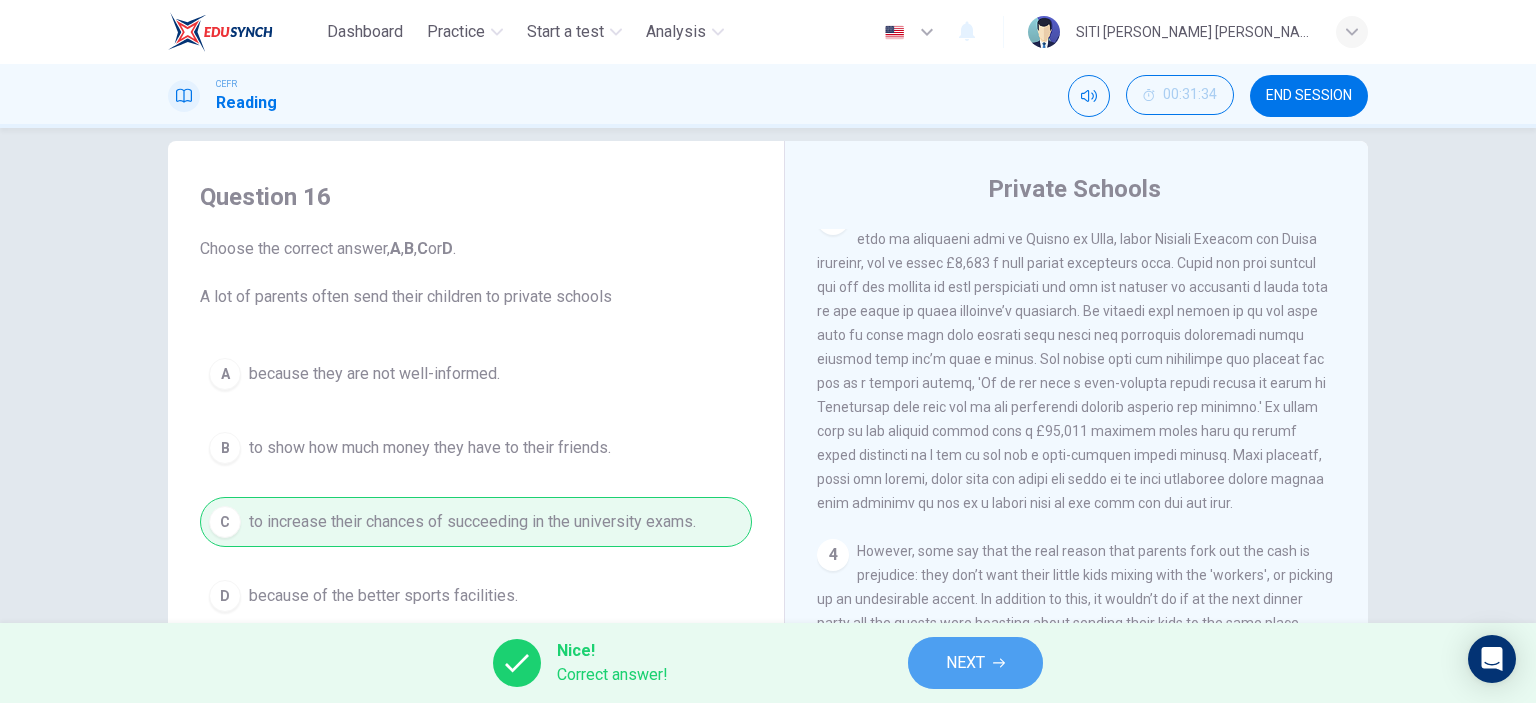 click on "NEXT" at bounding box center (965, 663) 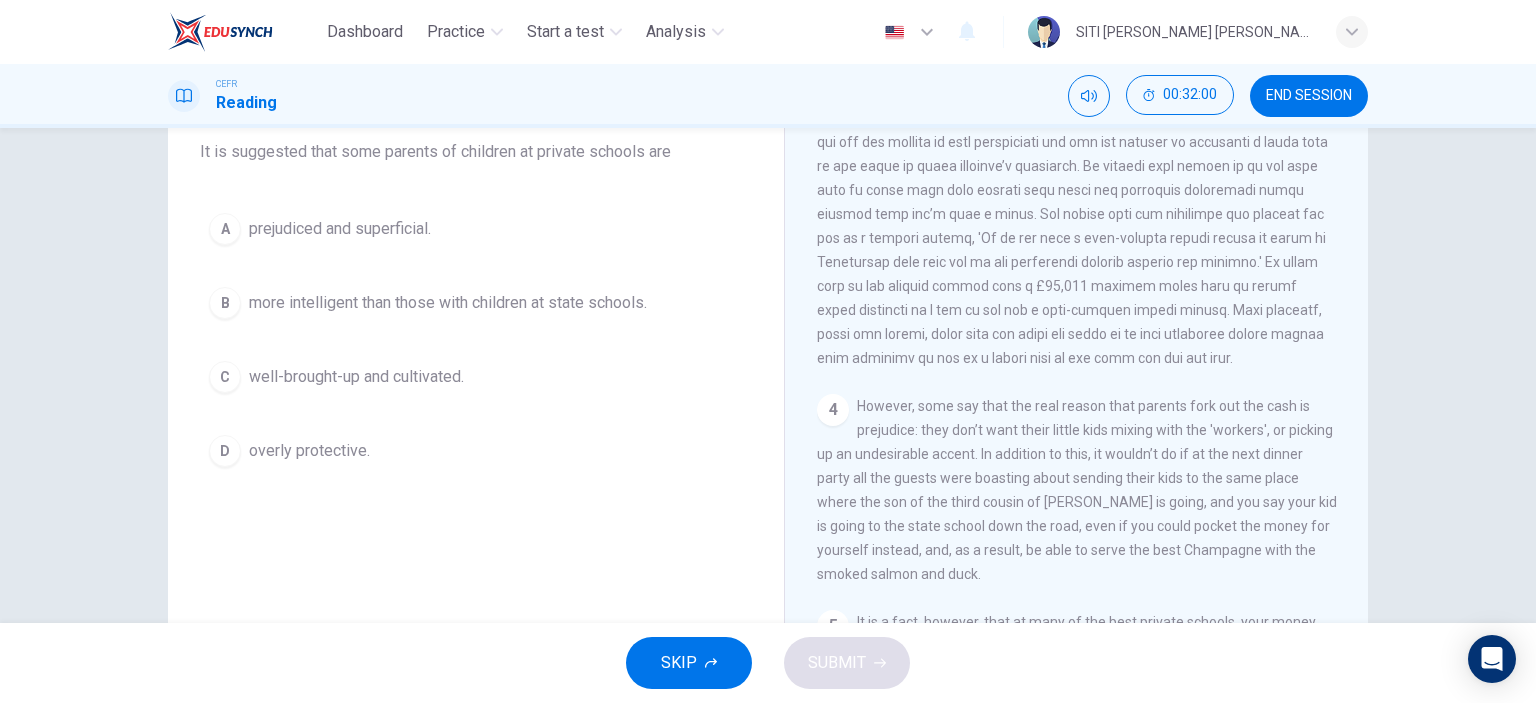 scroll, scrollTop: 170, scrollLeft: 0, axis: vertical 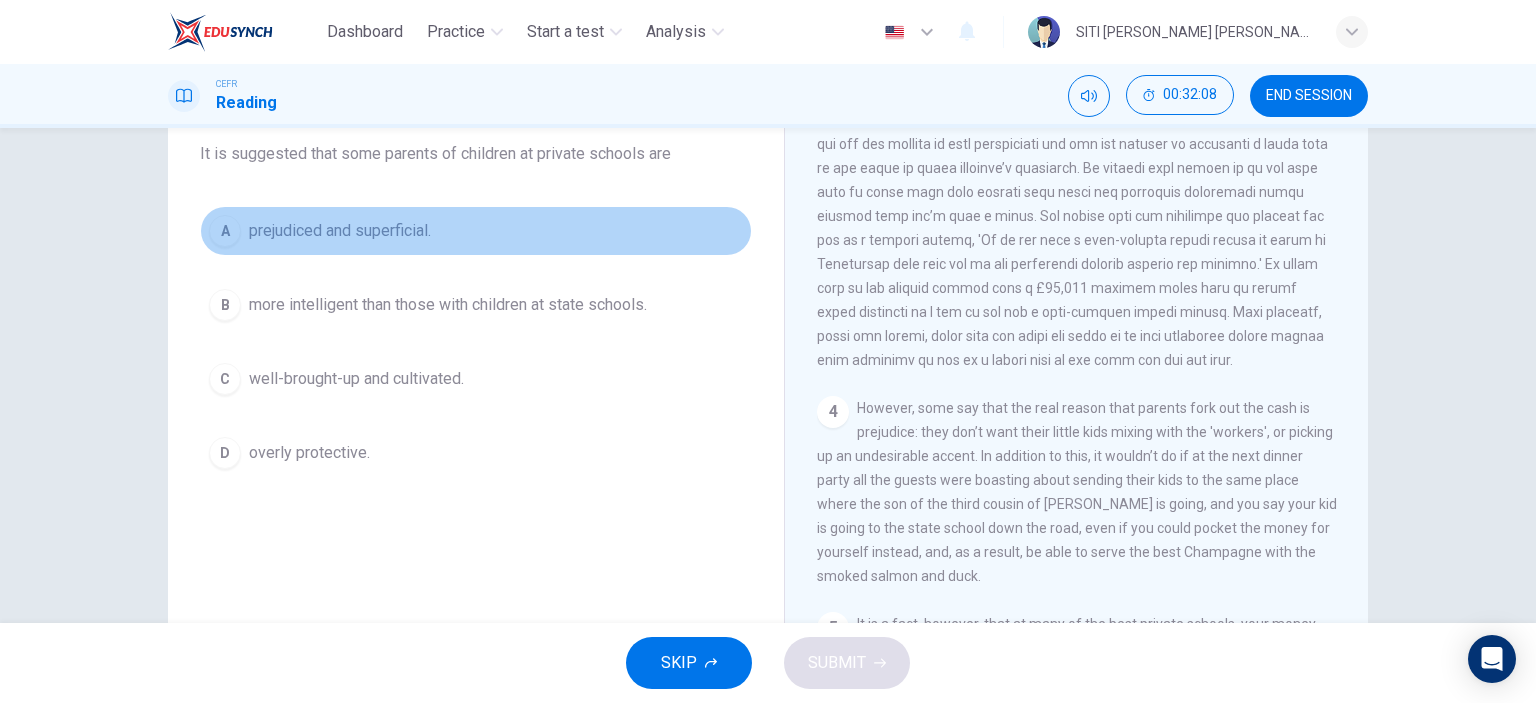 click on "A prejudiced and superficial." at bounding box center (476, 231) 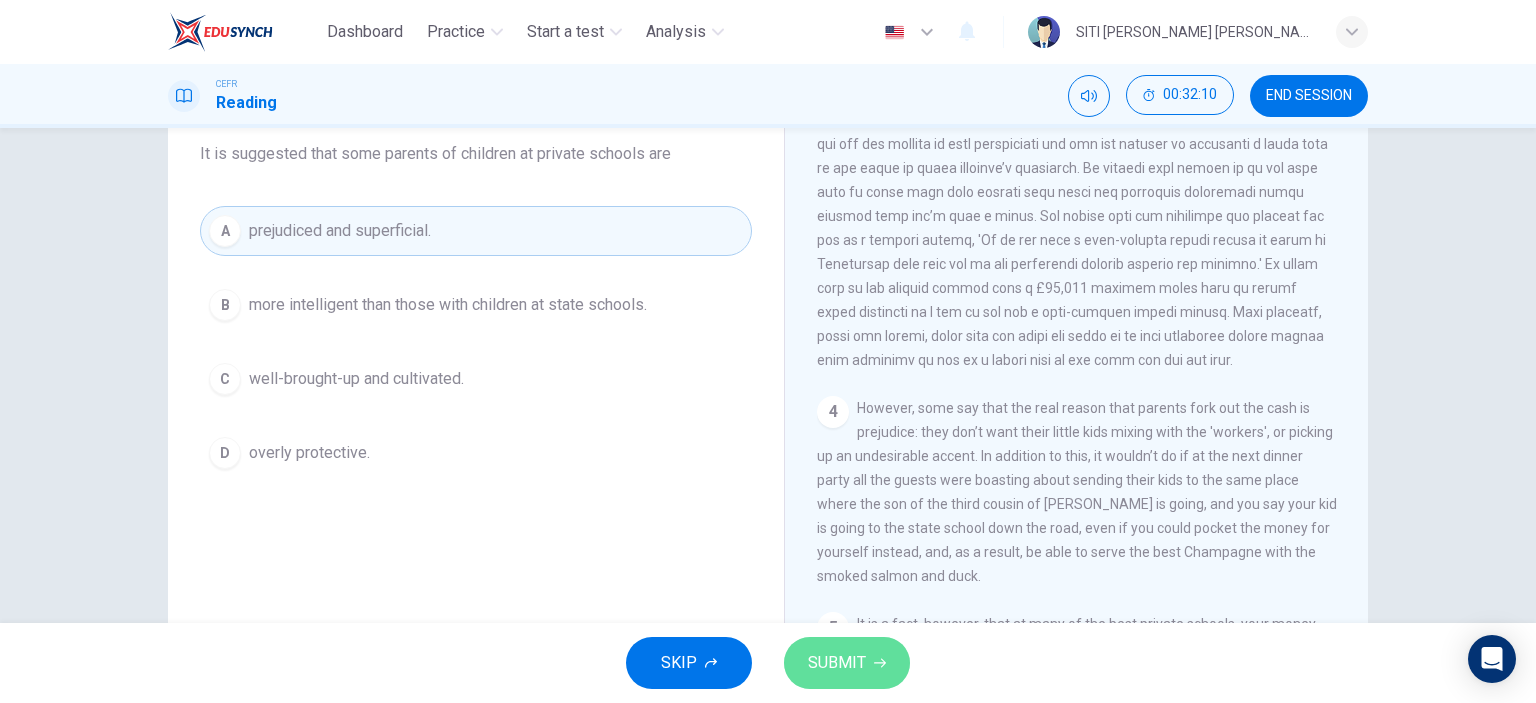 click on "SUBMIT" at bounding box center [847, 663] 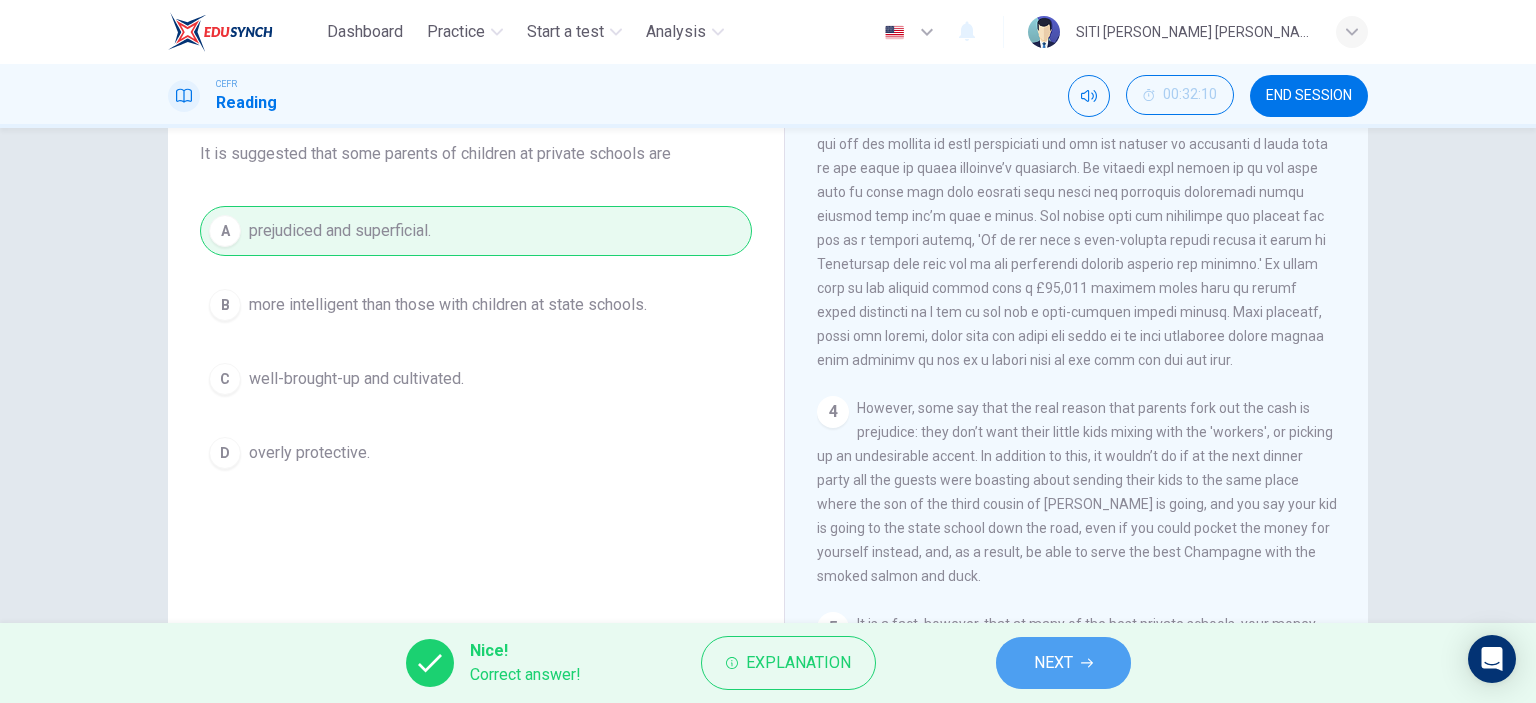 click on "NEXT" at bounding box center (1063, 663) 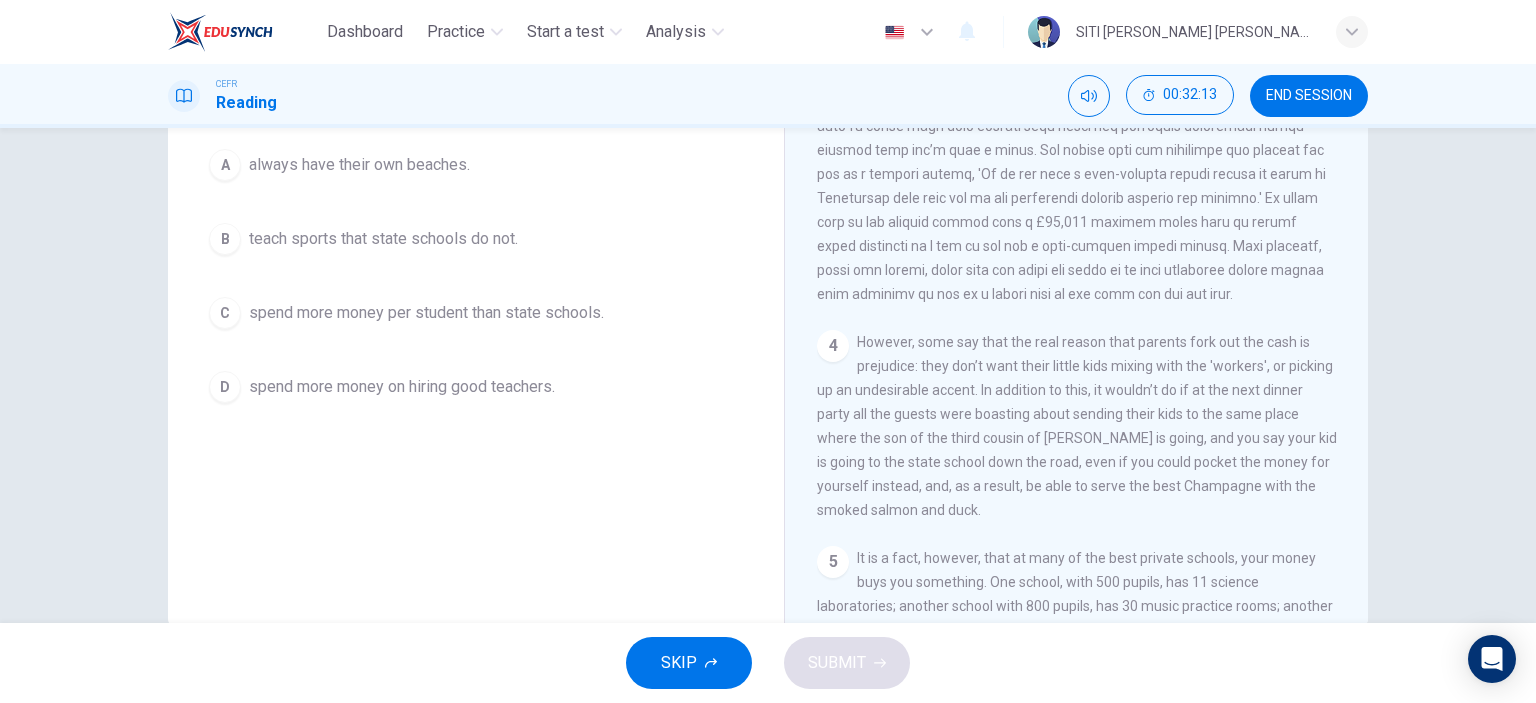 scroll, scrollTop: 280, scrollLeft: 0, axis: vertical 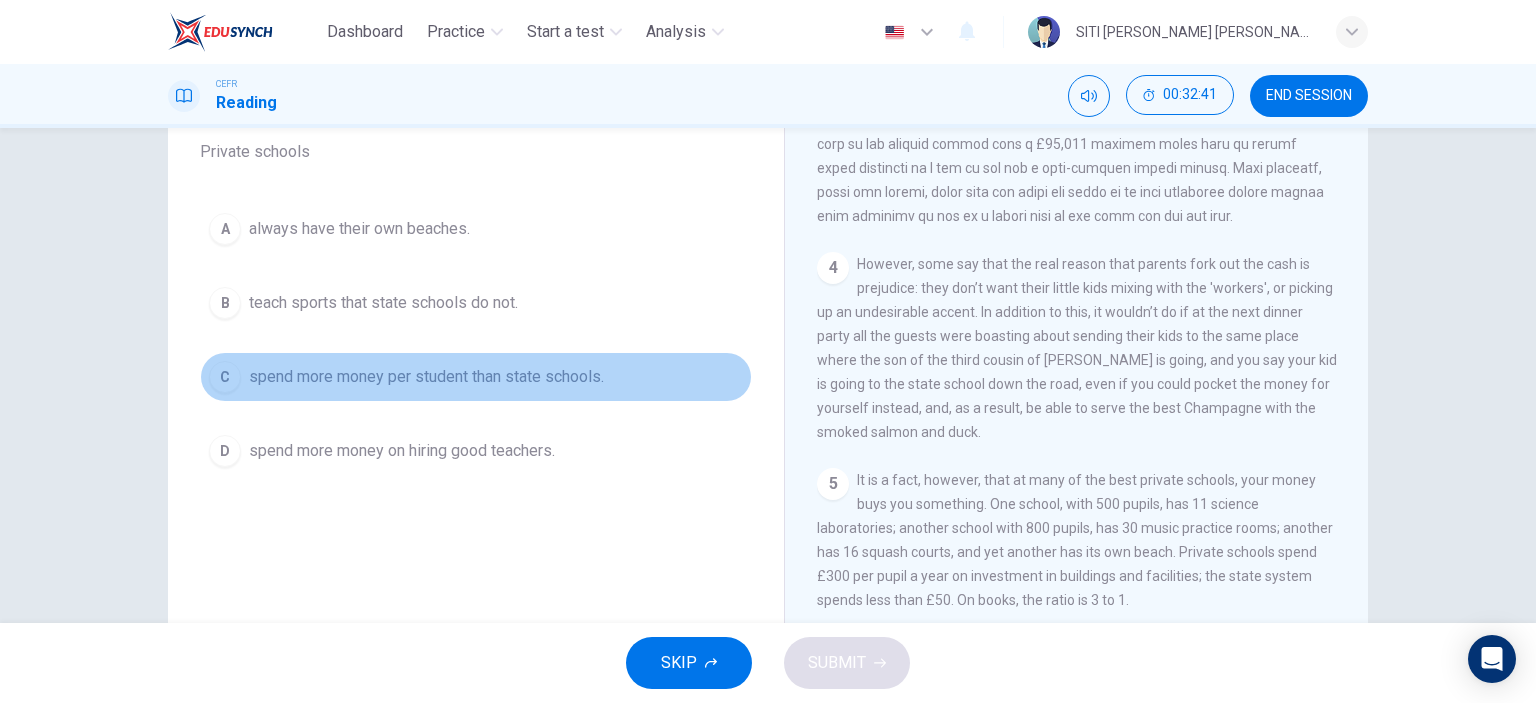 click on "spend more money per student than state schools." at bounding box center [426, 377] 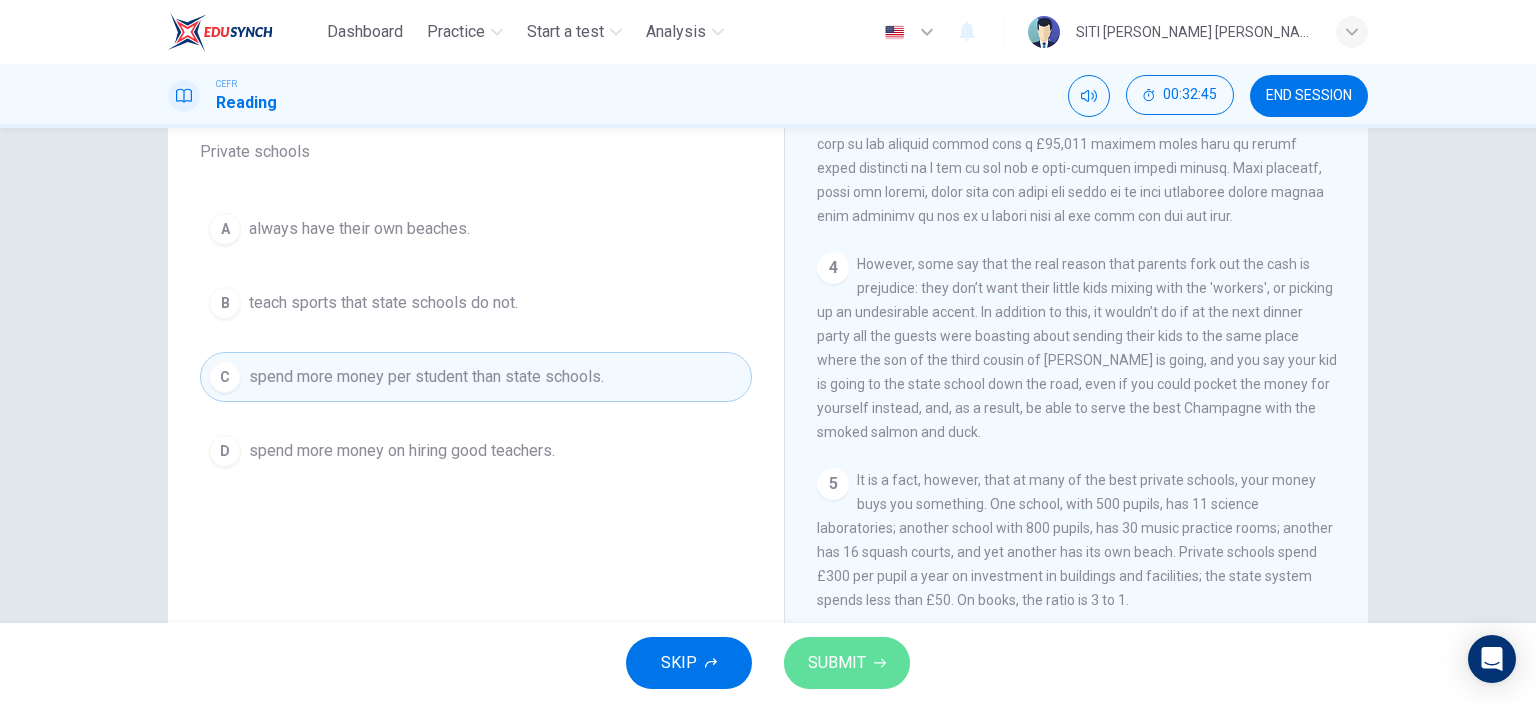 click on "SUBMIT" at bounding box center (837, 663) 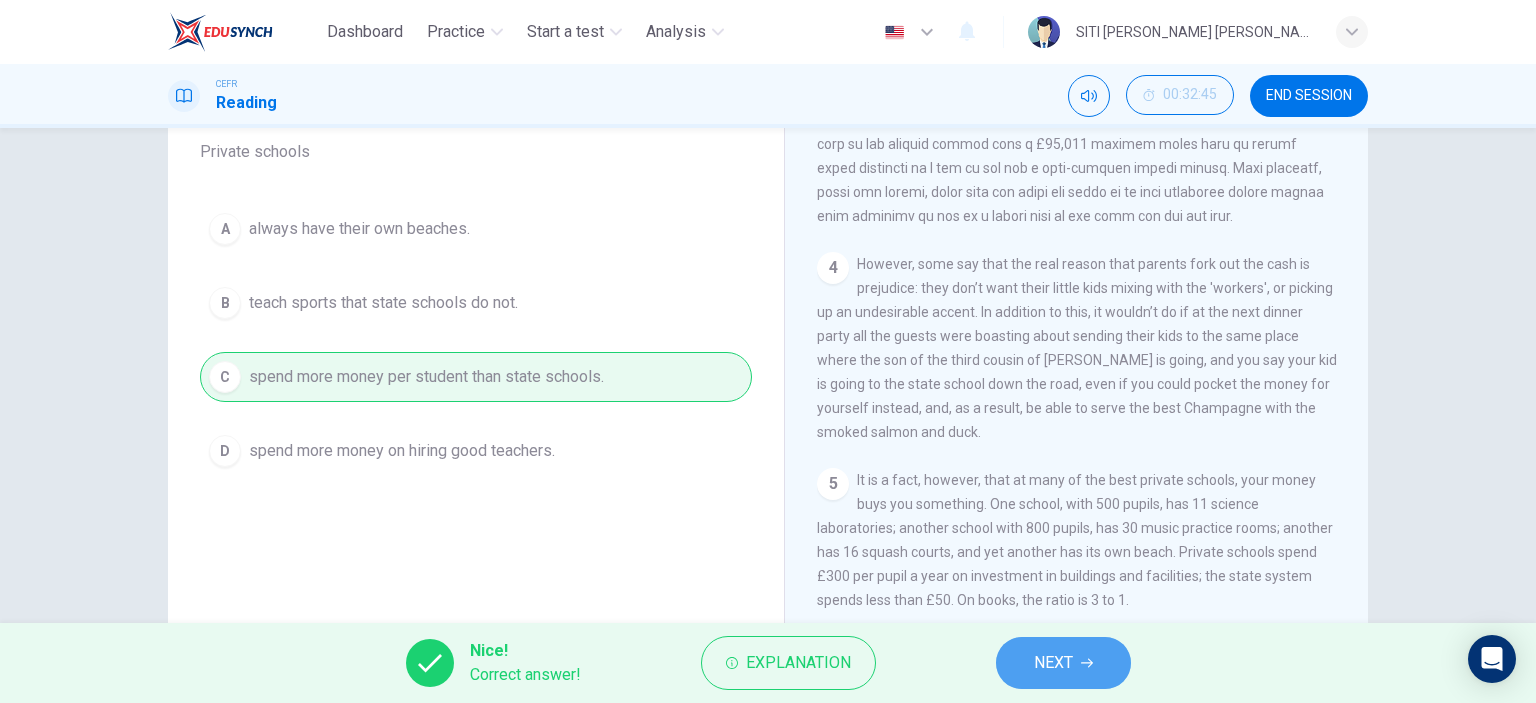 click on "NEXT" at bounding box center (1053, 663) 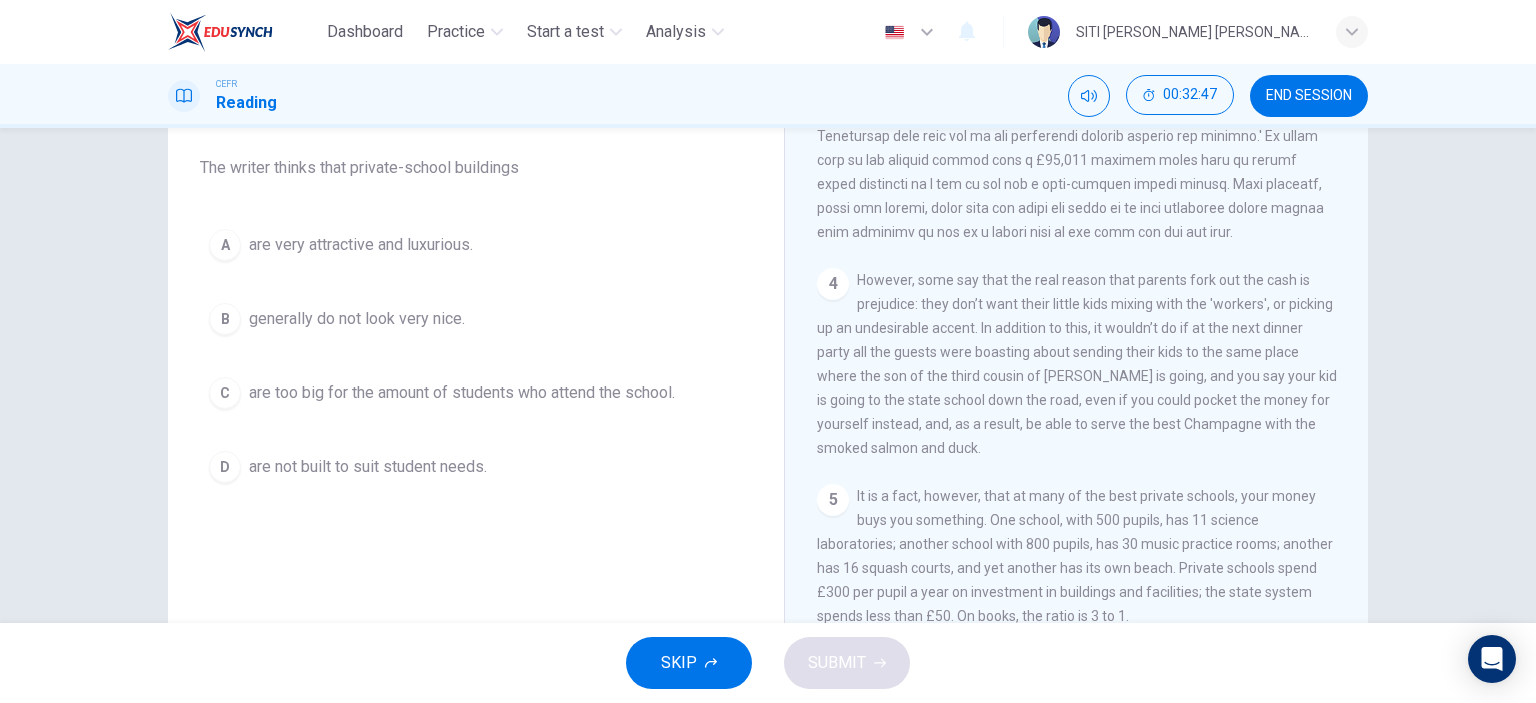 scroll, scrollTop: 154, scrollLeft: 0, axis: vertical 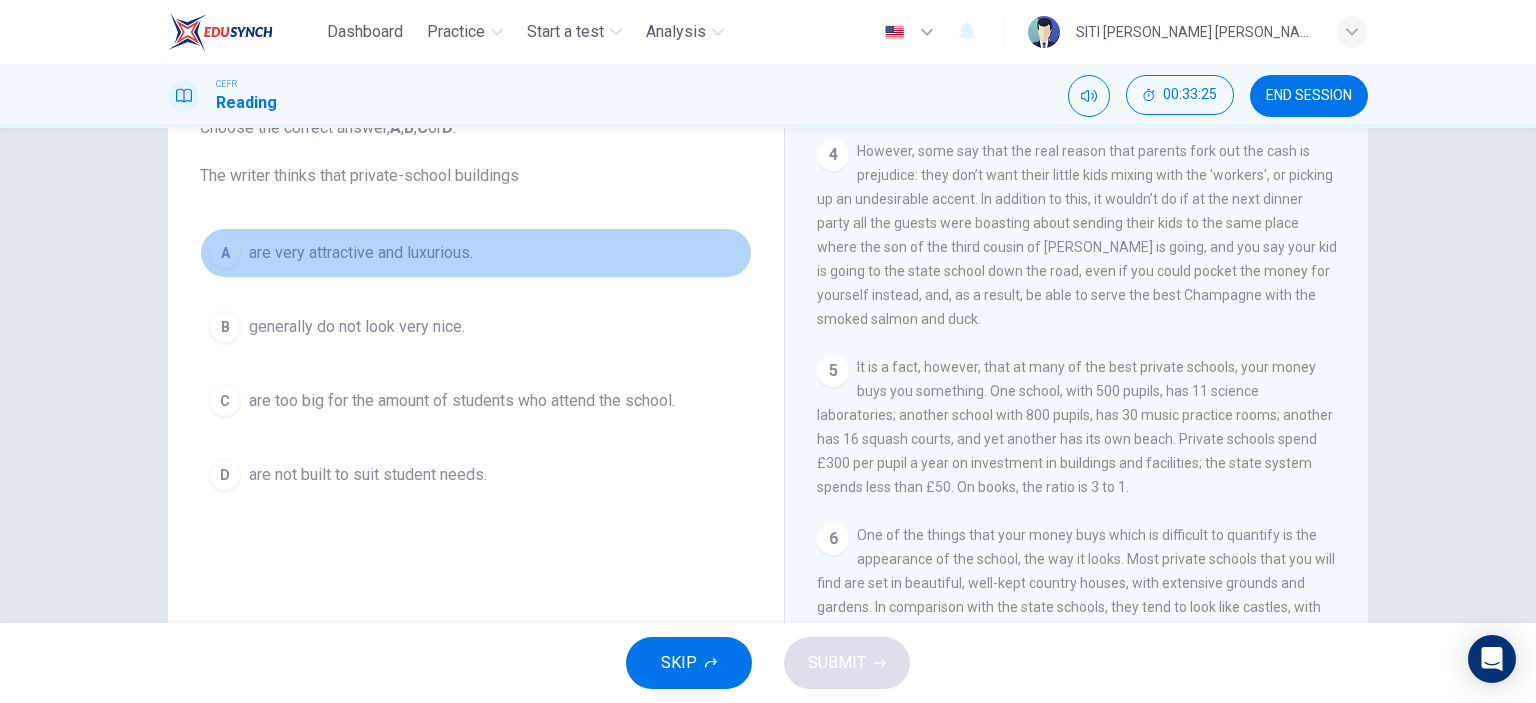 click on "are very attractive and luxurious." at bounding box center [361, 253] 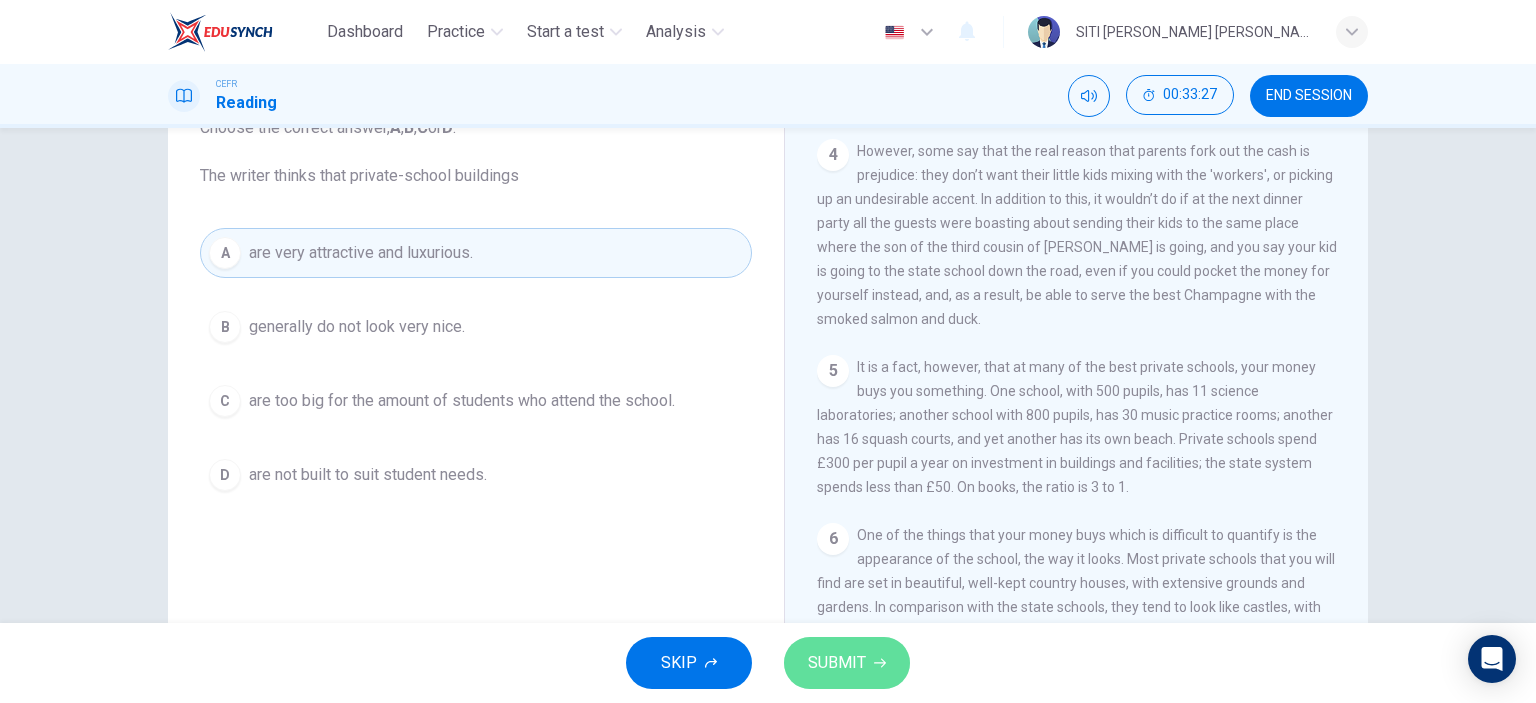 click on "SUBMIT" at bounding box center (837, 663) 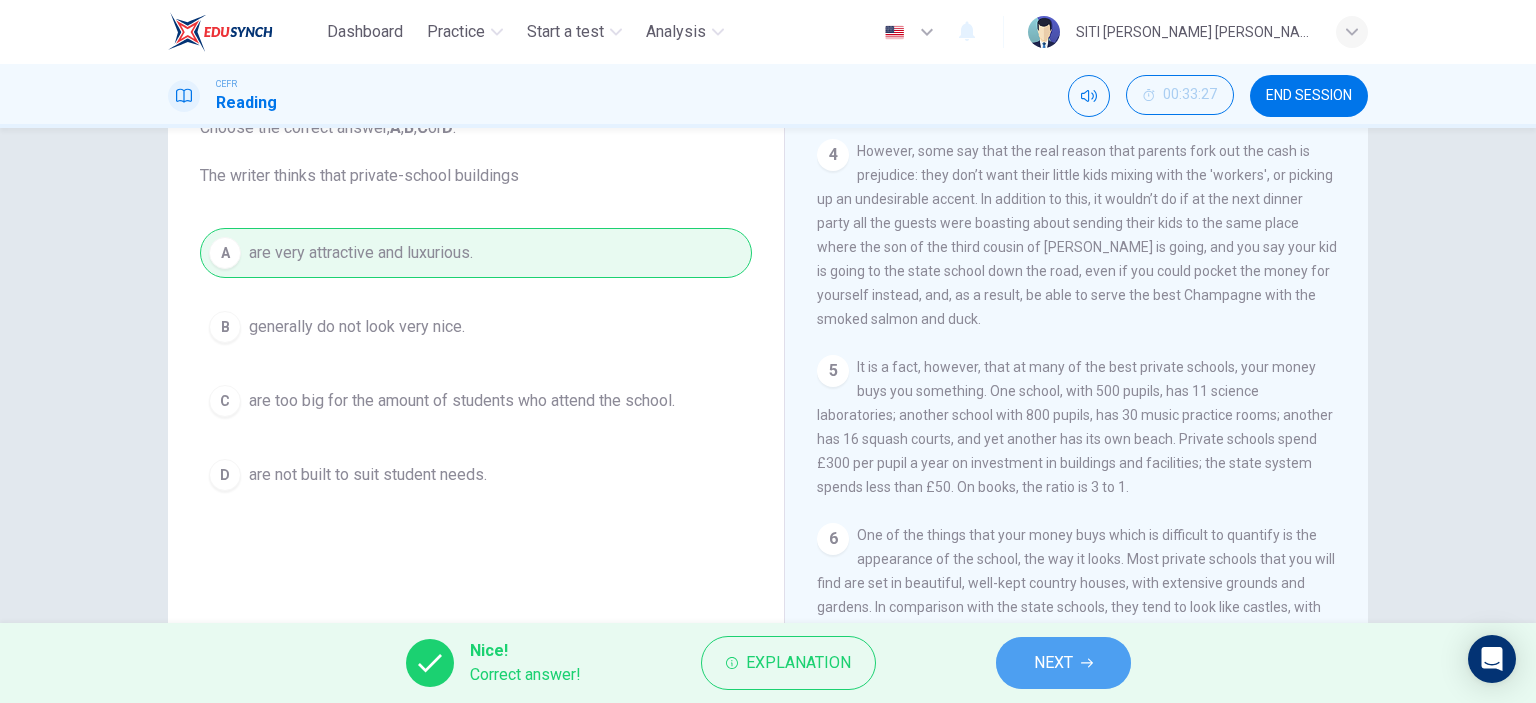 click on "NEXT" at bounding box center (1063, 663) 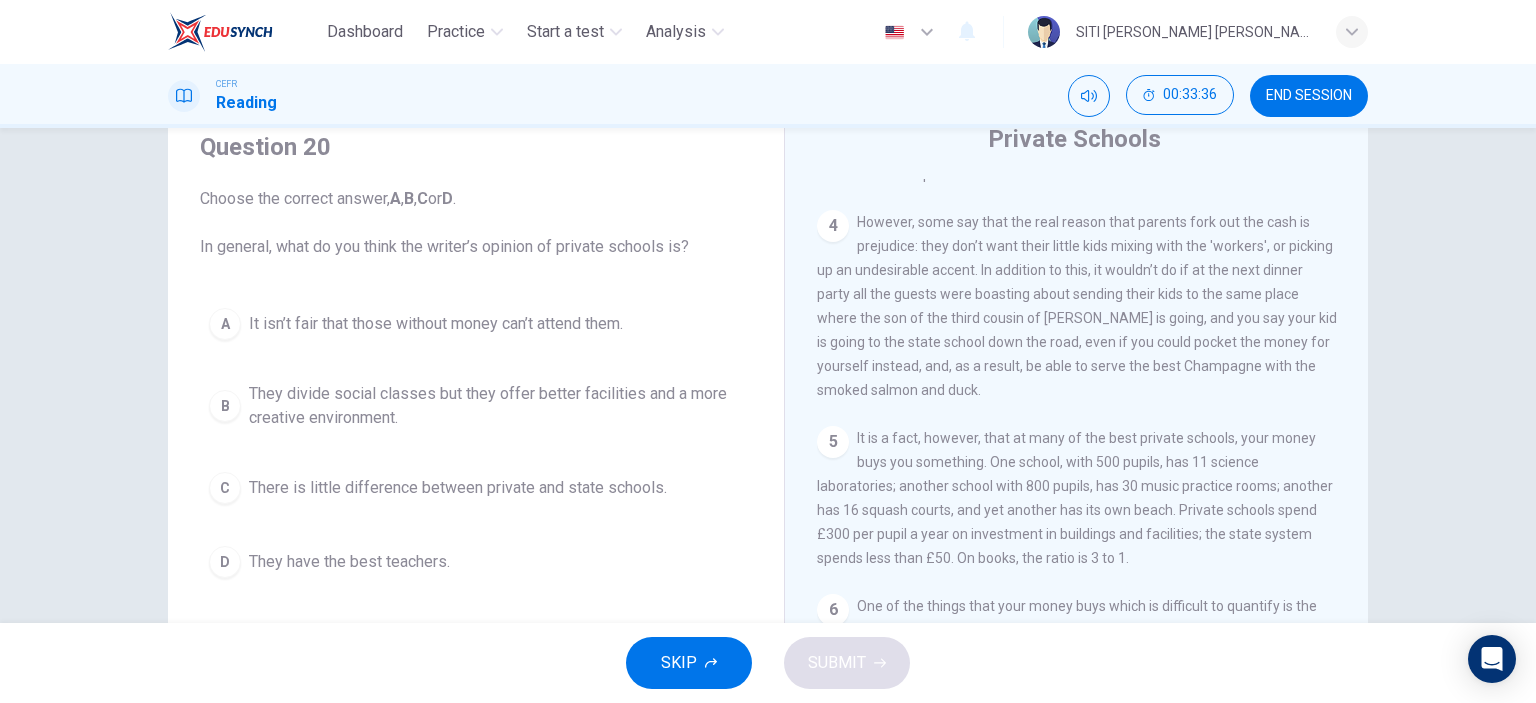scroll, scrollTop: 79, scrollLeft: 0, axis: vertical 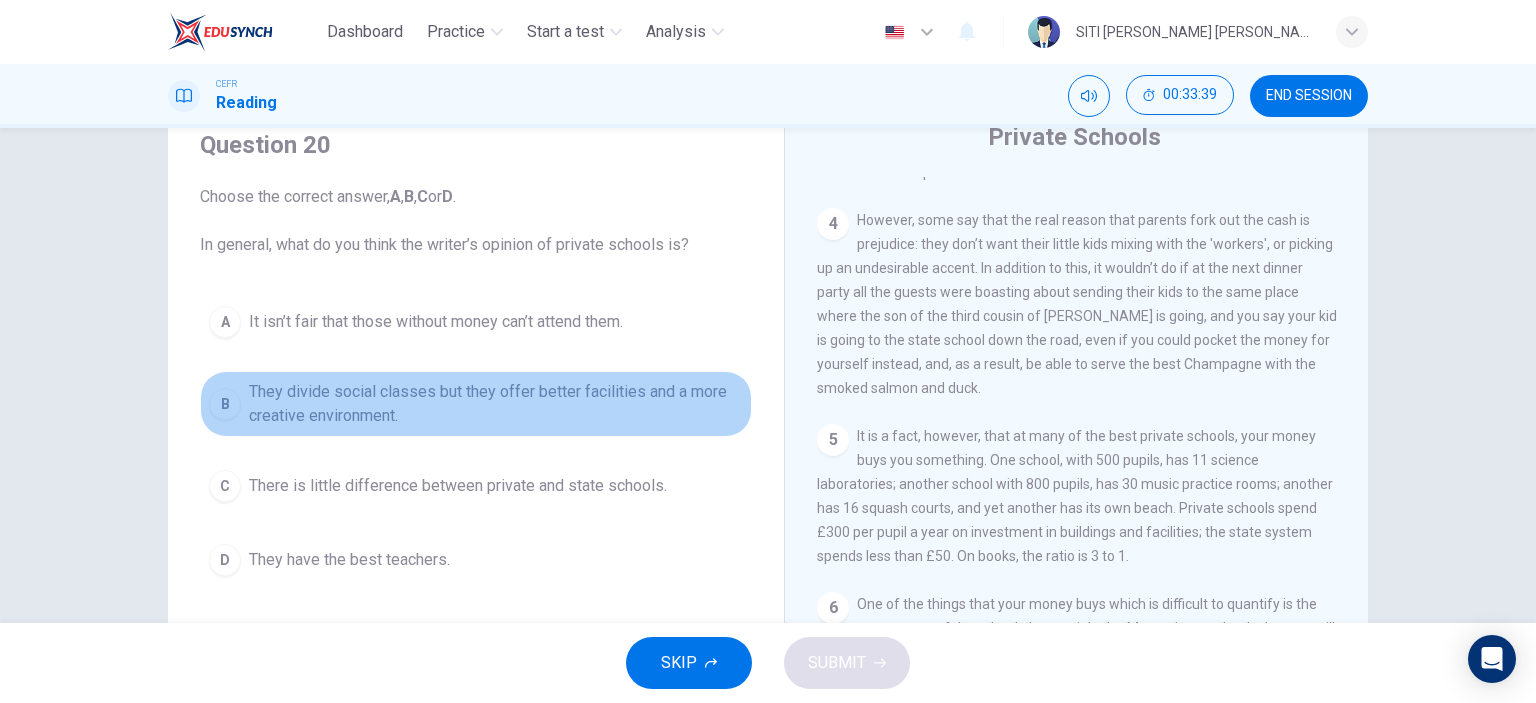 click on "They divide social classes but they offer better facilities and a more
creative environment." at bounding box center [496, 404] 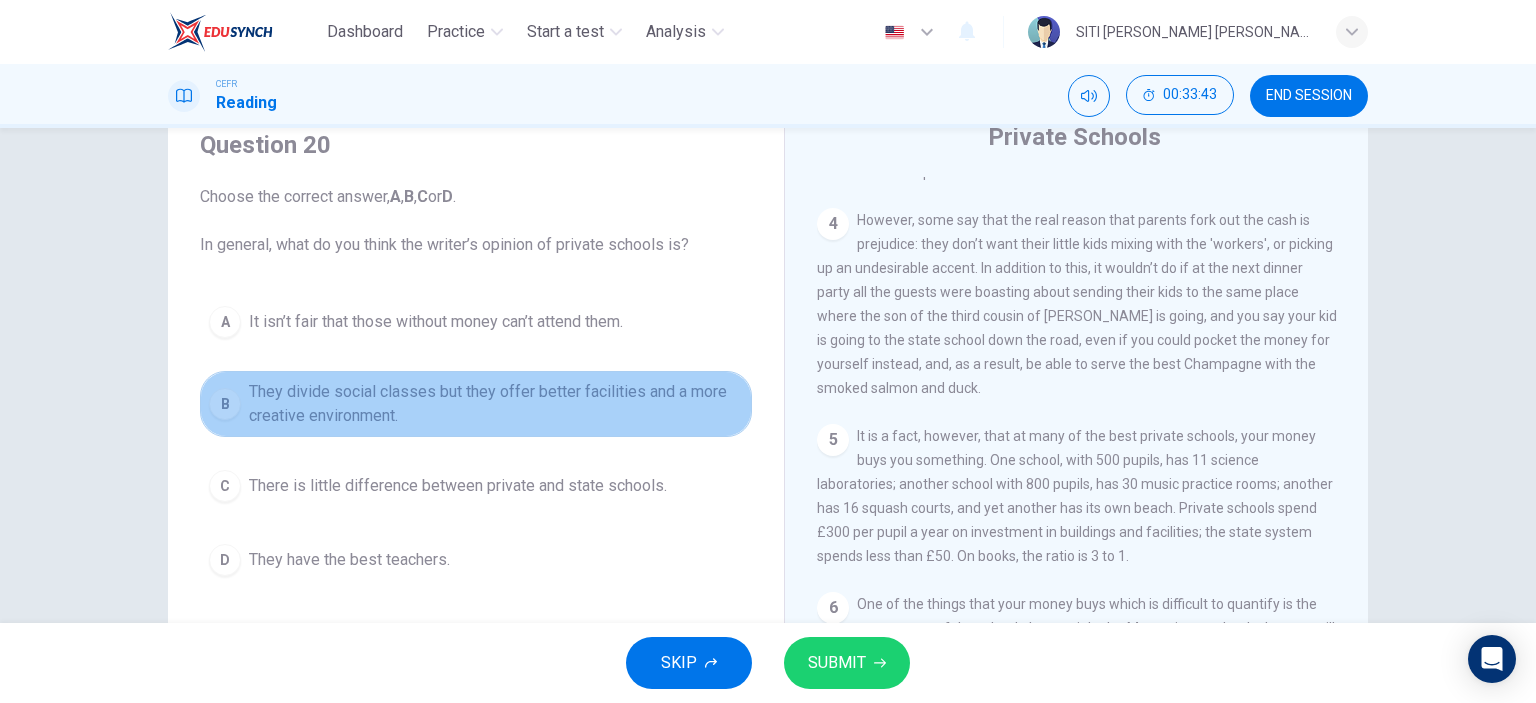click on "They divide social classes but they offer better facilities and a more
creative environment." at bounding box center [496, 404] 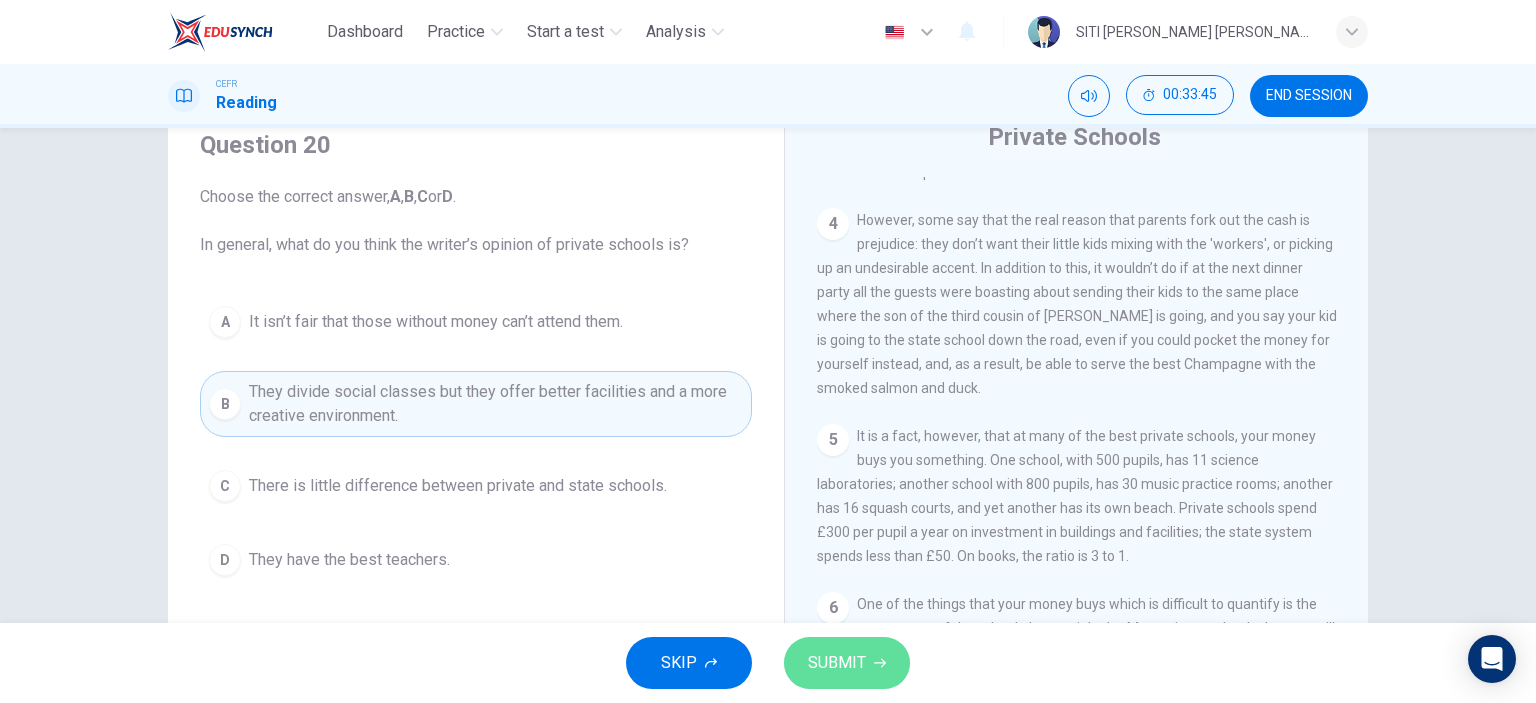 click on "SUBMIT" at bounding box center [847, 663] 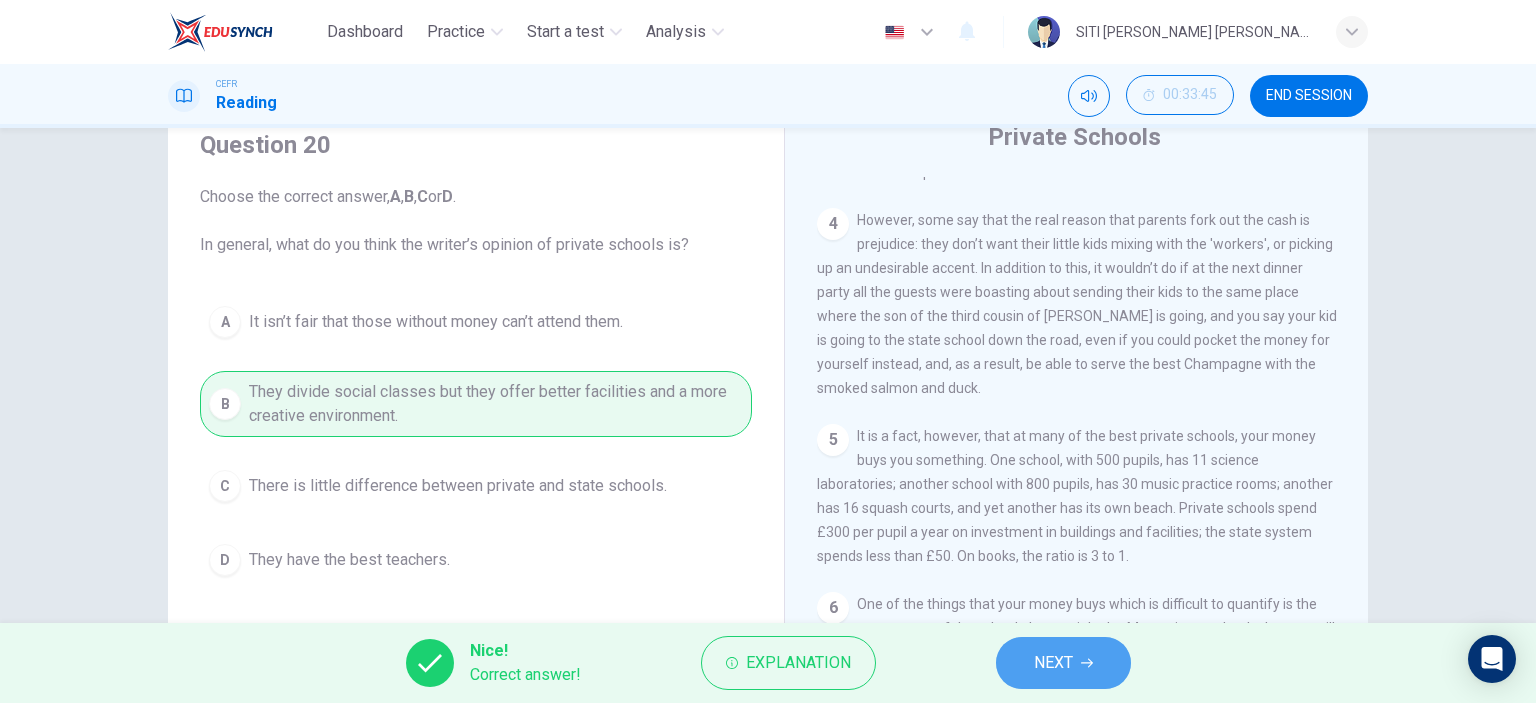 click on "NEXT" at bounding box center [1063, 663] 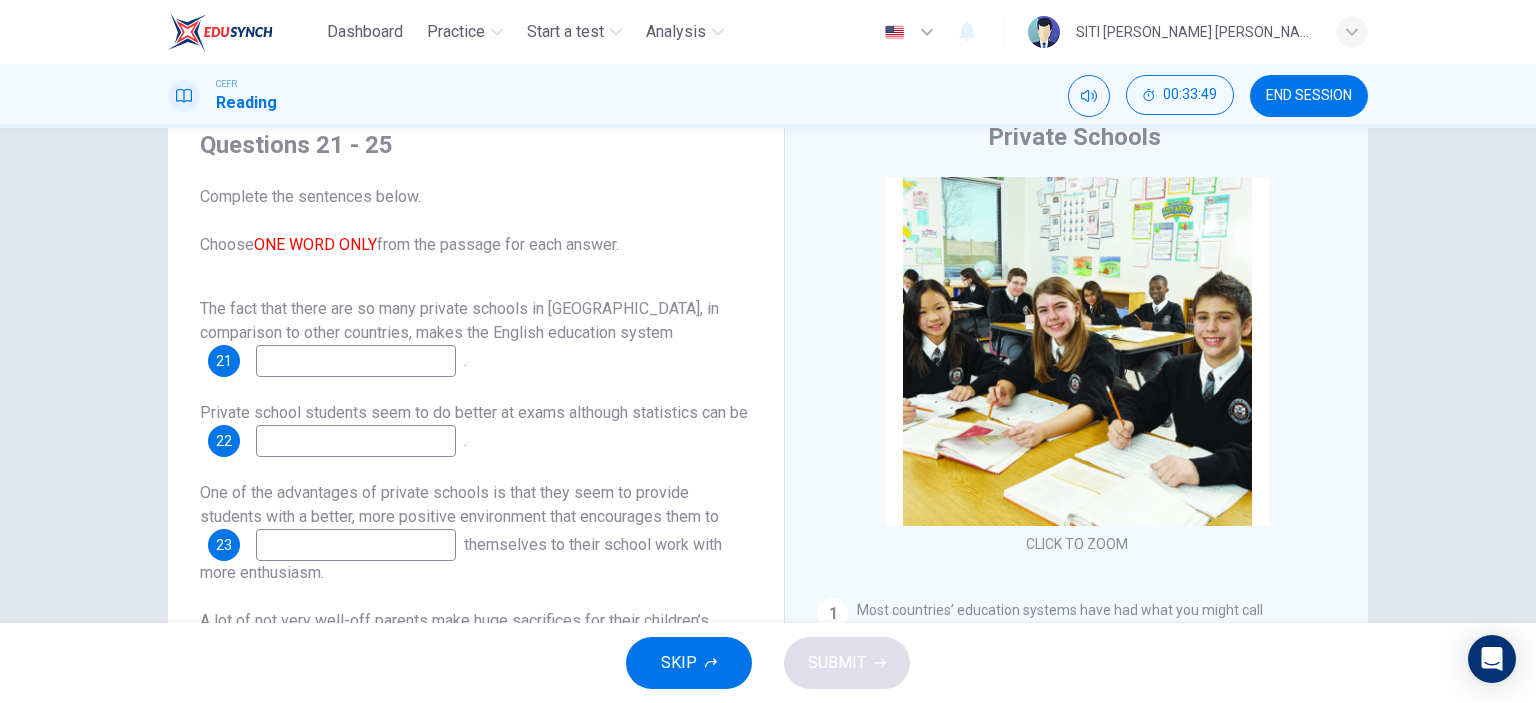 click at bounding box center [356, 361] 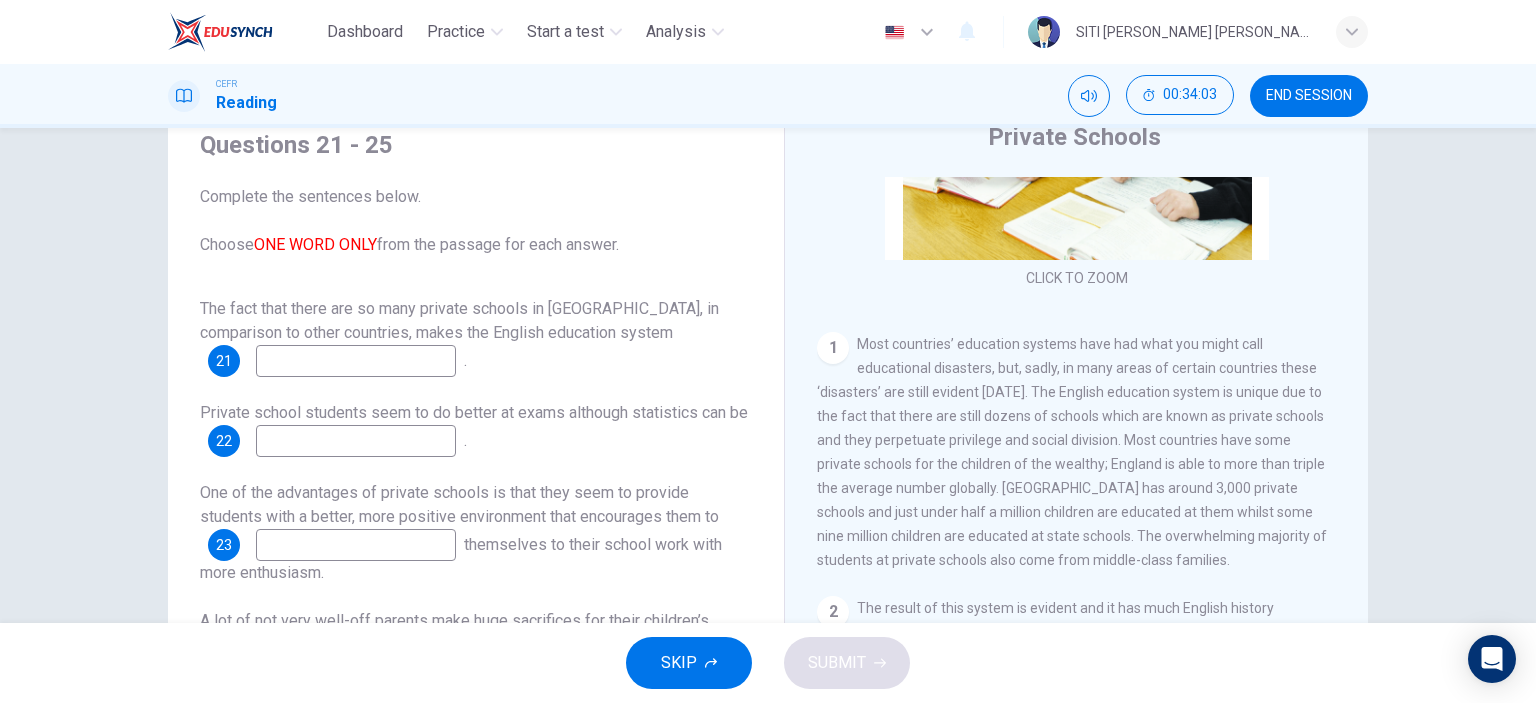 scroll, scrollTop: 268, scrollLeft: 0, axis: vertical 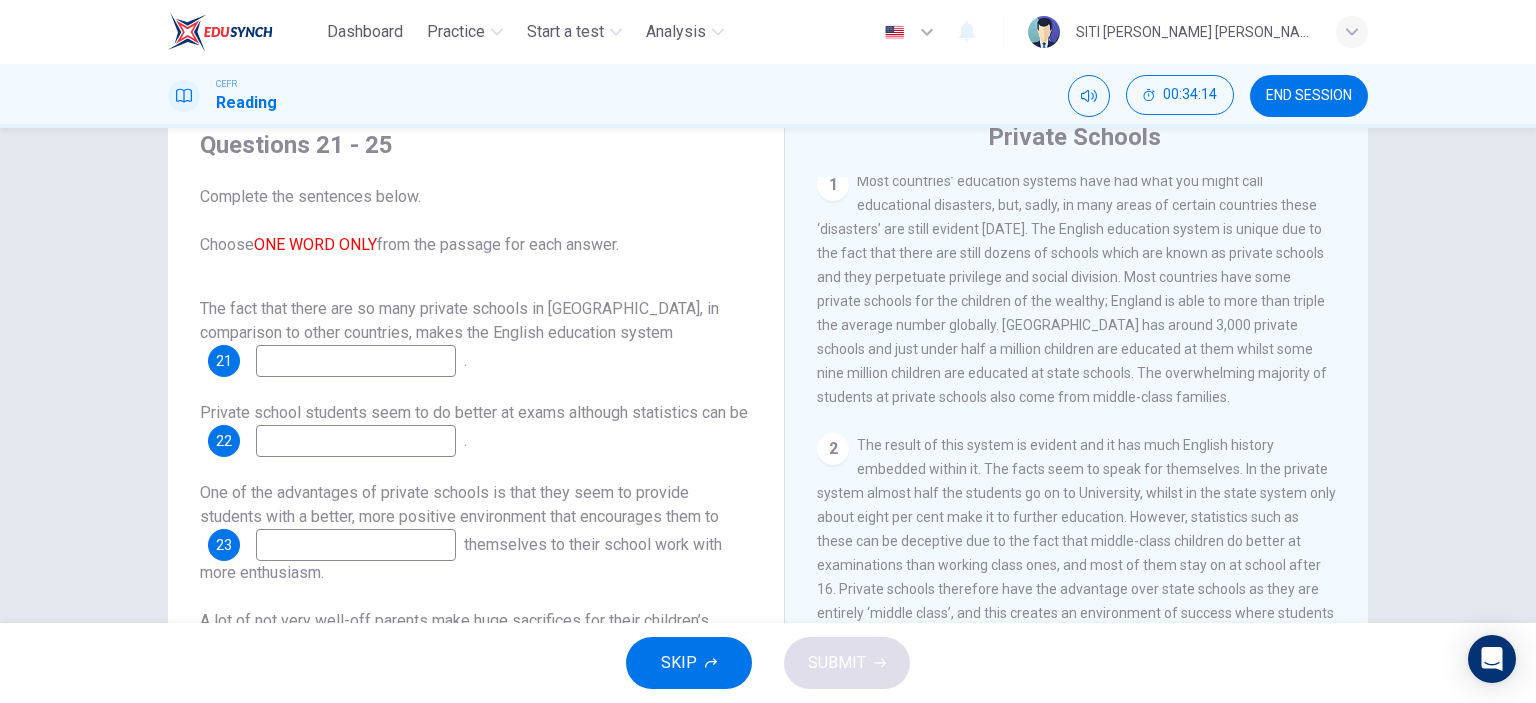 click at bounding box center (356, 441) 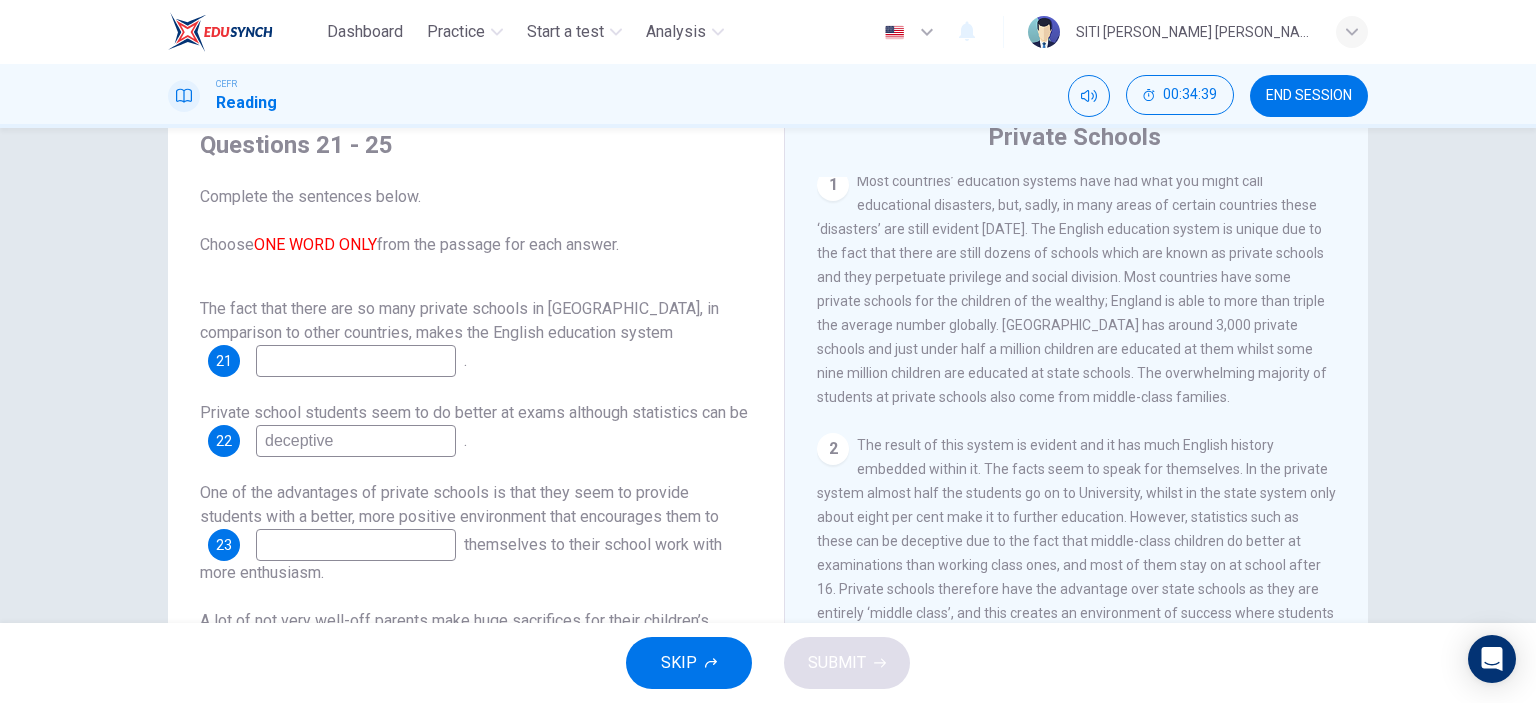type on "deceptive" 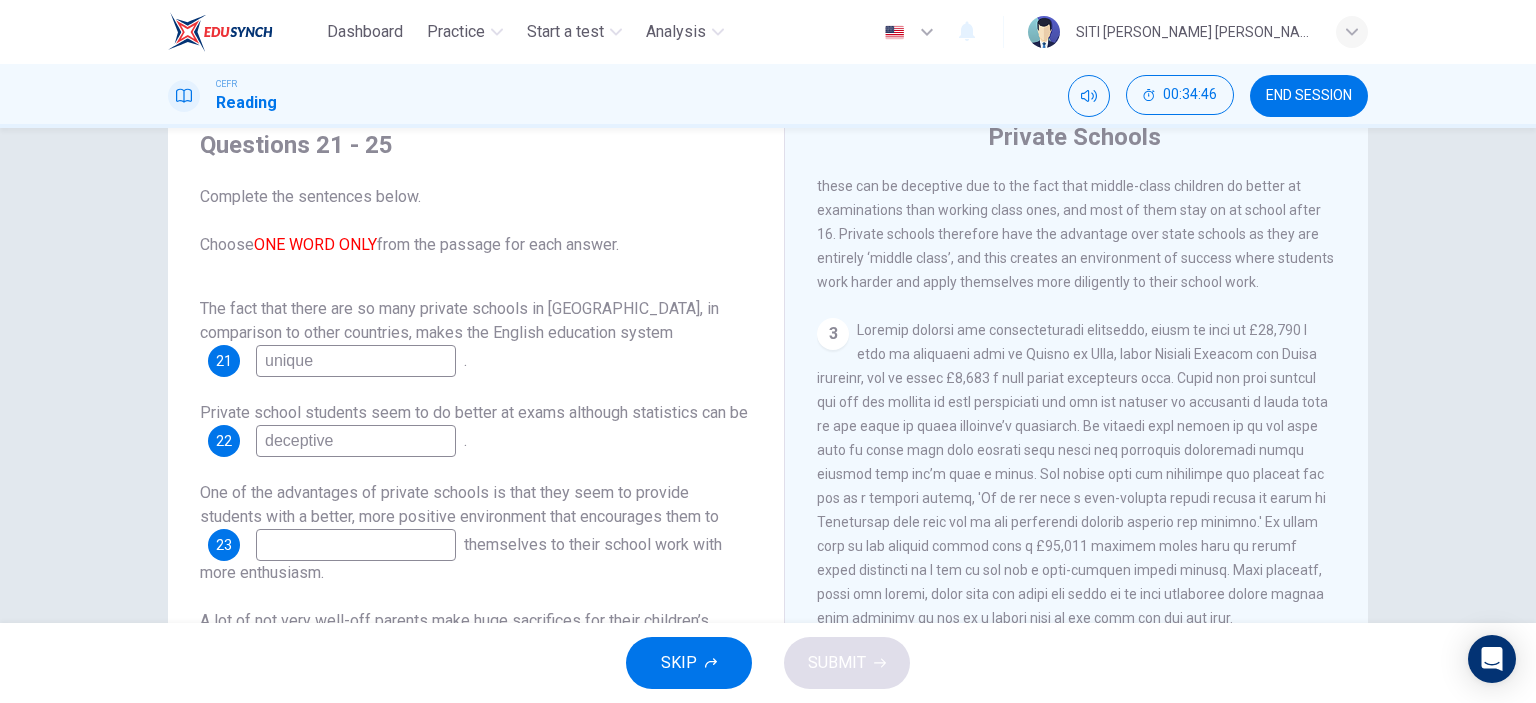scroll, scrollTop: 788, scrollLeft: 0, axis: vertical 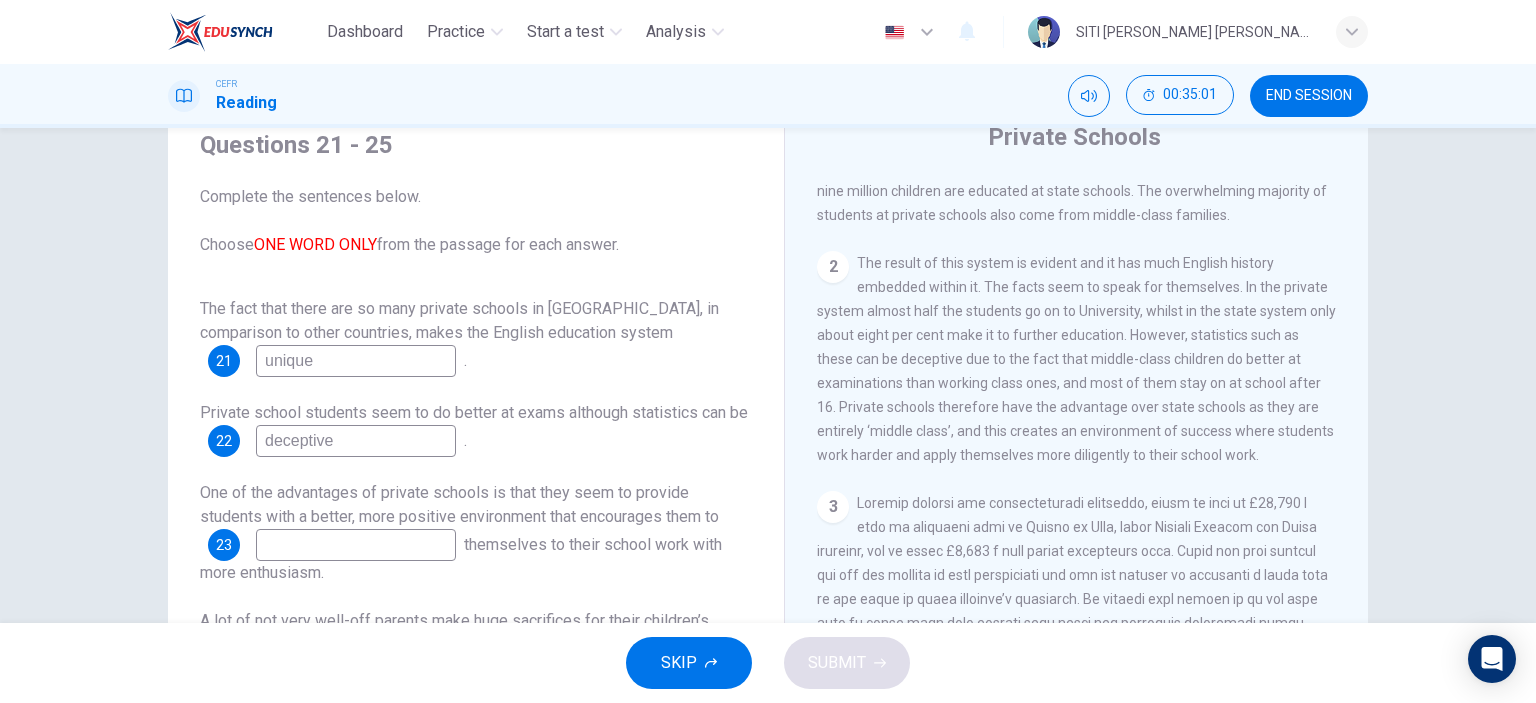 type on "unique" 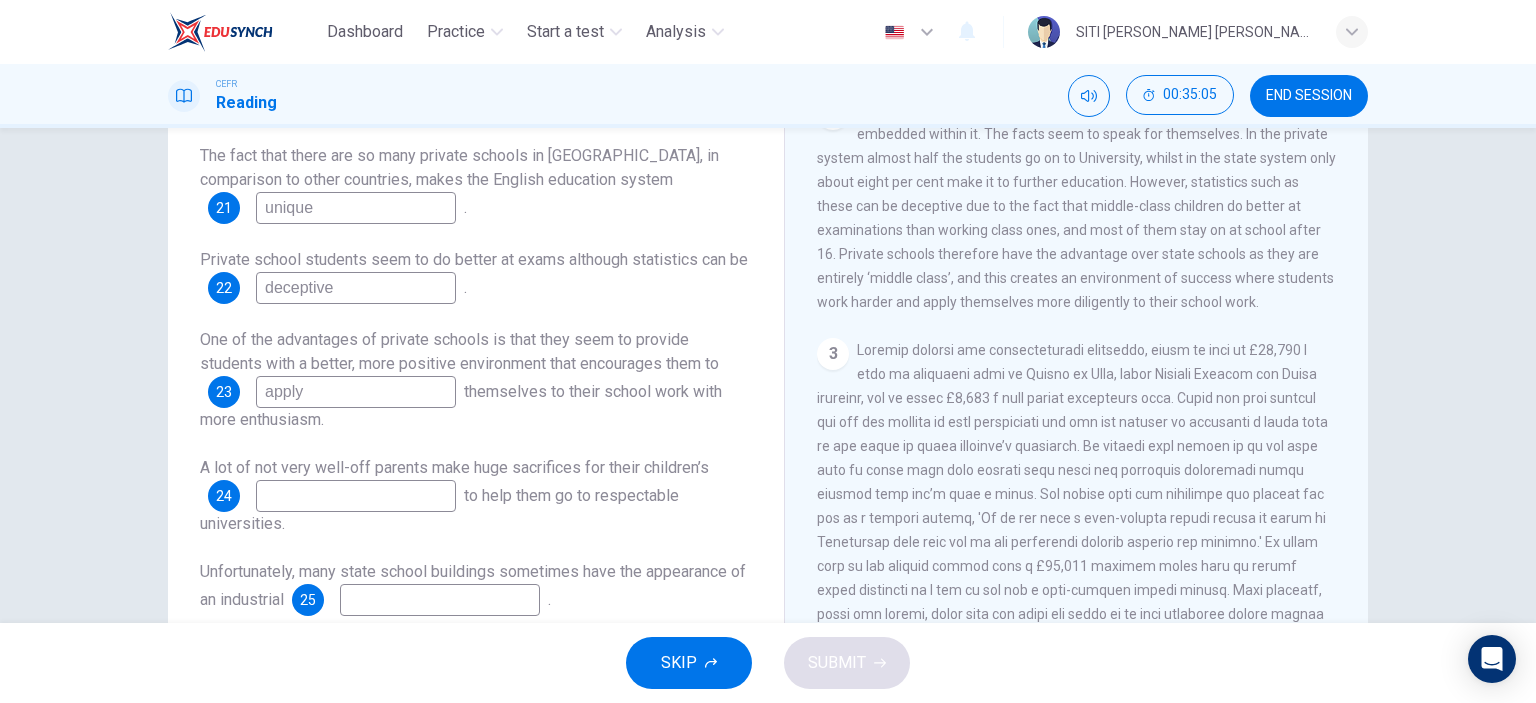 scroll, scrollTop: 238, scrollLeft: 0, axis: vertical 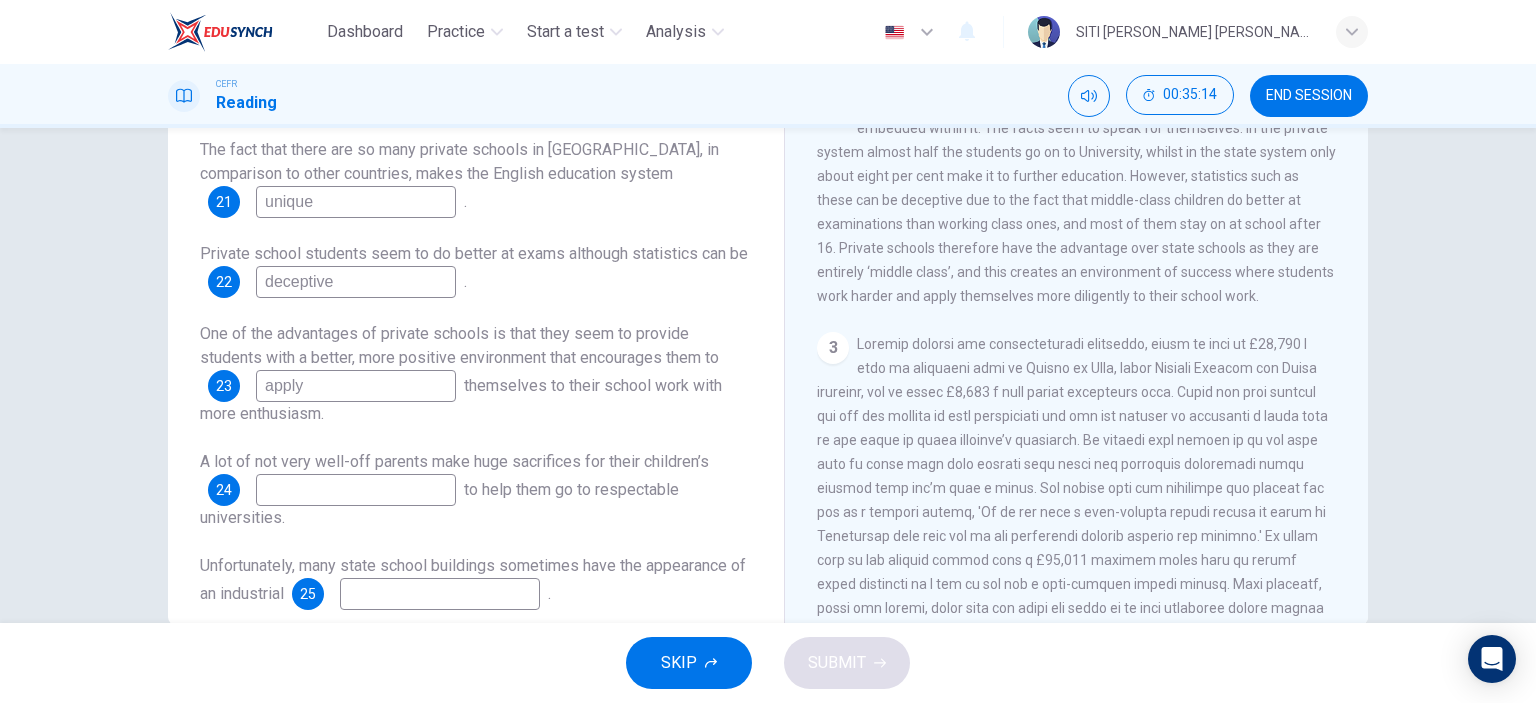 type on "apply" 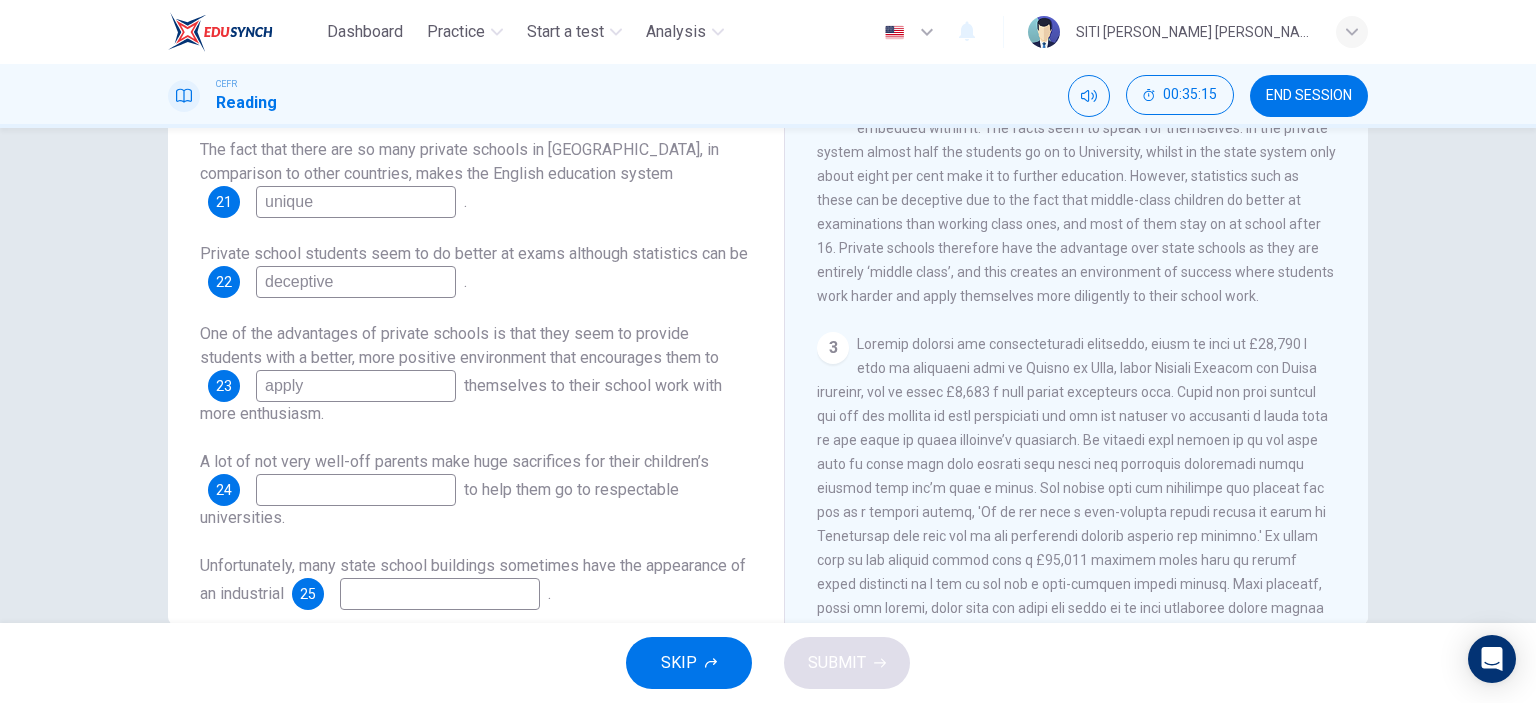 click at bounding box center [356, 490] 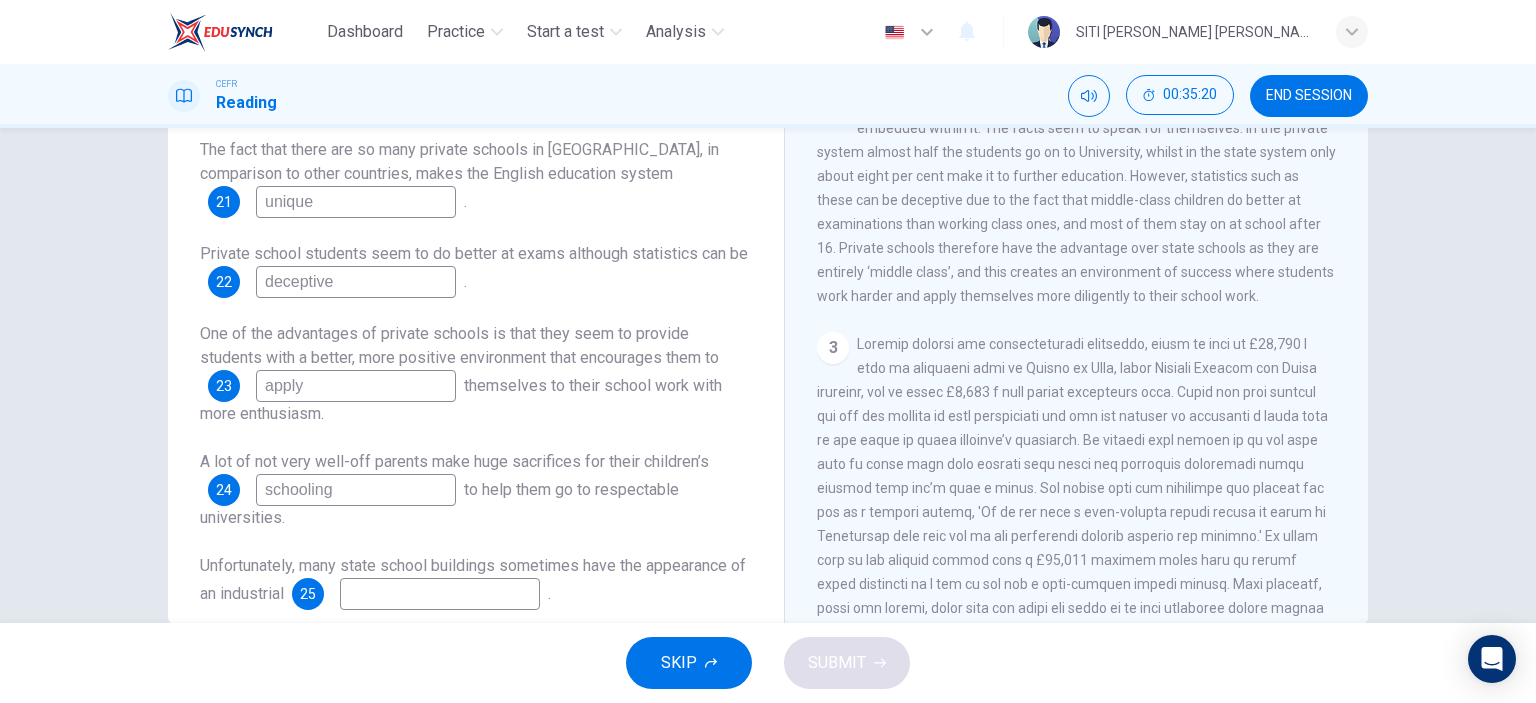 scroll, scrollTop: 1272, scrollLeft: 0, axis: vertical 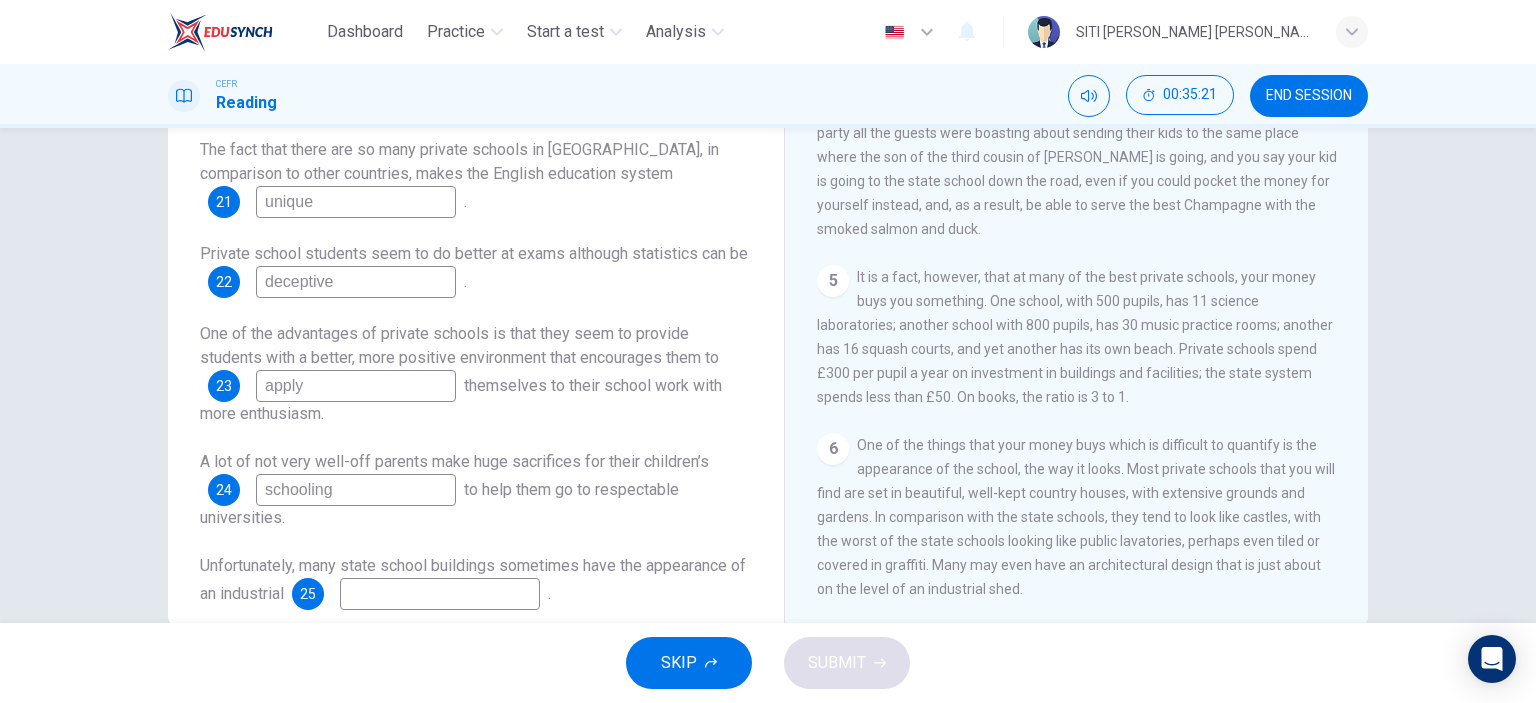type on "schooling" 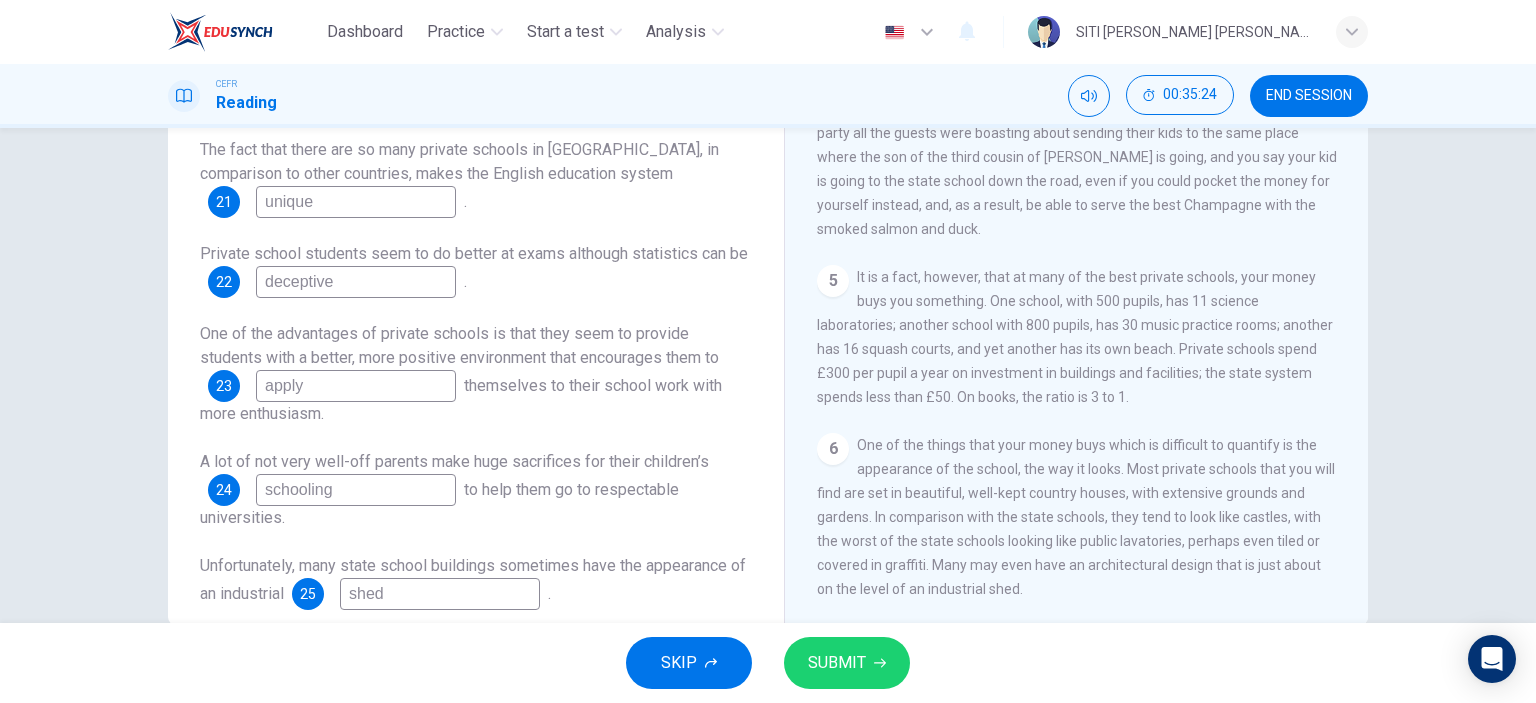 scroll, scrollTop: 24, scrollLeft: 0, axis: vertical 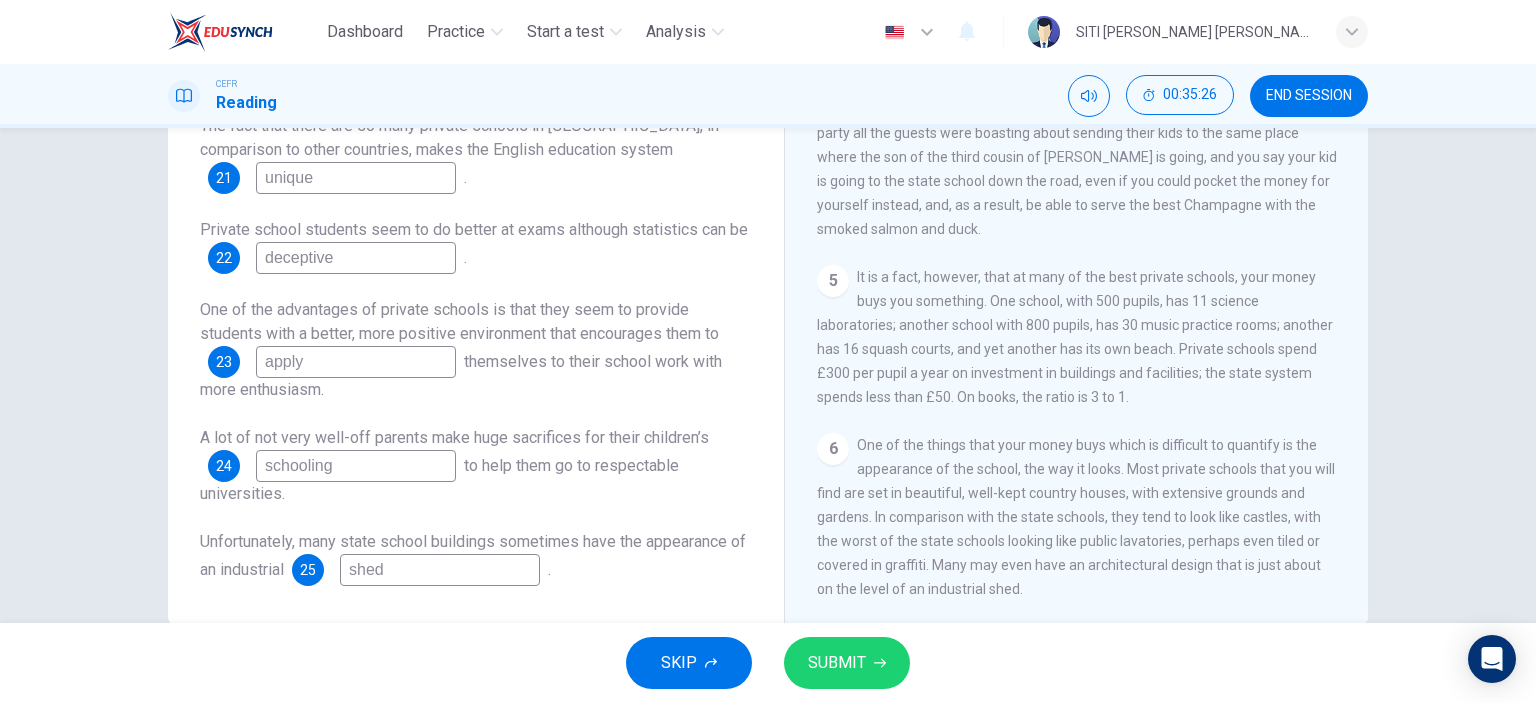 type on "shed" 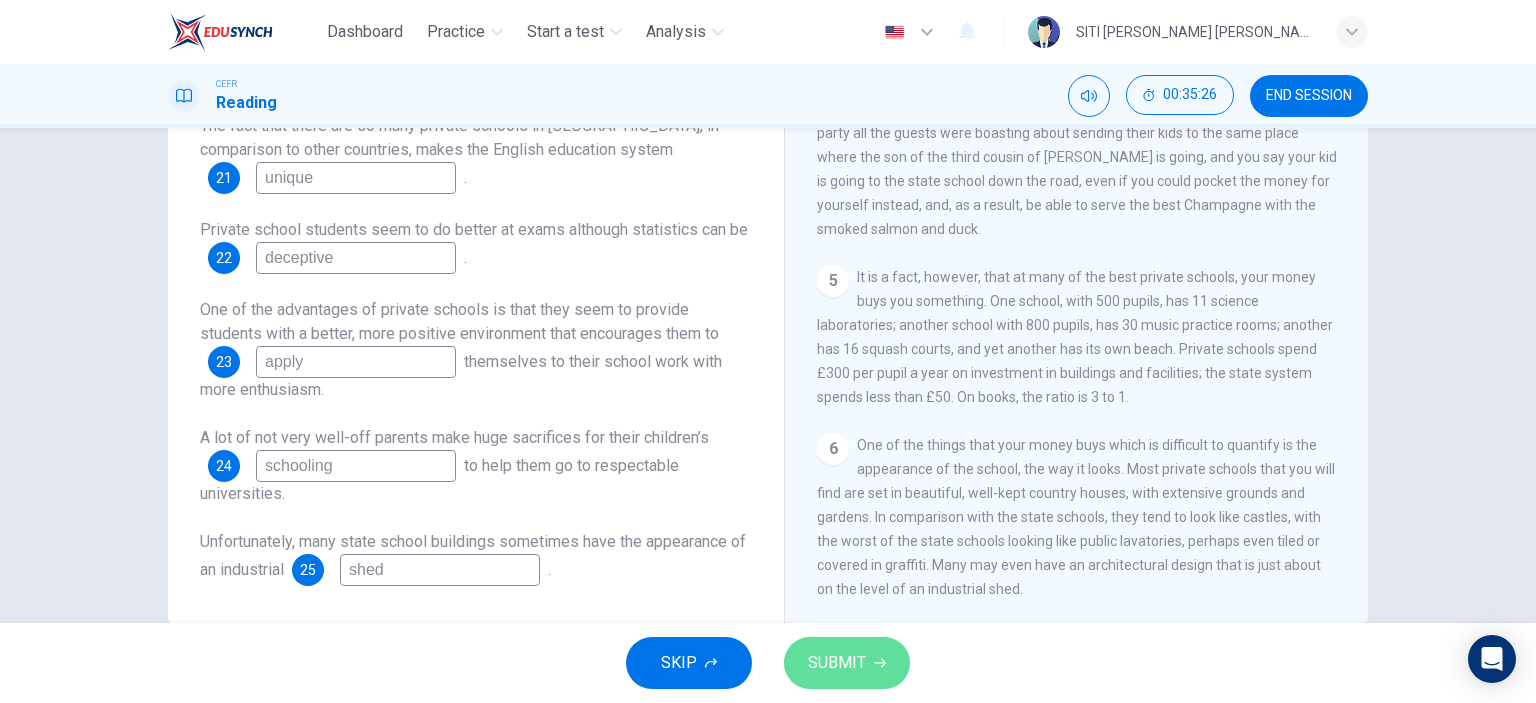 click on "SUBMIT" at bounding box center [837, 663] 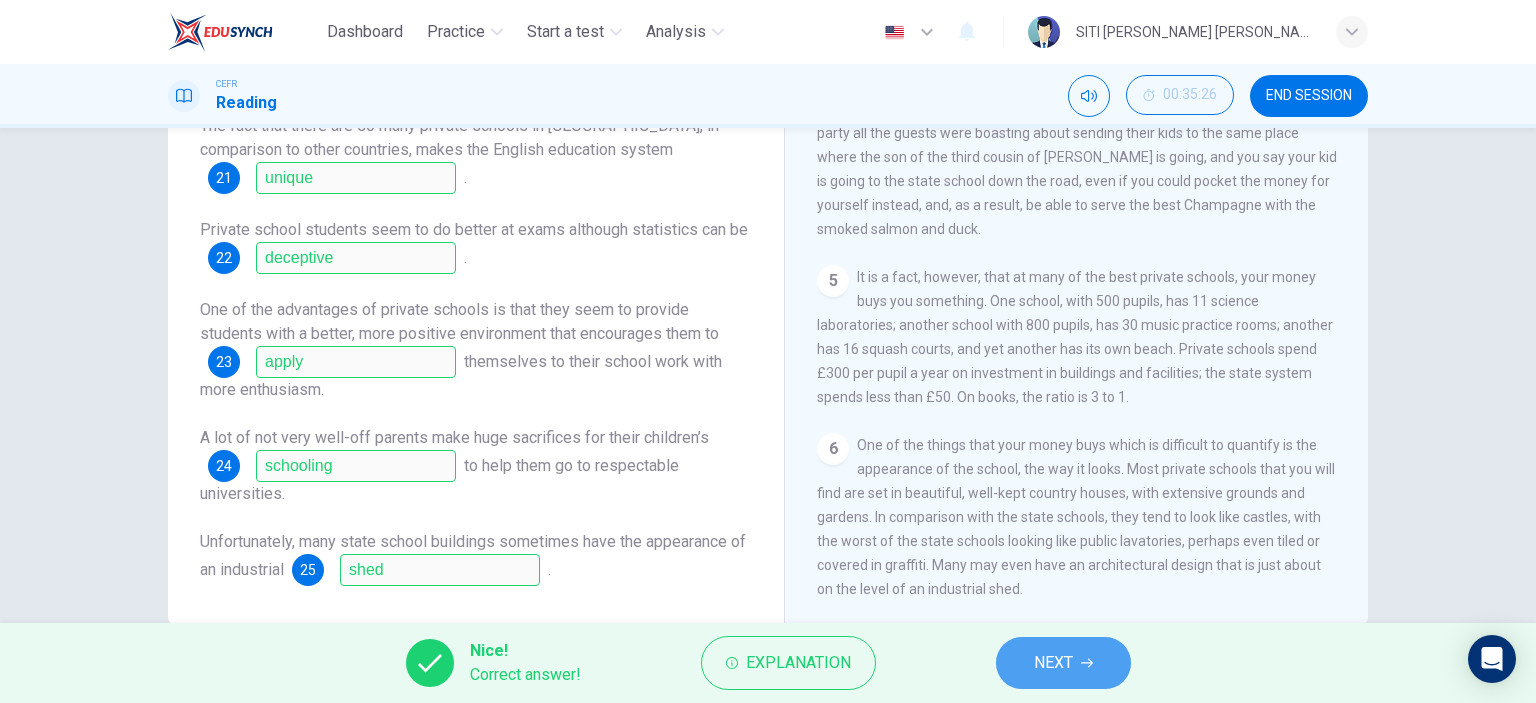 click on "NEXT" at bounding box center (1053, 663) 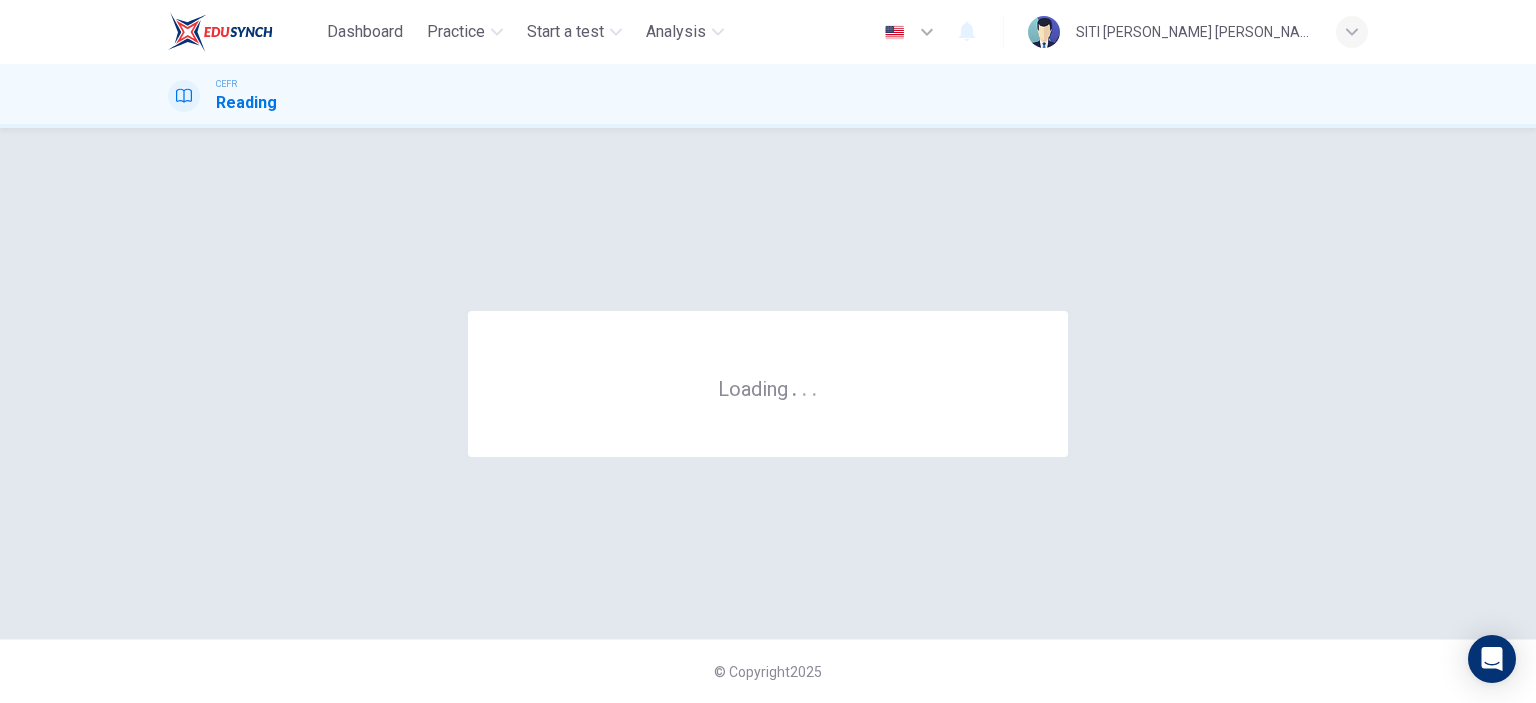 scroll, scrollTop: 0, scrollLeft: 0, axis: both 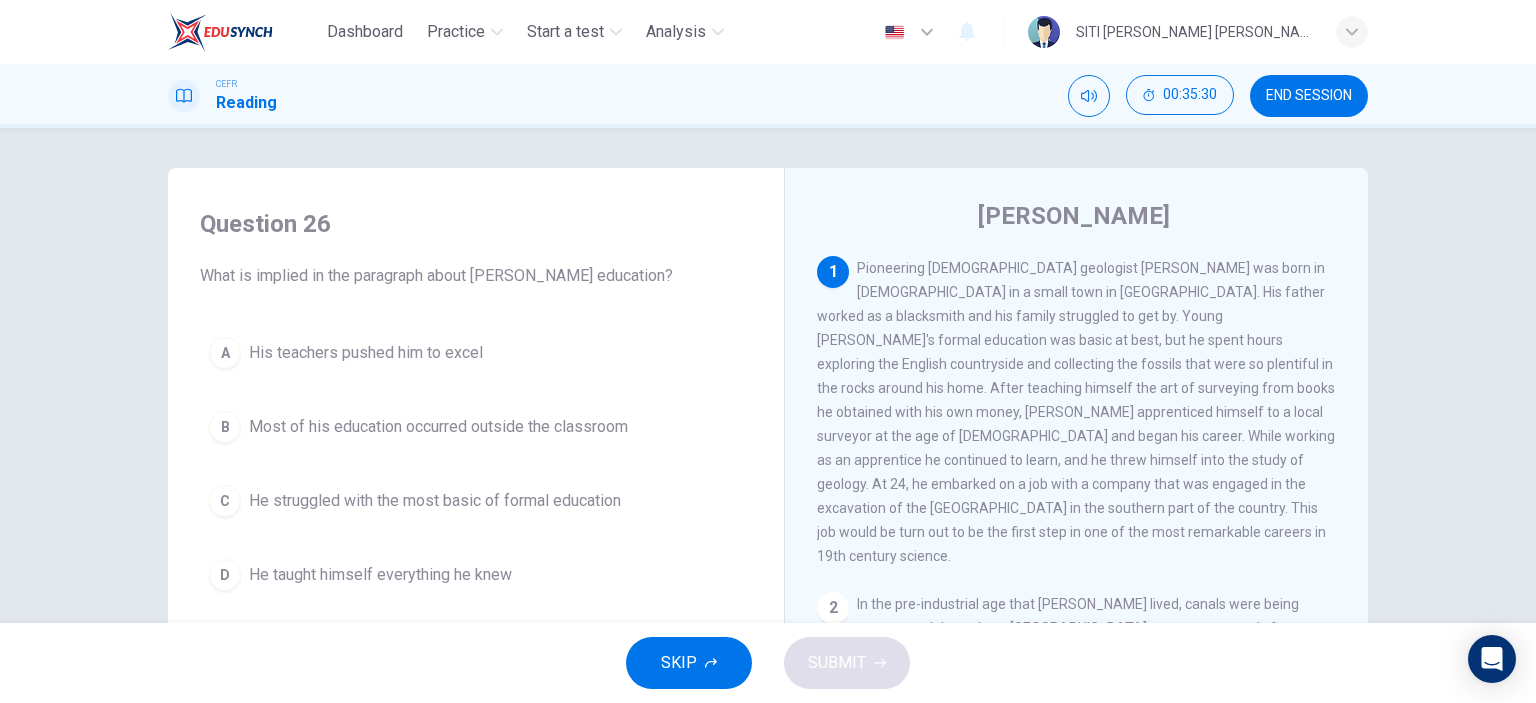 click on "END SESSION" at bounding box center [1309, 96] 